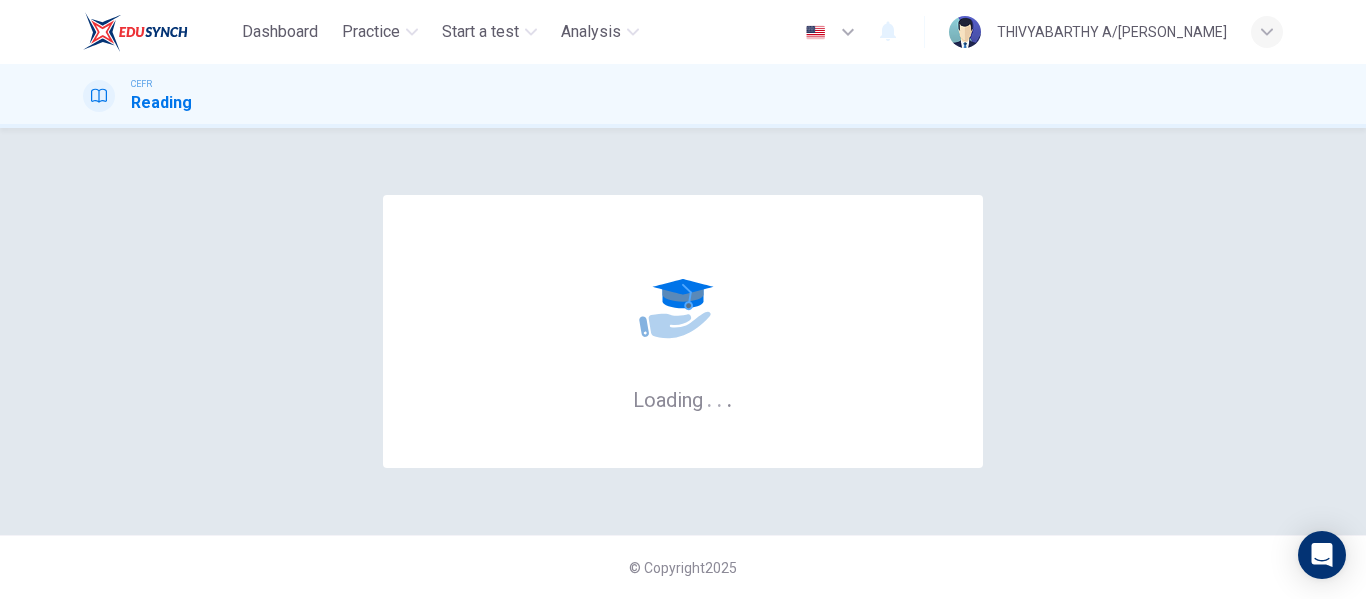 scroll, scrollTop: 0, scrollLeft: 0, axis: both 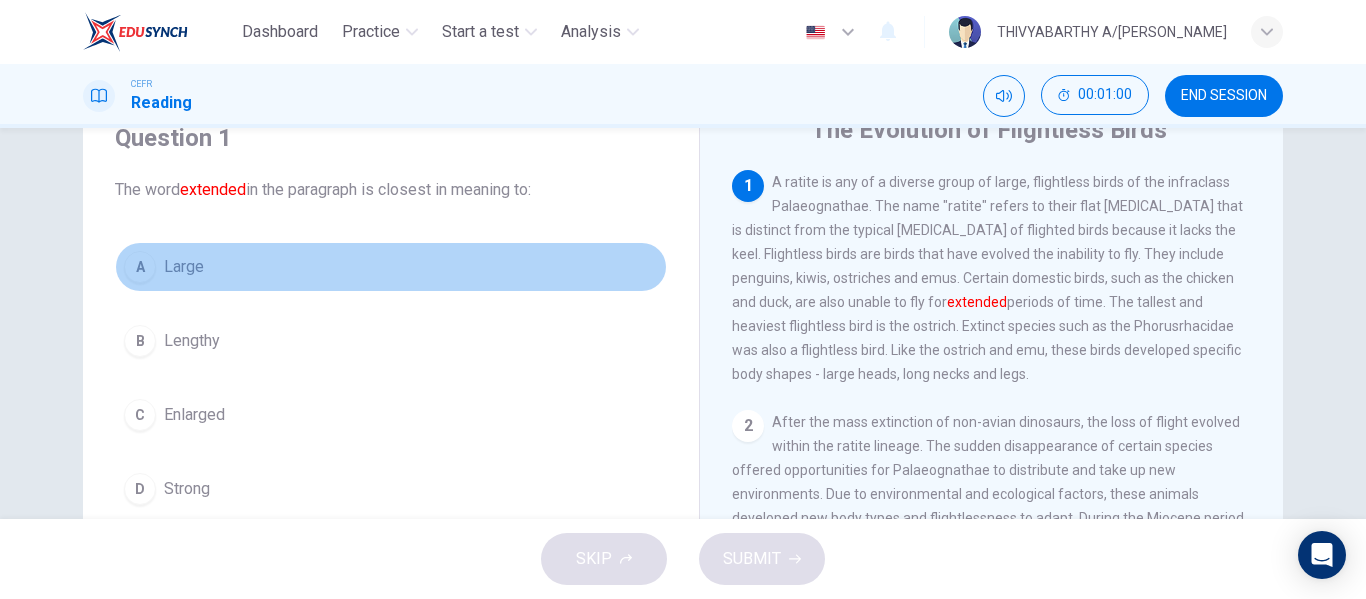 click on "A" at bounding box center (140, 267) 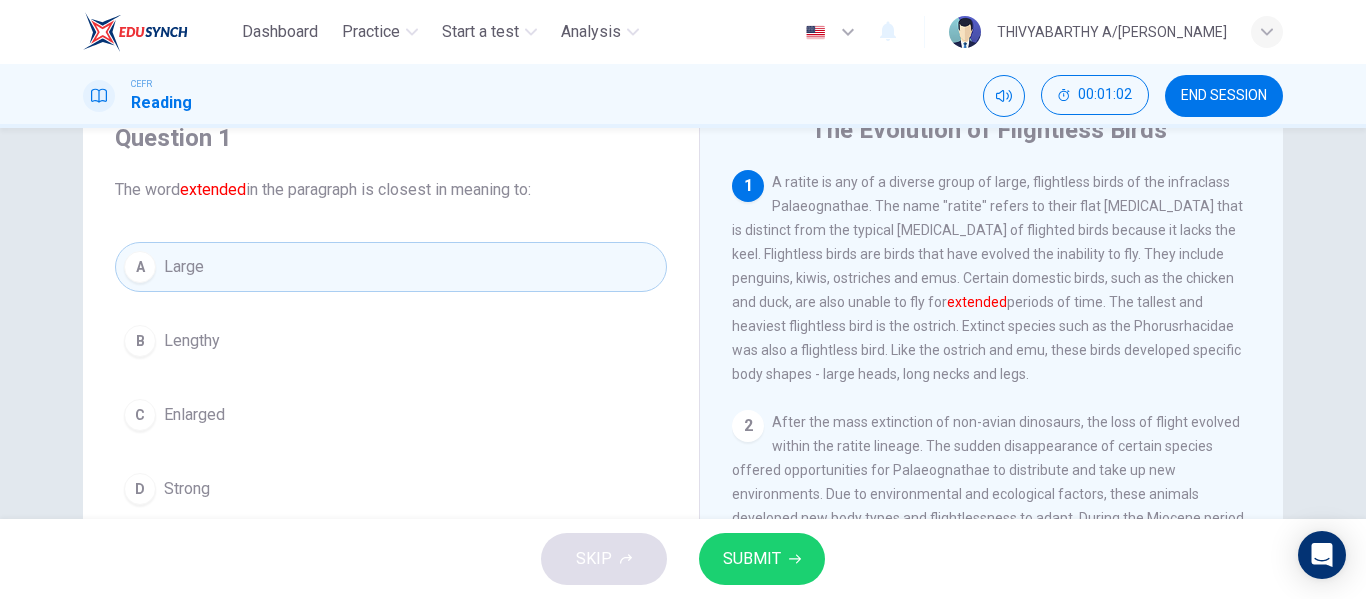 click on "SUBMIT" at bounding box center (752, 559) 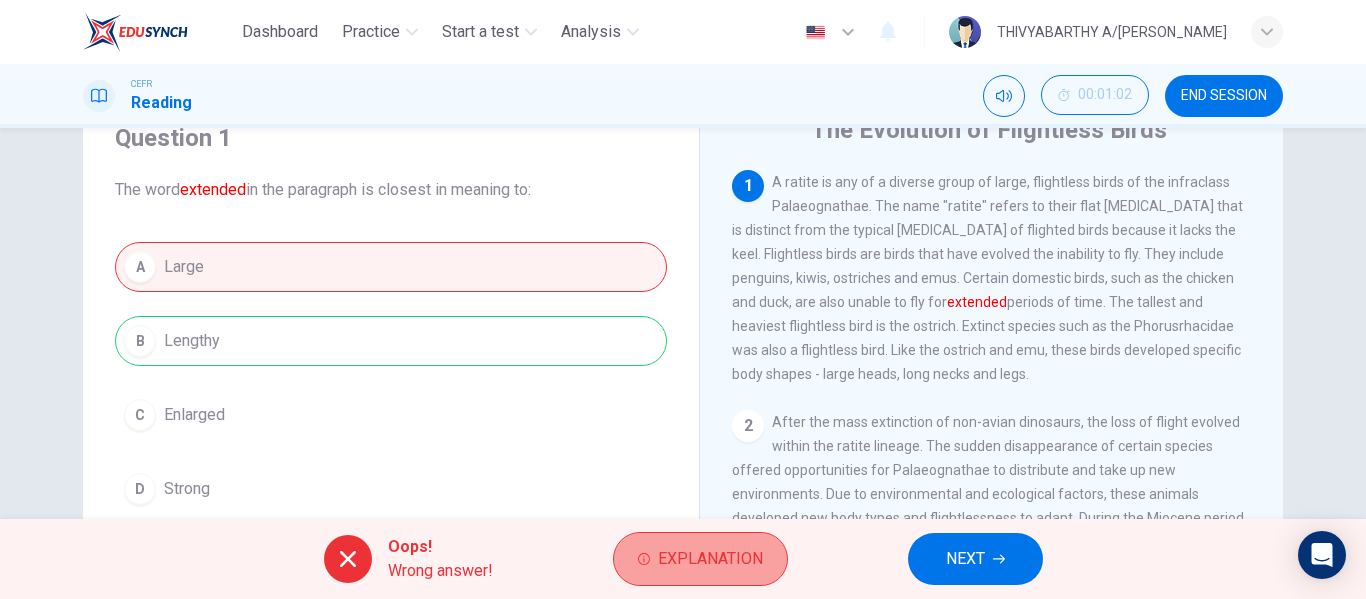 click on "Explanation" at bounding box center (710, 559) 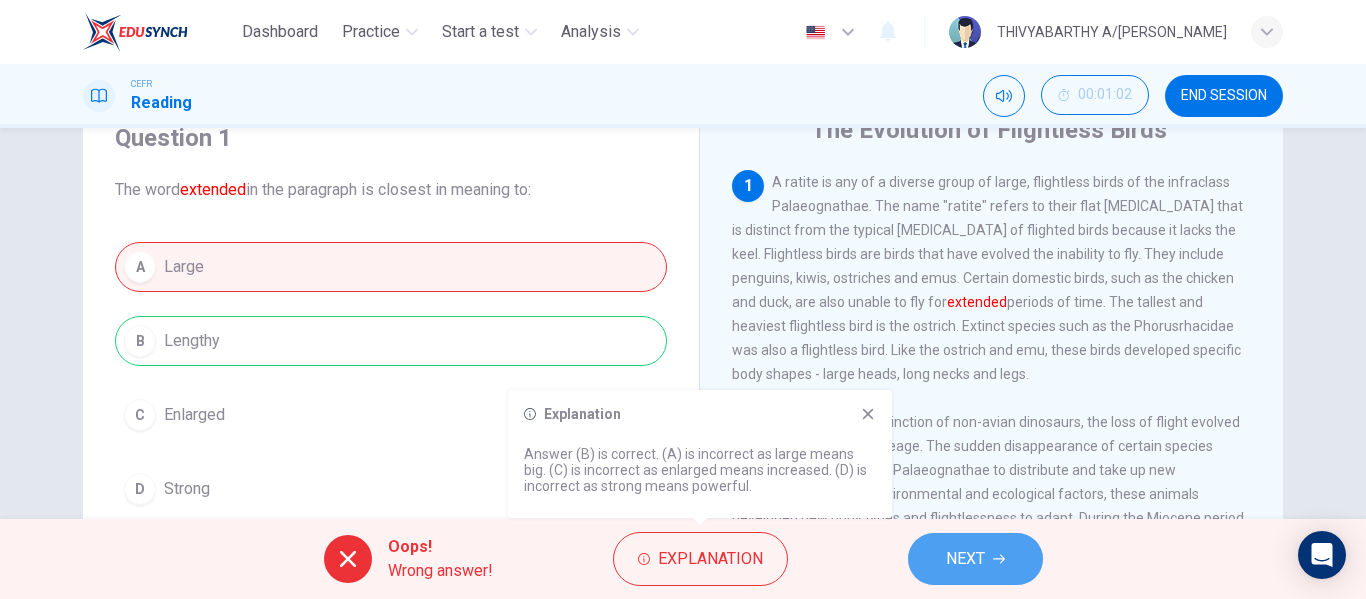 click on "NEXT" at bounding box center [965, 559] 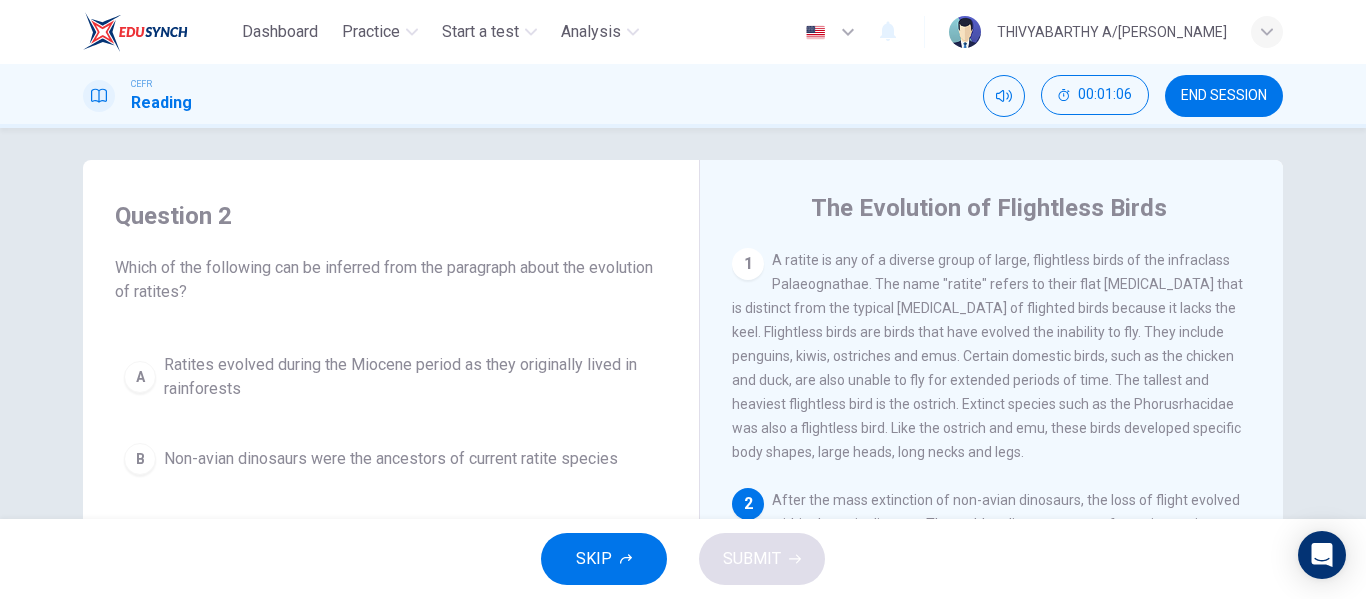 scroll, scrollTop: 0, scrollLeft: 0, axis: both 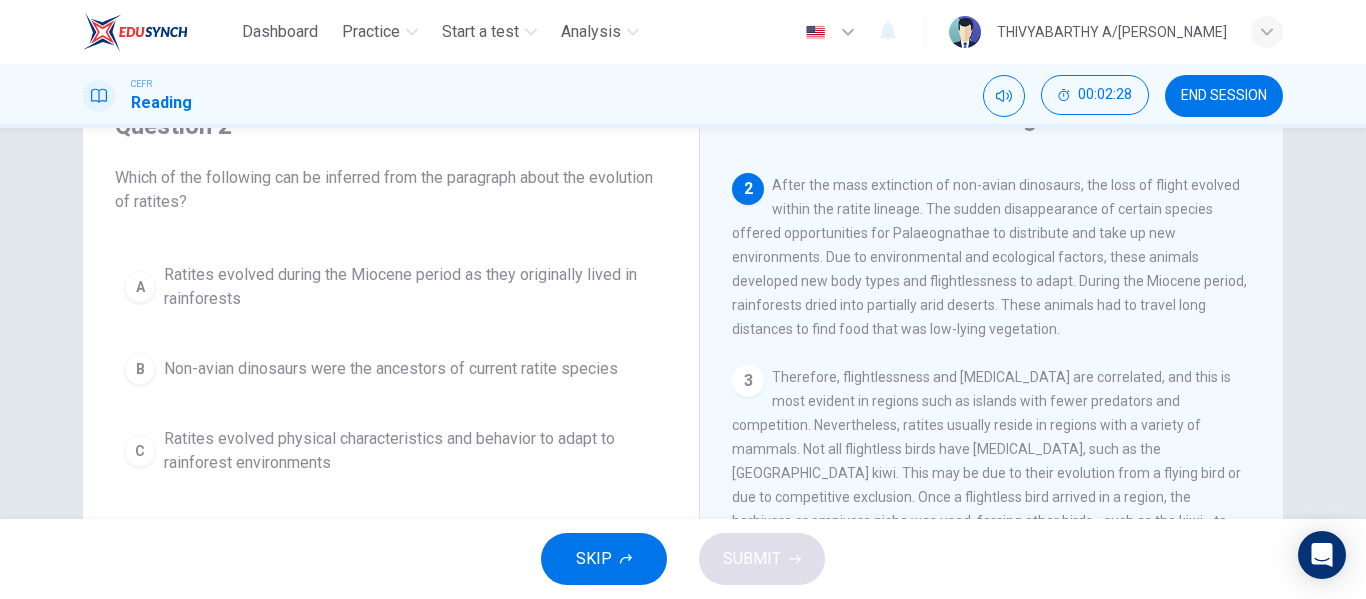 click on "A" at bounding box center (140, 287) 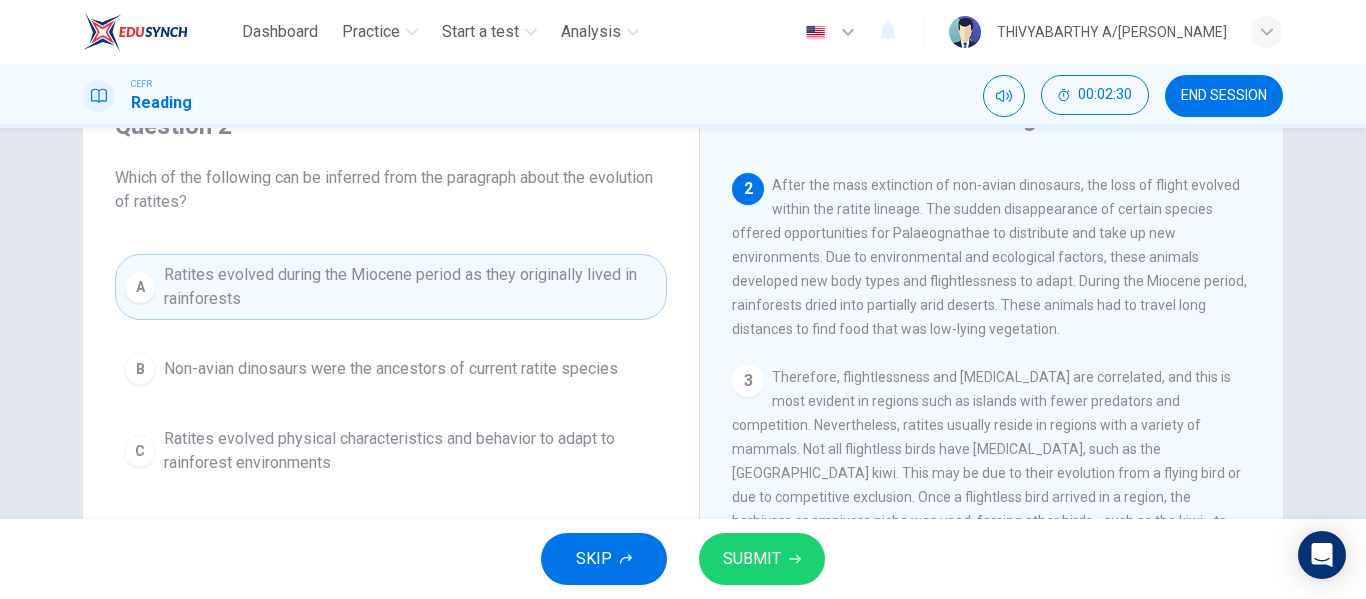 click on "SUBMIT" at bounding box center (762, 559) 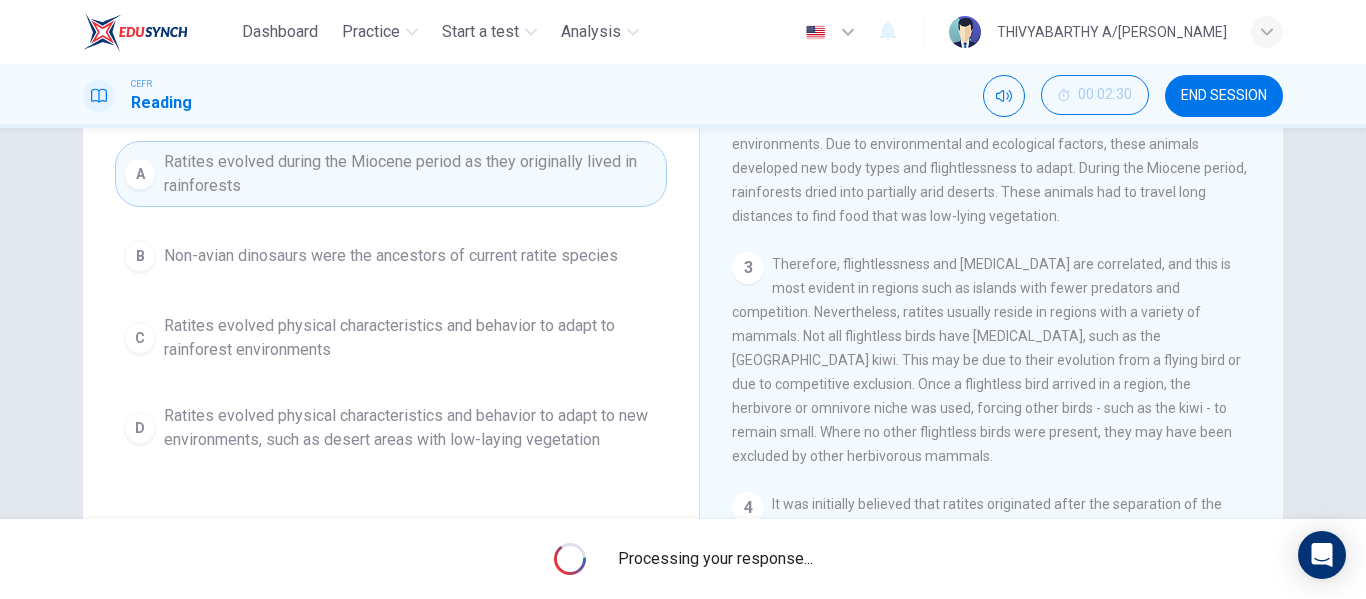 scroll, scrollTop: 212, scrollLeft: 0, axis: vertical 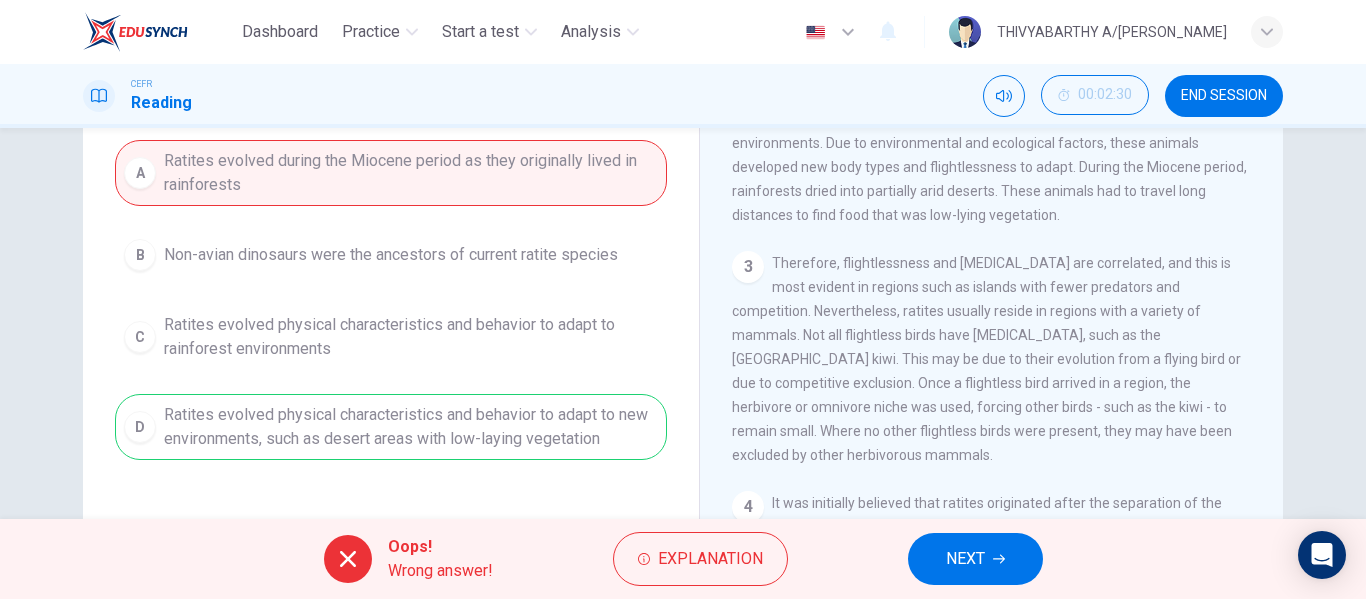 click on "NEXT" at bounding box center (965, 559) 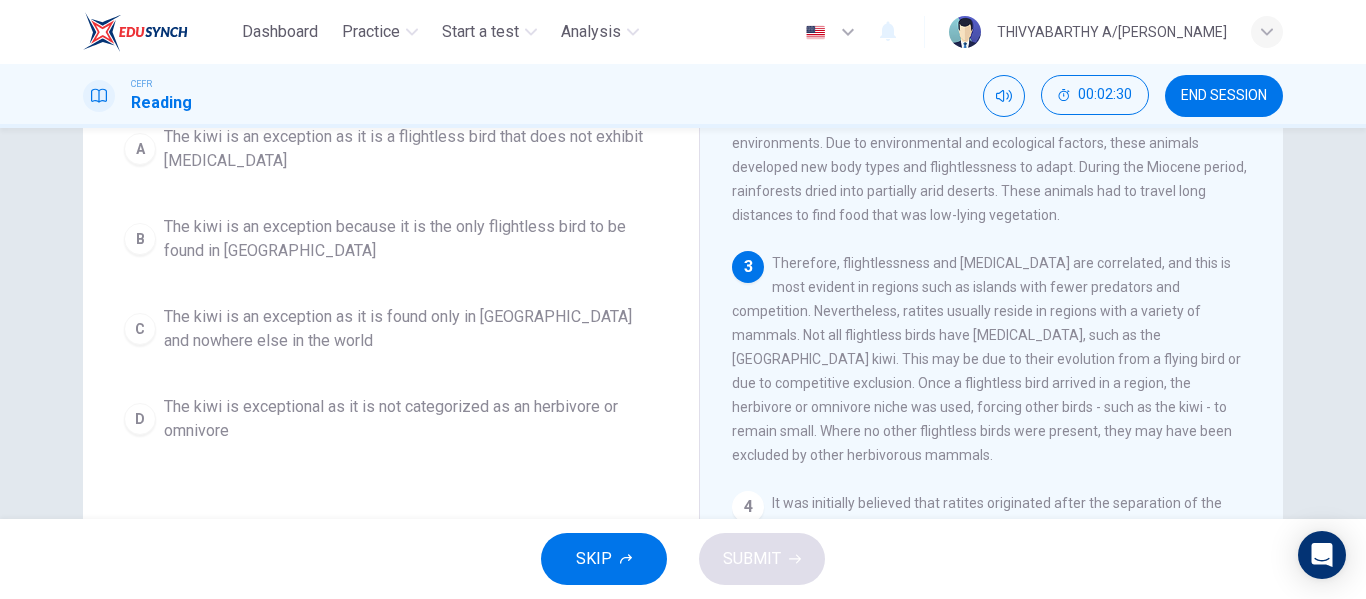 scroll, scrollTop: 188, scrollLeft: 0, axis: vertical 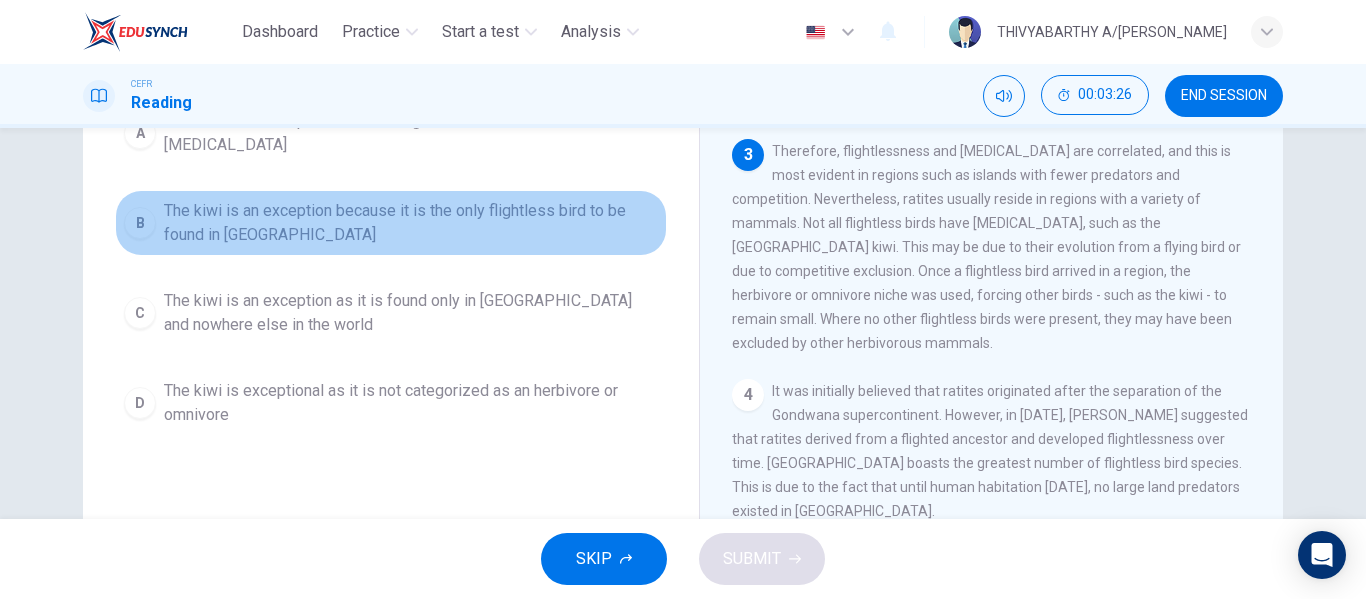 click on "The kiwi is an exception because it is the only flightless bird to be found in [GEOGRAPHIC_DATA]" at bounding box center [411, 223] 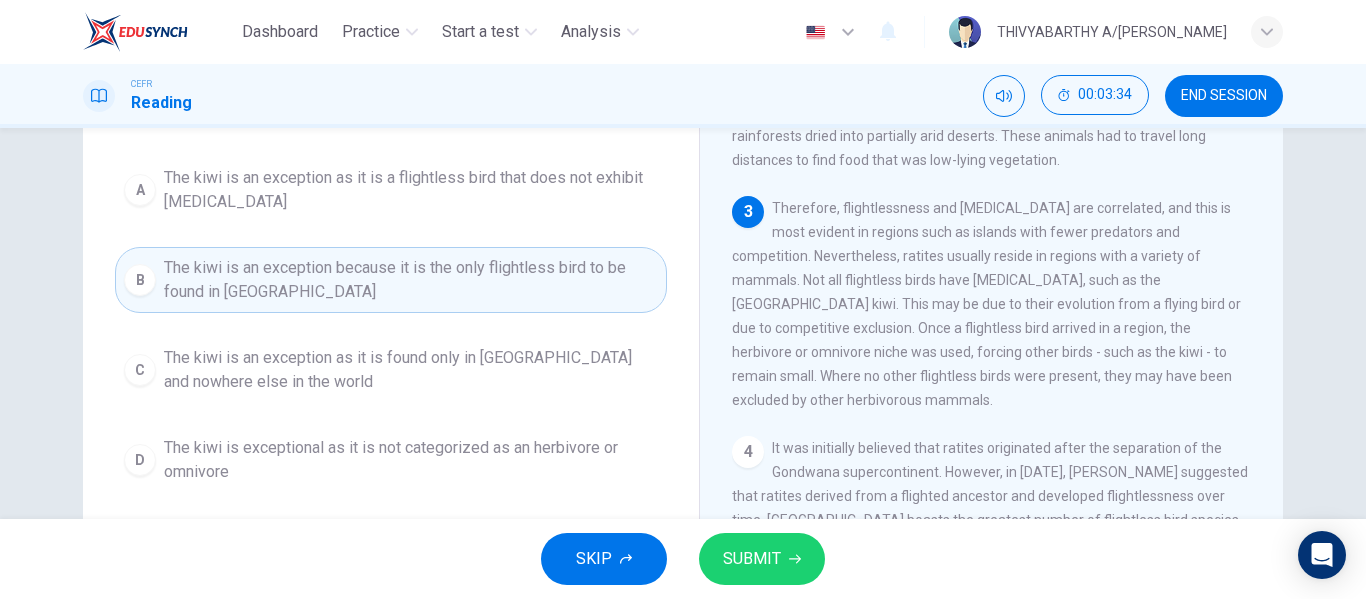 scroll, scrollTop: 171, scrollLeft: 0, axis: vertical 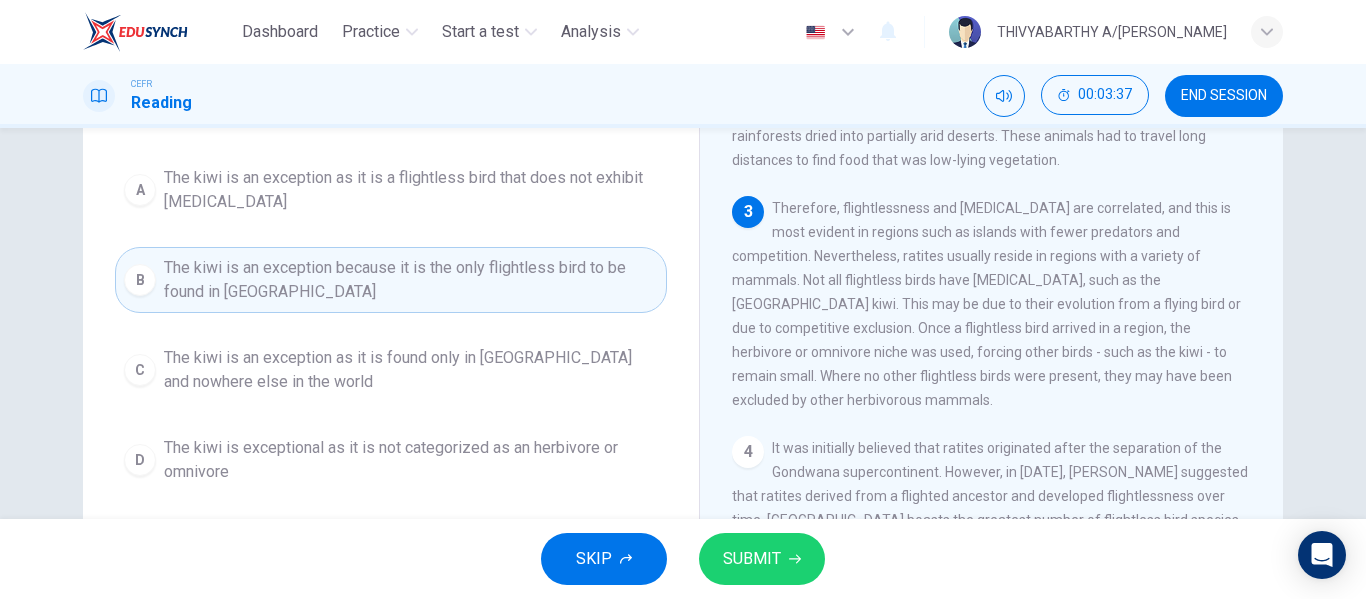 click on "The kiwi is an exception as it is a flightless bird that does not exhibit [MEDICAL_DATA]" at bounding box center [411, 190] 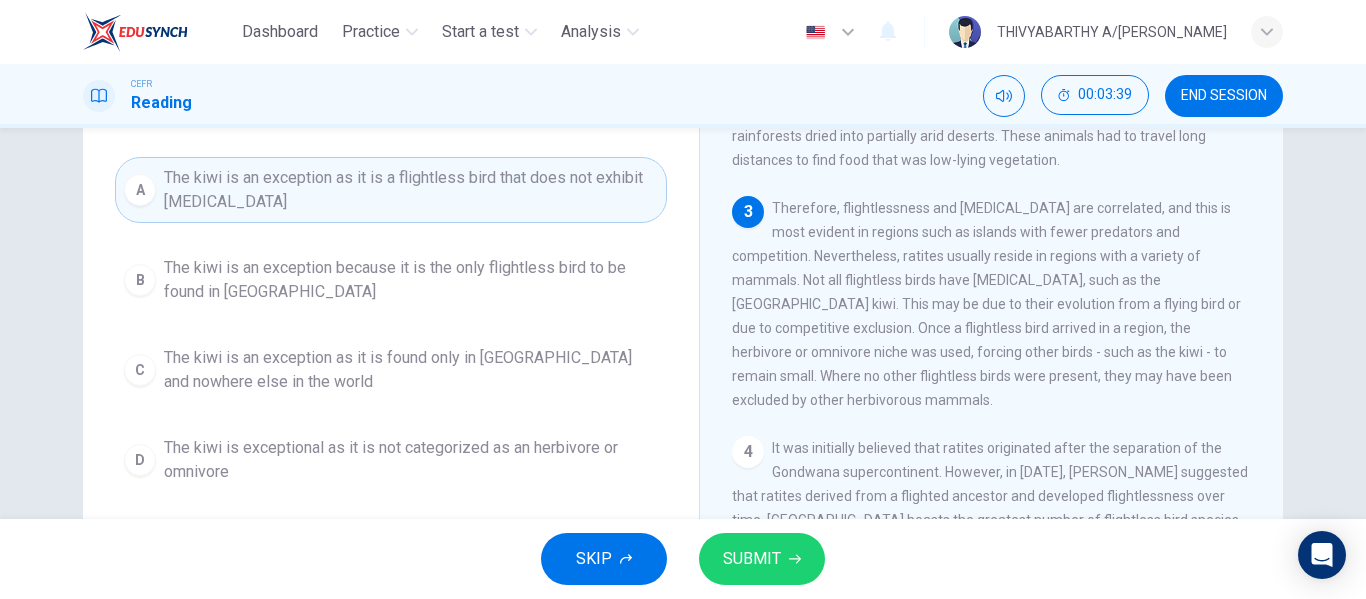 click on "SUBMIT" at bounding box center [752, 559] 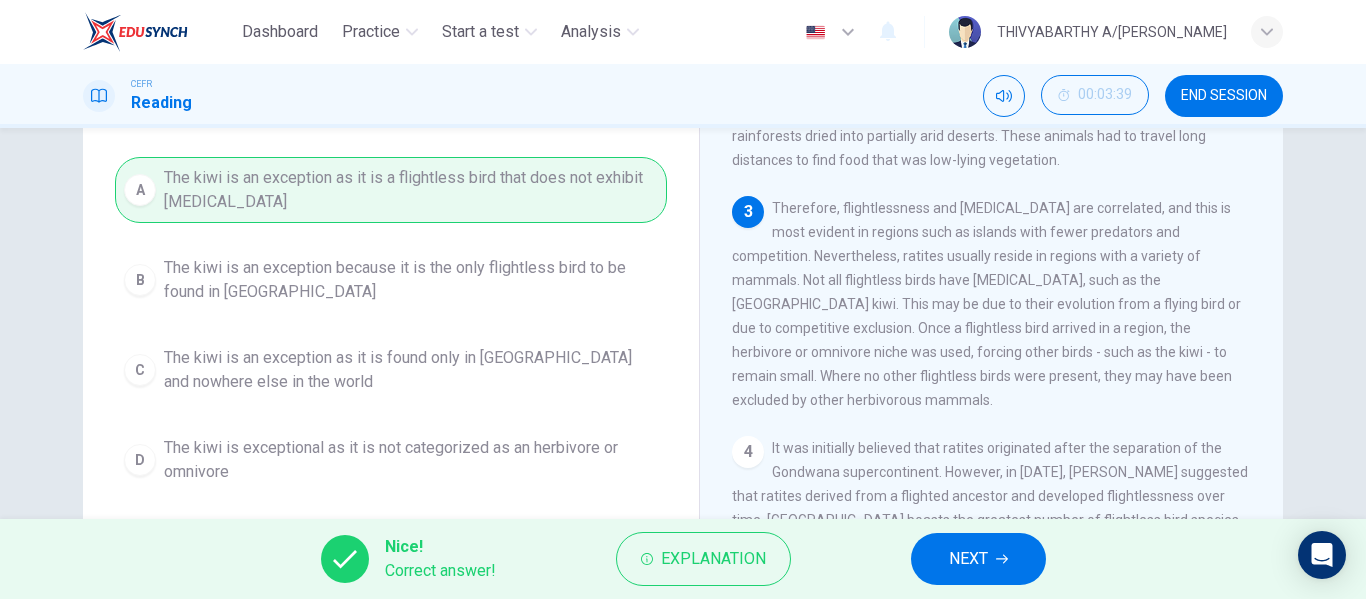click on "NEXT" at bounding box center [978, 559] 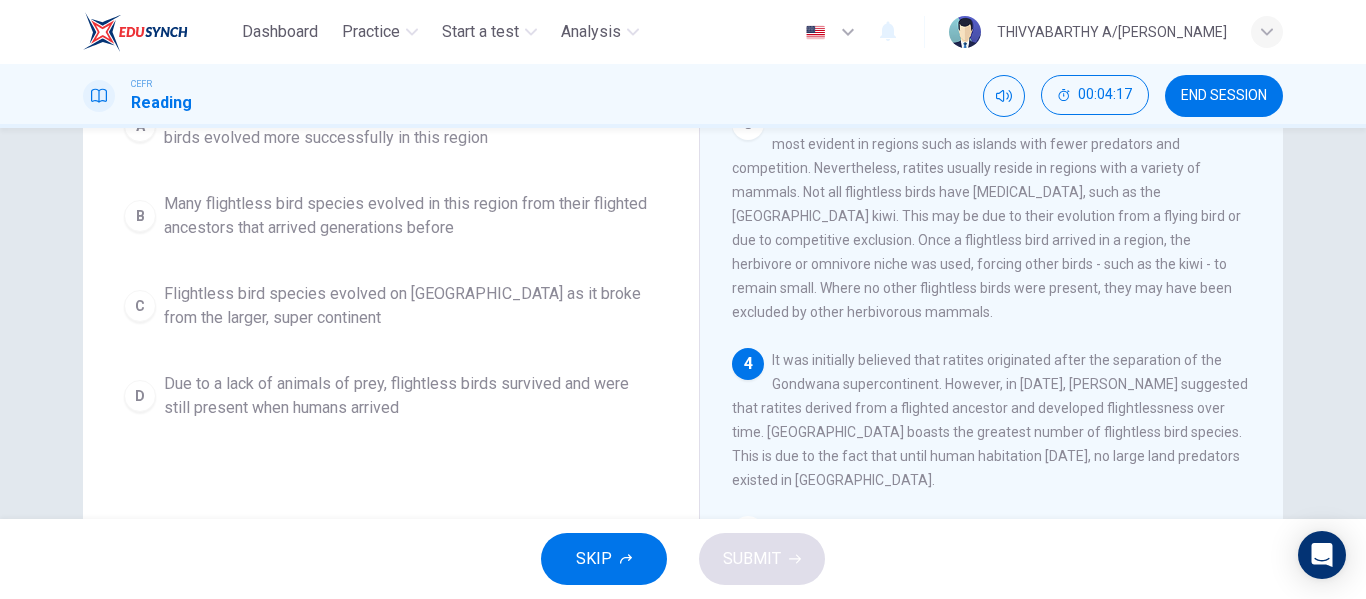 scroll, scrollTop: 260, scrollLeft: 0, axis: vertical 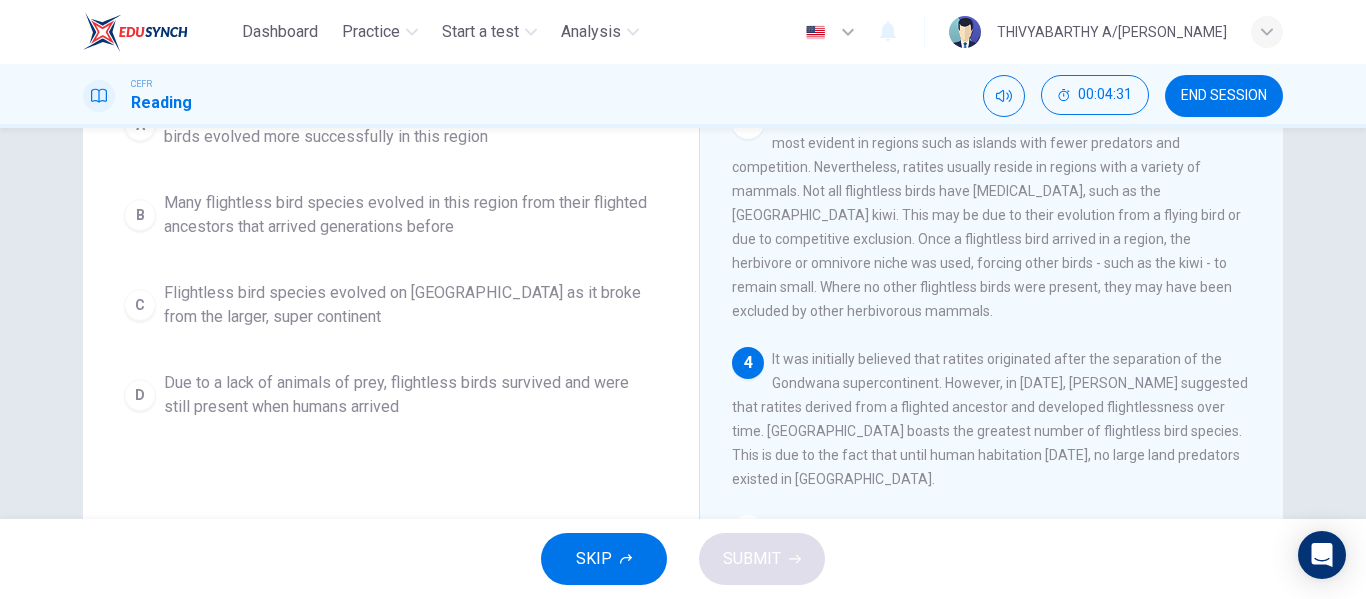 click on "Due to a lack of animals of prey, flightless birds survived and were still present when humans arrived" at bounding box center (411, 395) 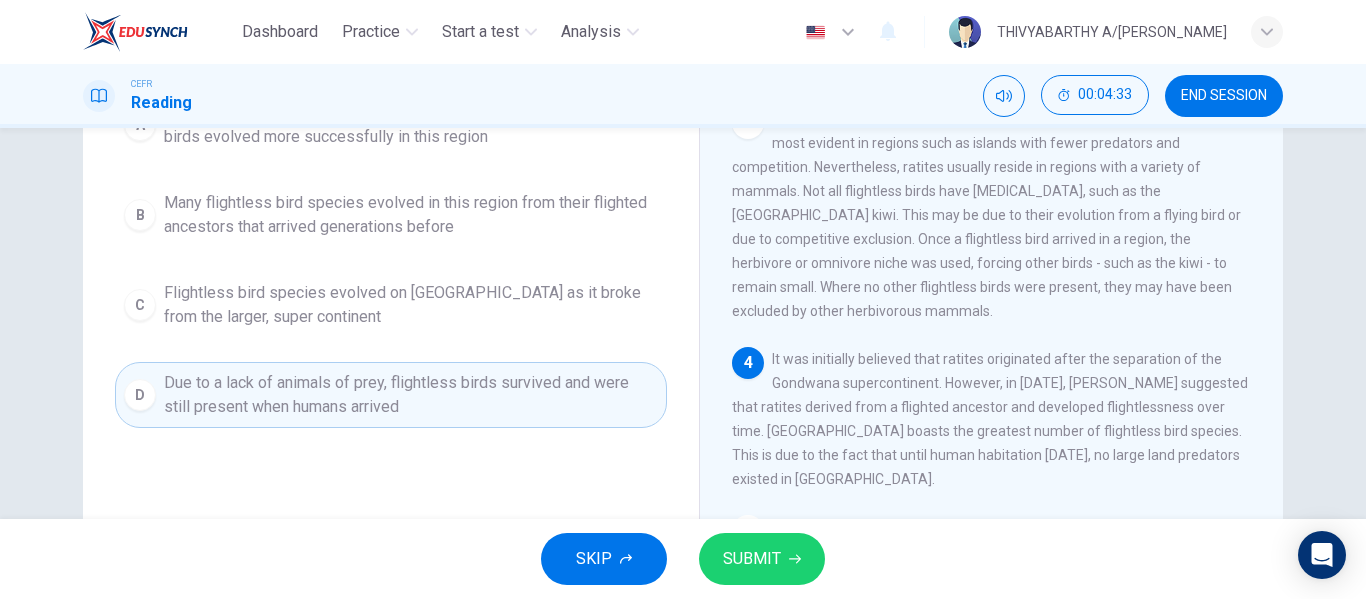 click on "SUBMIT" at bounding box center (752, 559) 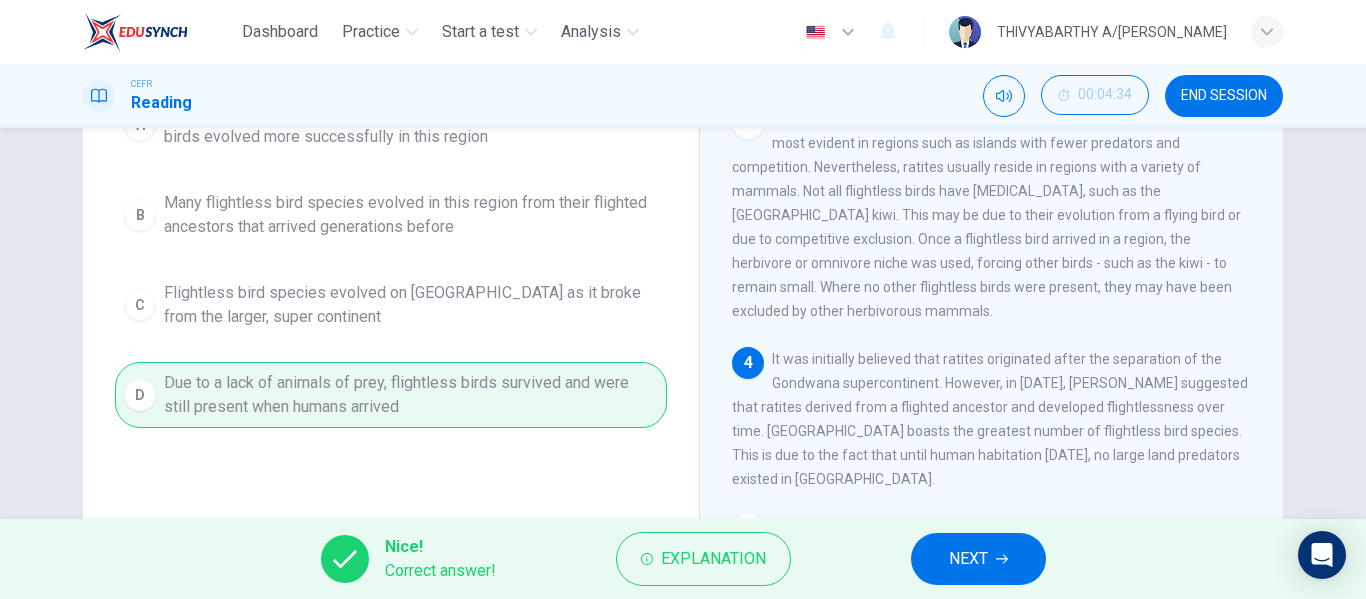 click on "NEXT" at bounding box center (978, 559) 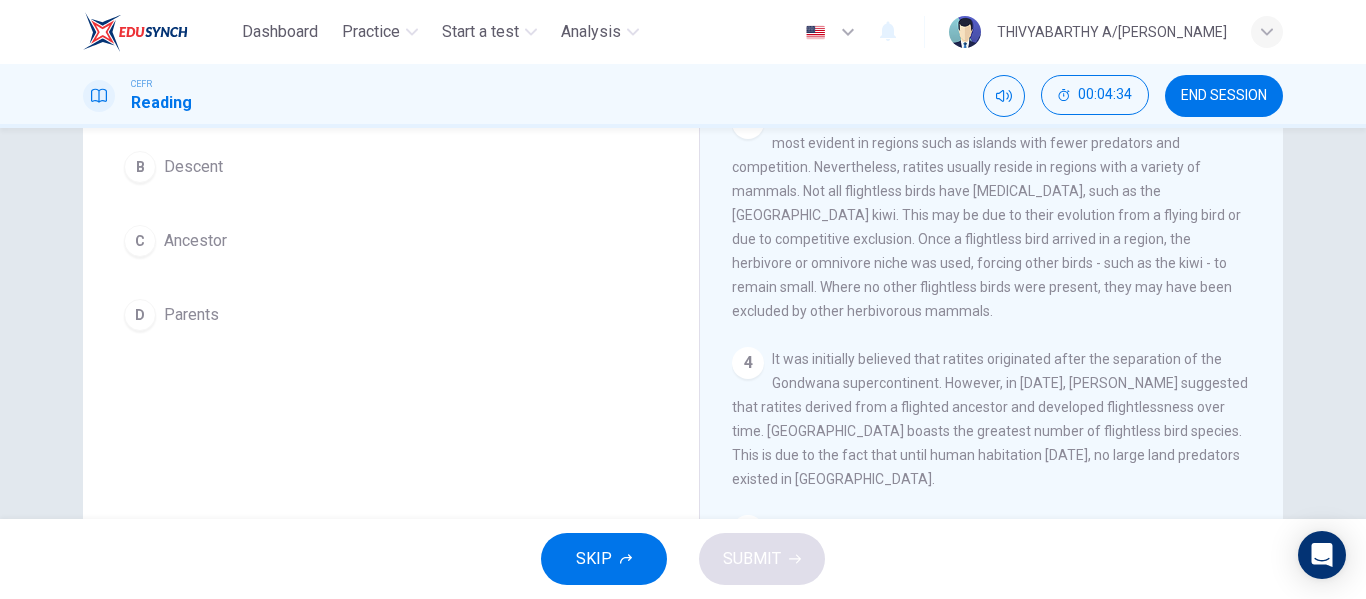 scroll, scrollTop: 236, scrollLeft: 0, axis: vertical 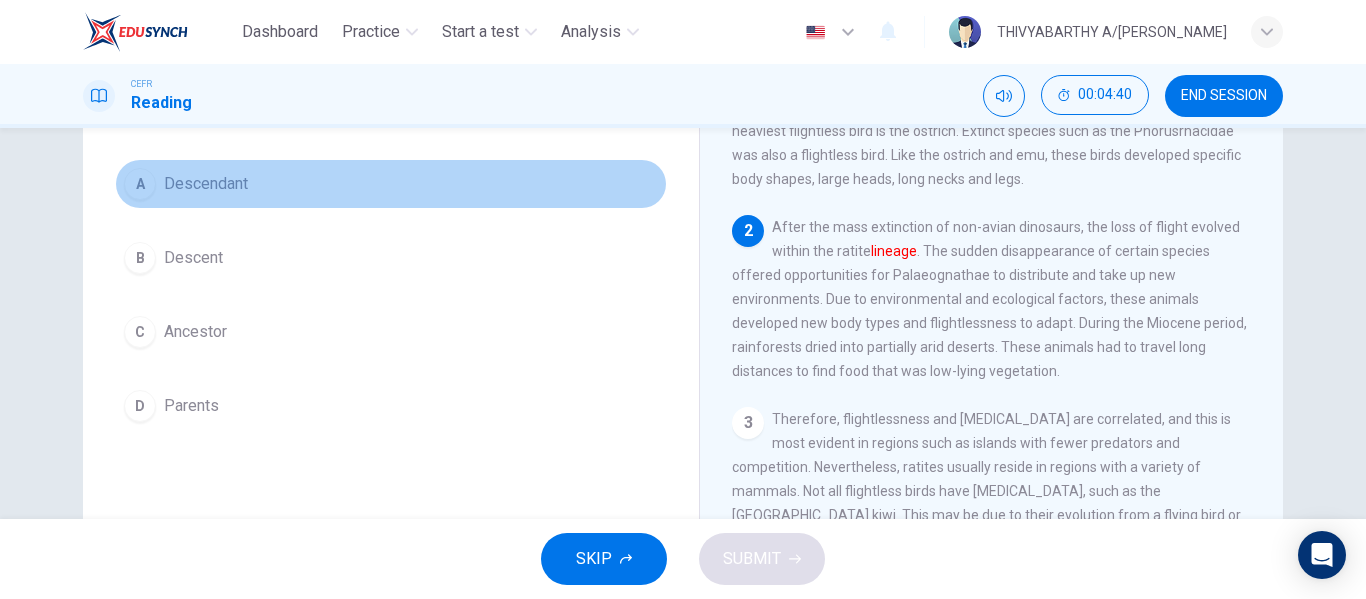click on "A Descendant" at bounding box center (391, 184) 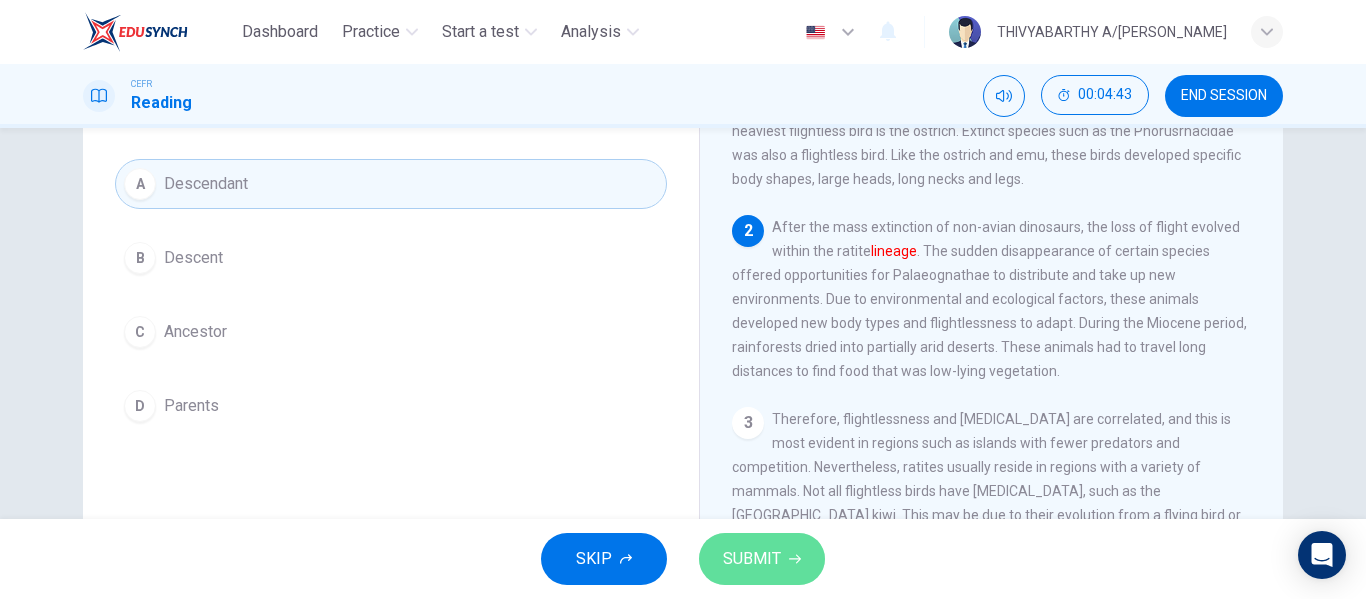 click on "SUBMIT" at bounding box center (752, 559) 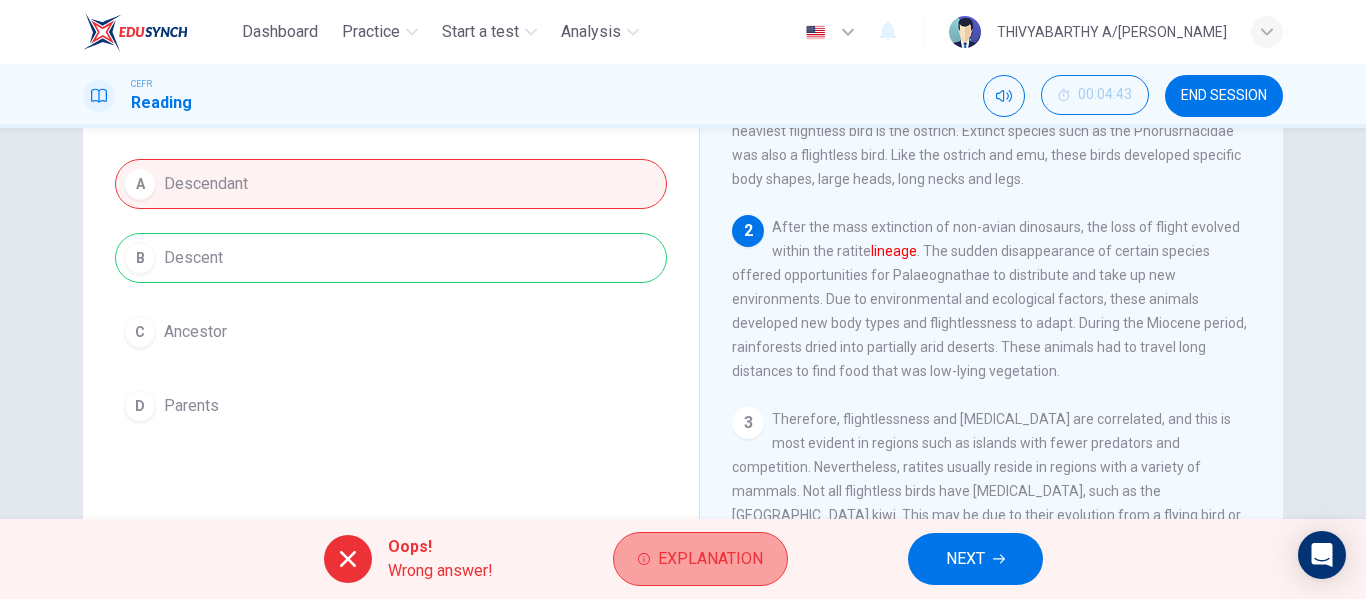 click on "Explanation" at bounding box center (710, 559) 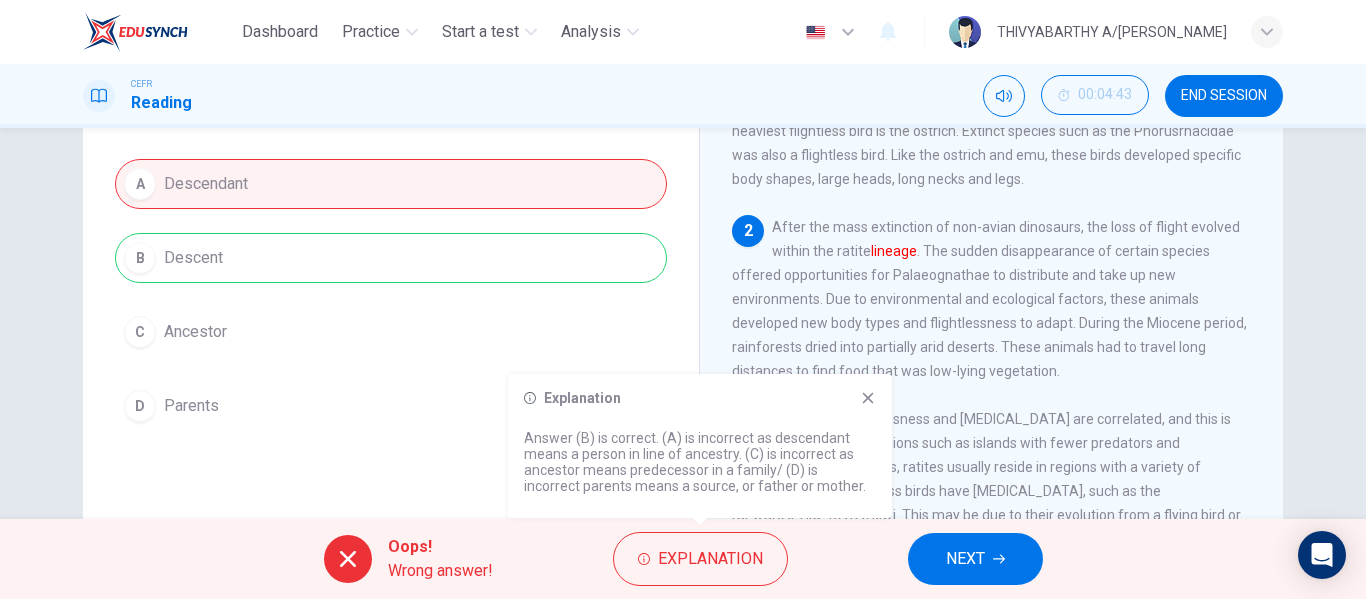 click on "NEXT" at bounding box center [965, 559] 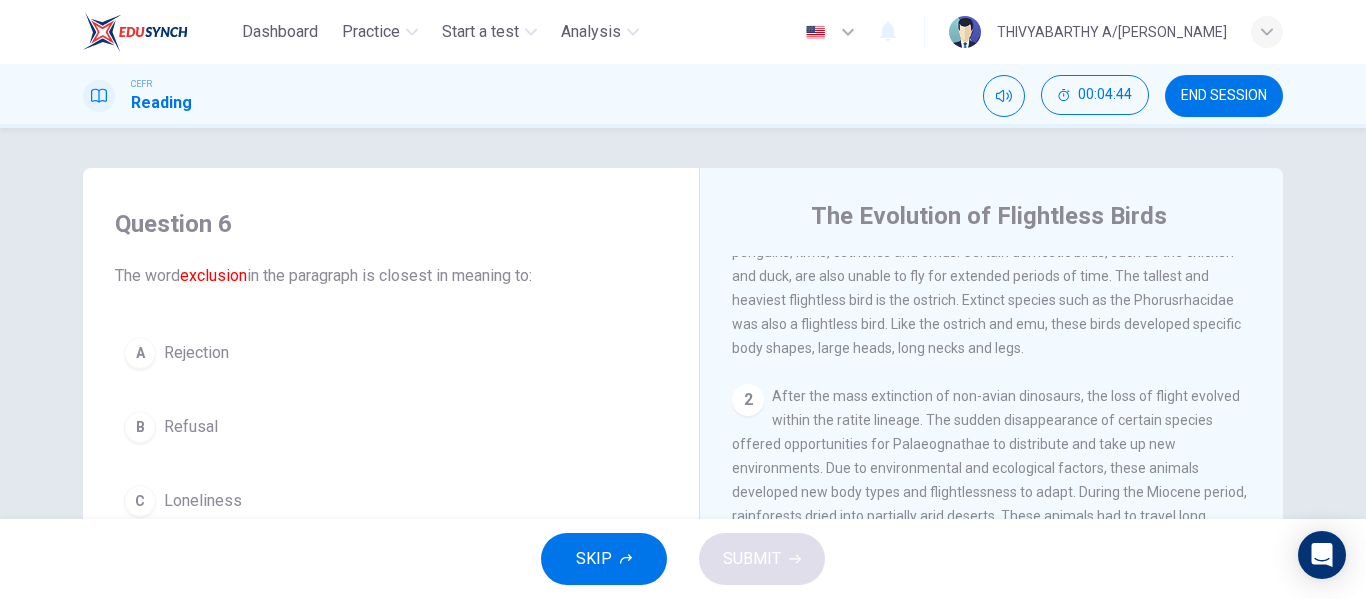scroll, scrollTop: 384, scrollLeft: 0, axis: vertical 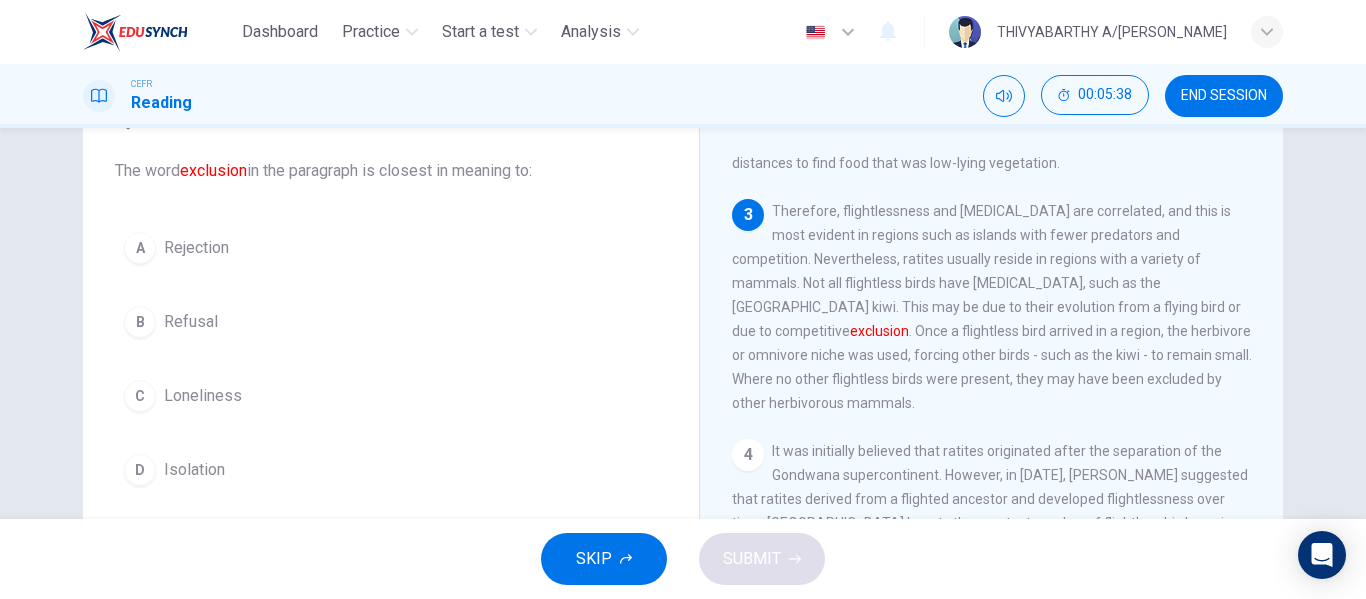 click on "D Isolation" at bounding box center (391, 470) 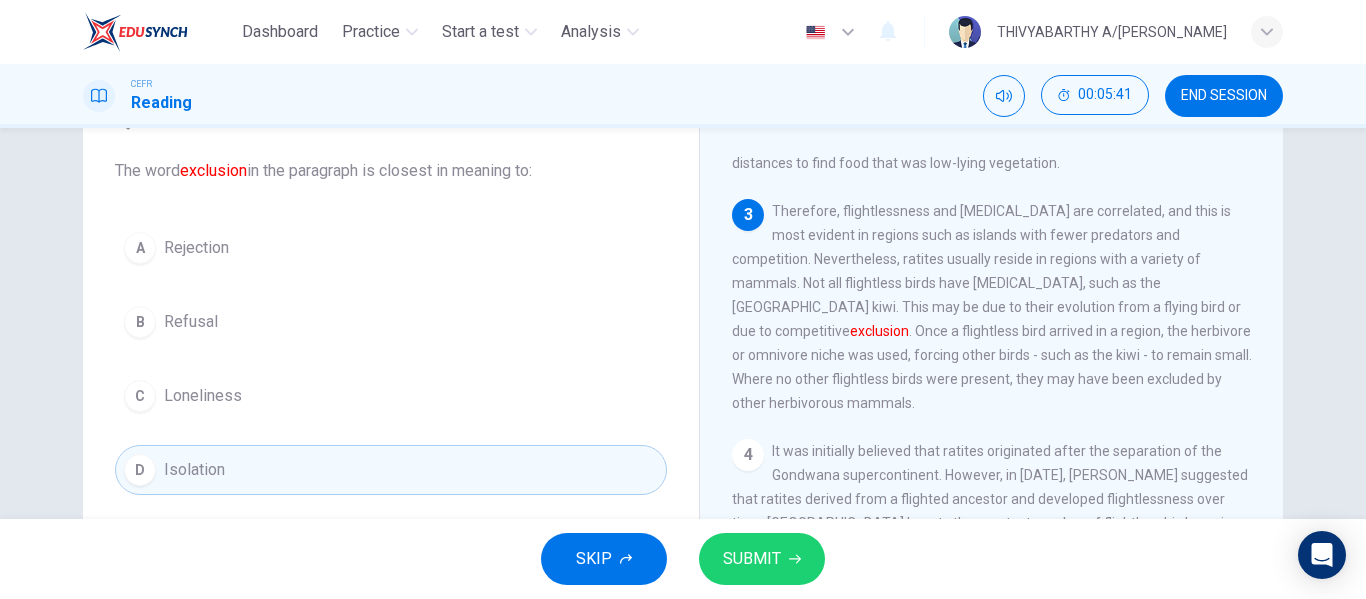click on "A Rejection" at bounding box center (391, 248) 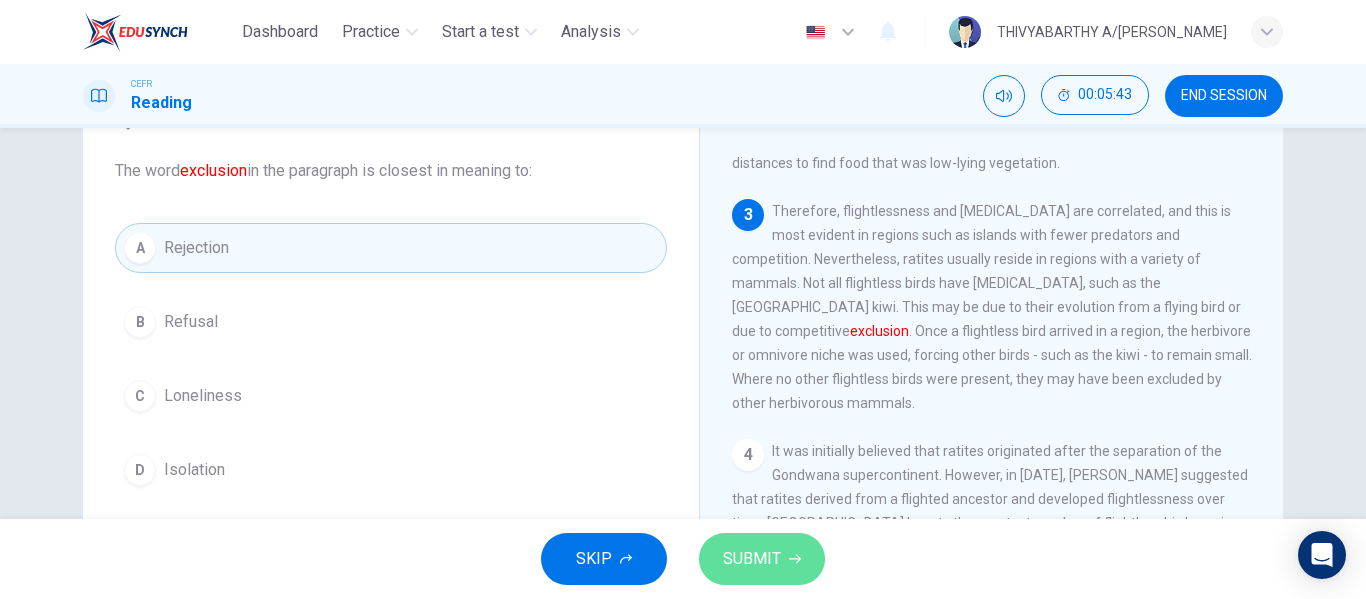 click on "SUBMIT" at bounding box center (752, 559) 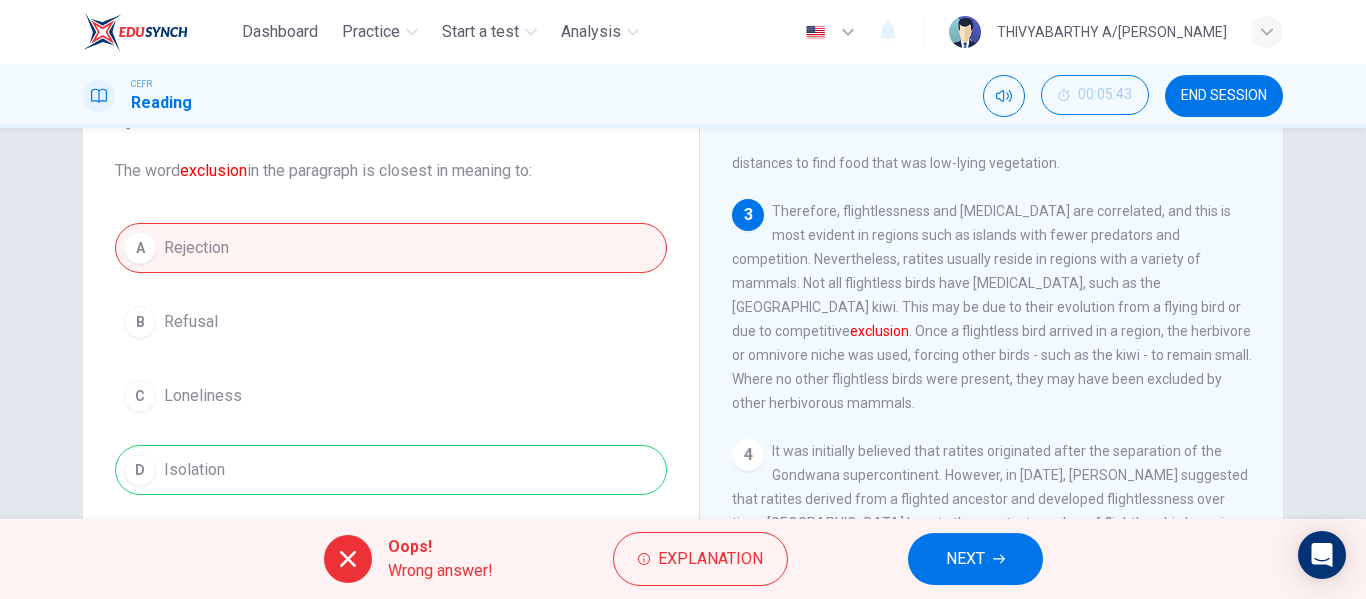 click on "NEXT" at bounding box center (975, 559) 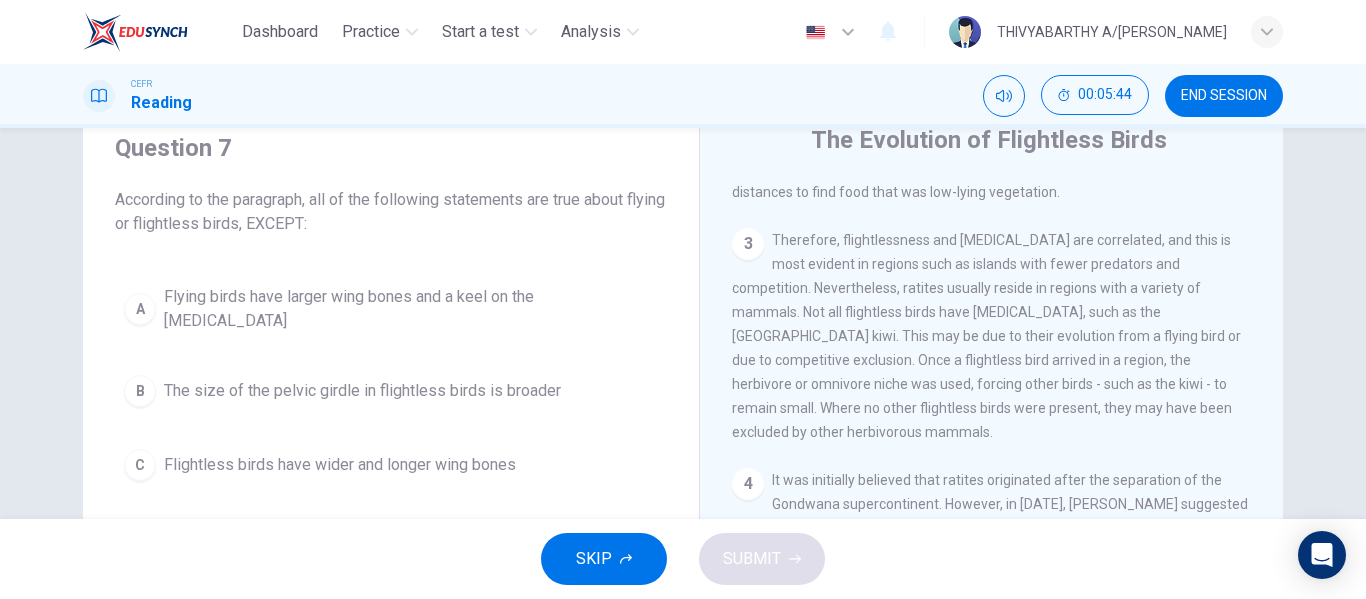 scroll, scrollTop: 74, scrollLeft: 0, axis: vertical 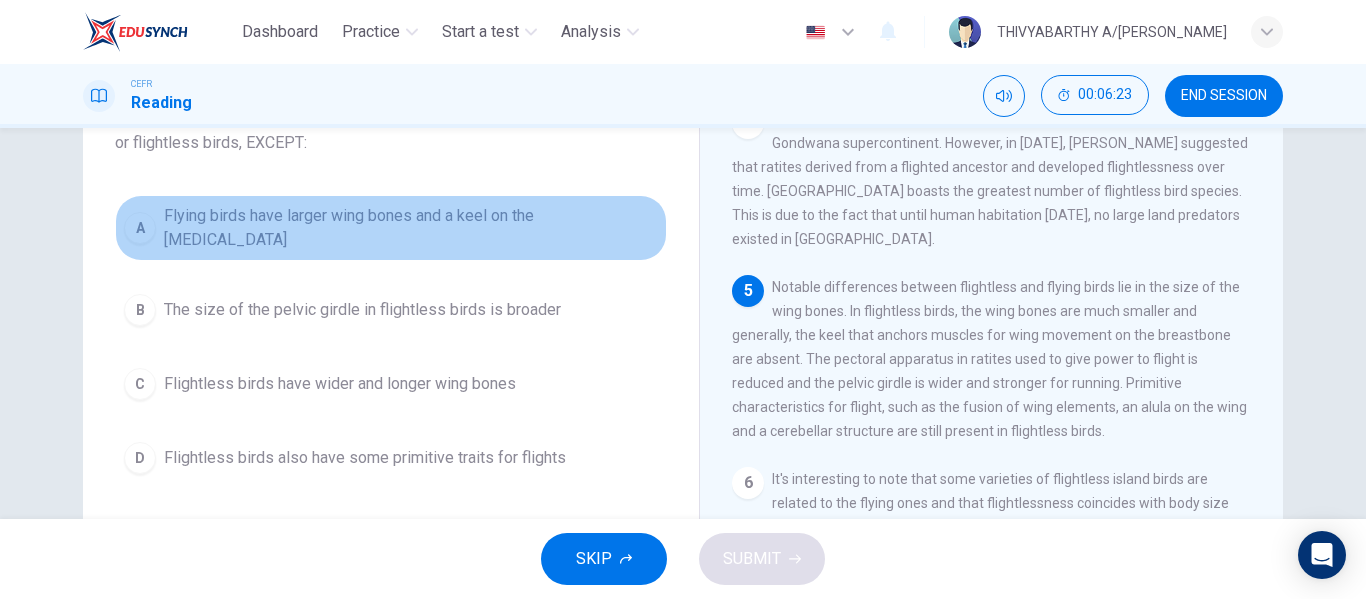 click on "A Flying birds have larger wing bones and a keel on the [MEDICAL_DATA]" at bounding box center [391, 228] 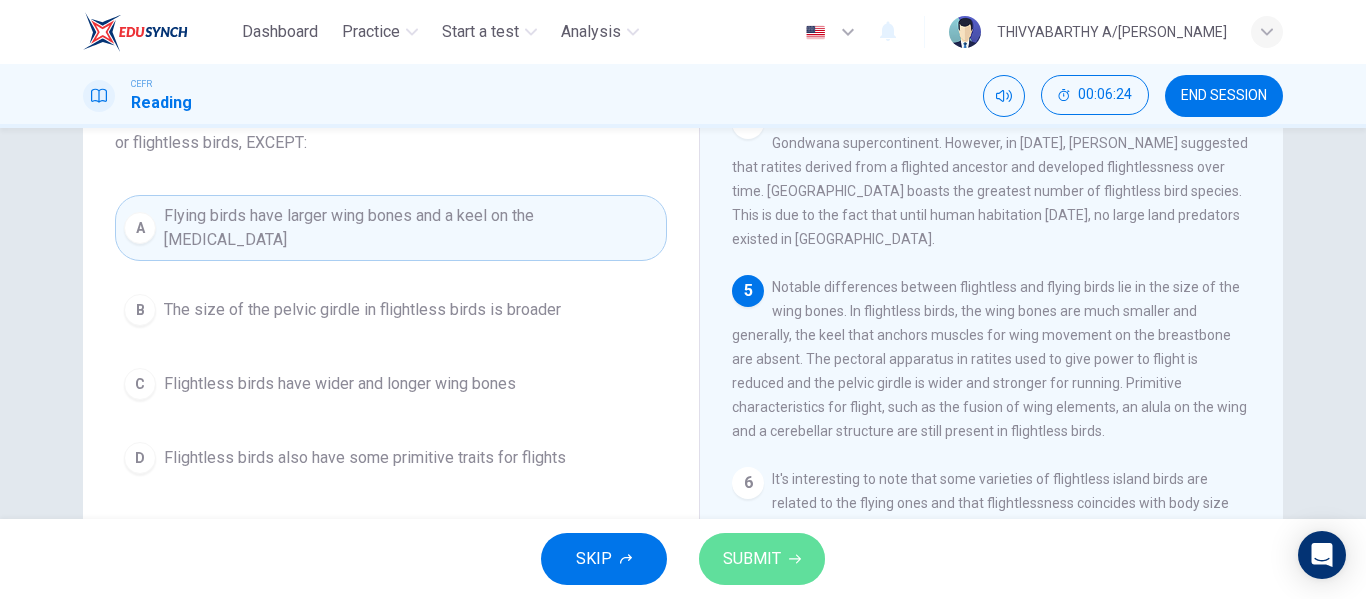 click on "SUBMIT" at bounding box center [762, 559] 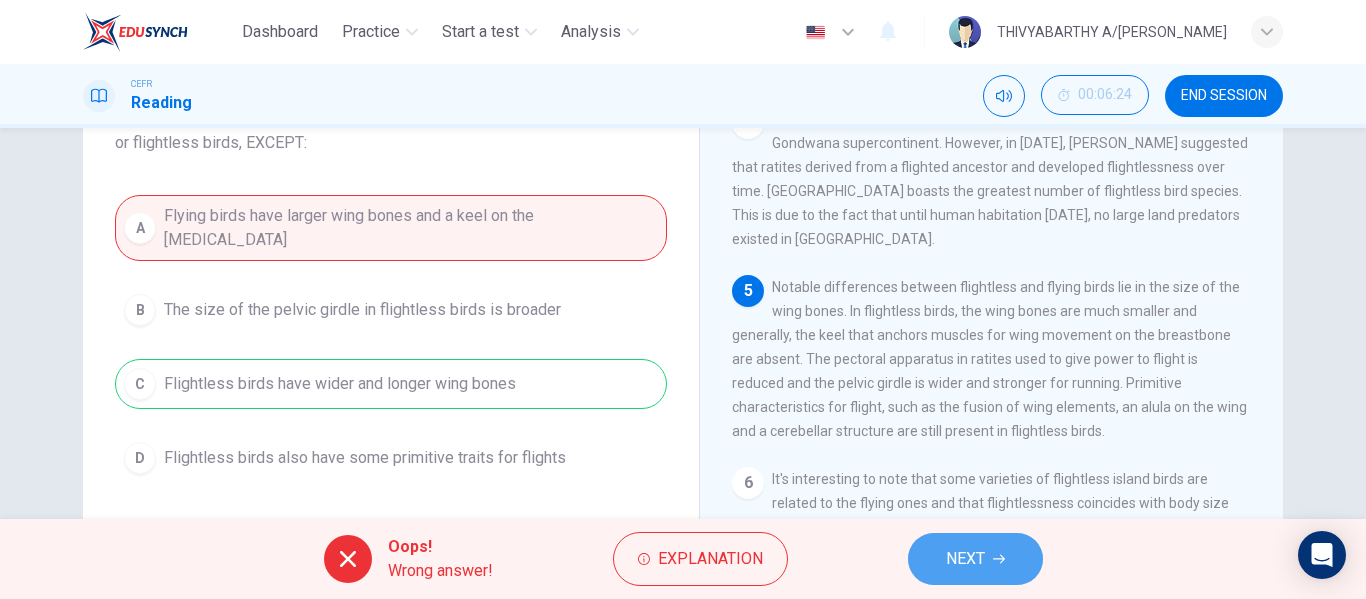 click on "NEXT" at bounding box center (965, 559) 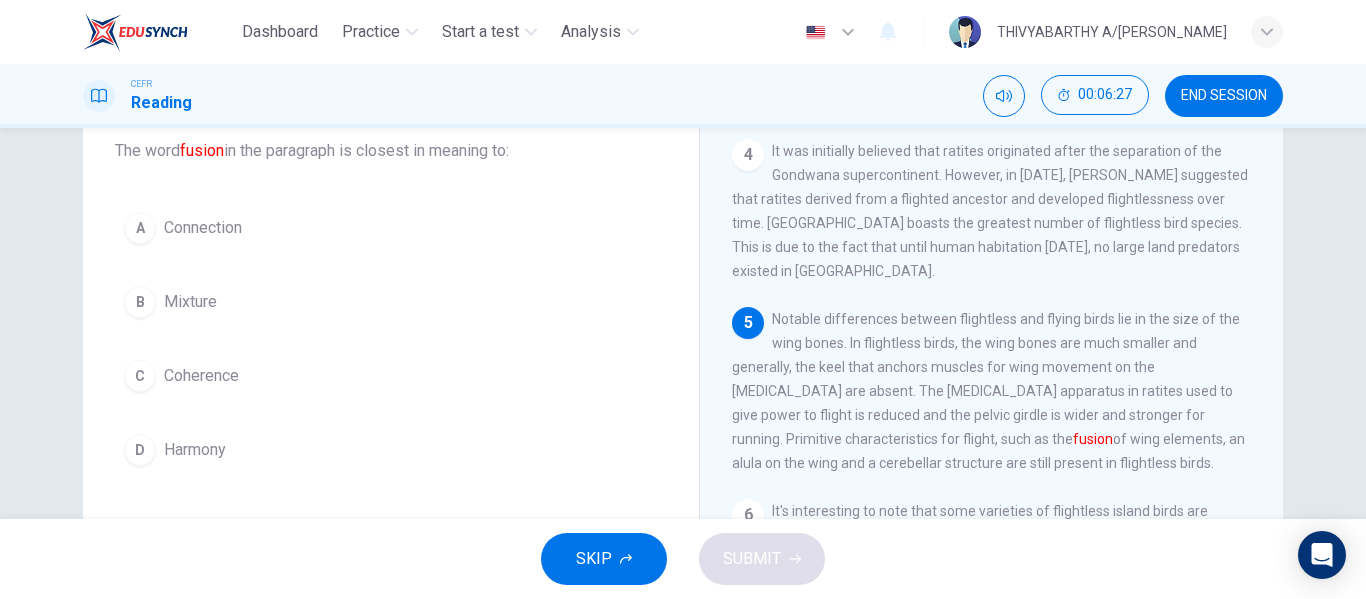 scroll, scrollTop: 136, scrollLeft: 0, axis: vertical 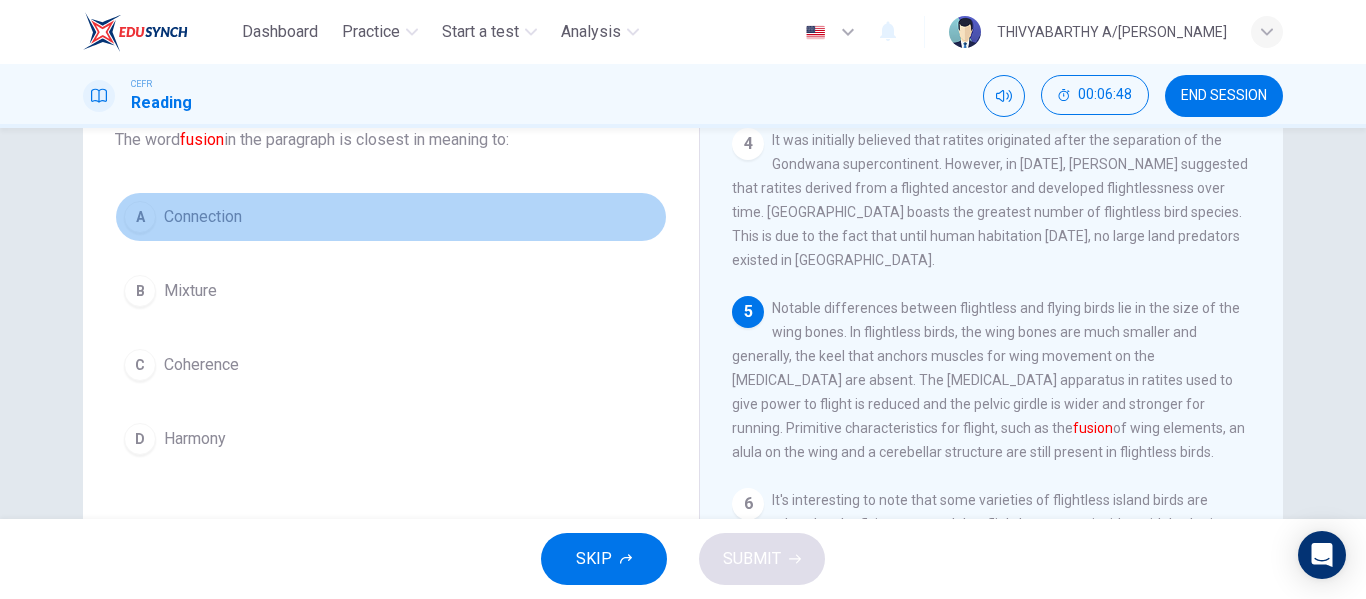 click on "A Connection" at bounding box center [391, 217] 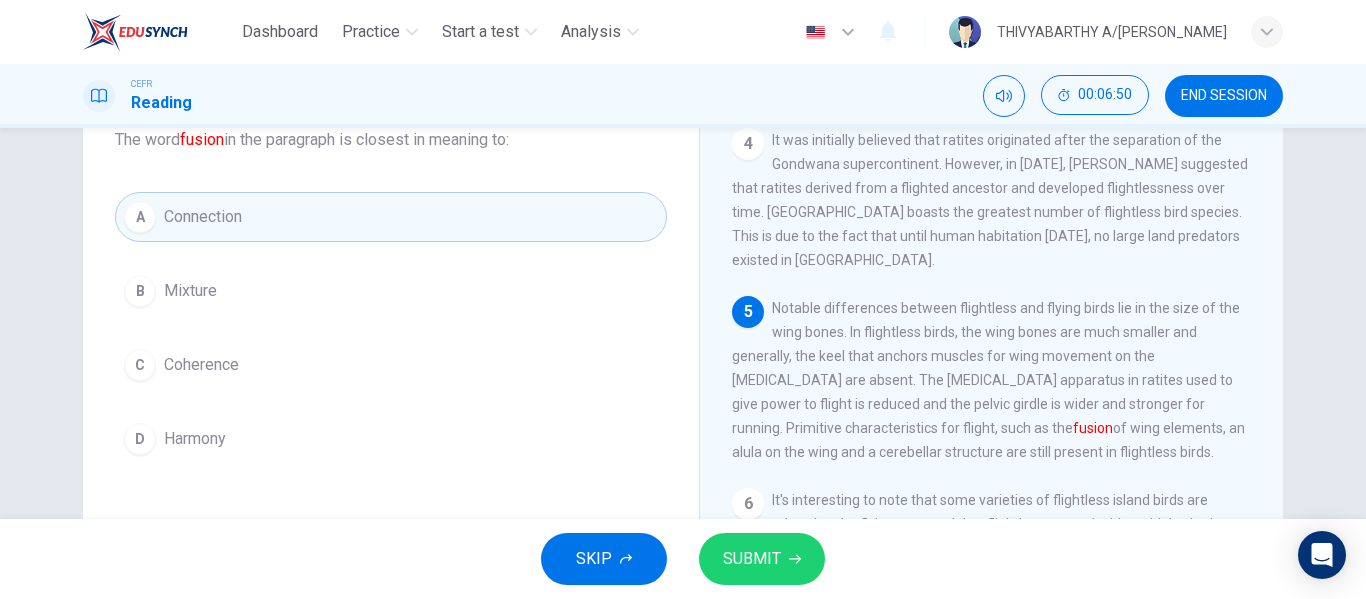 click on "SUBMIT" at bounding box center [762, 559] 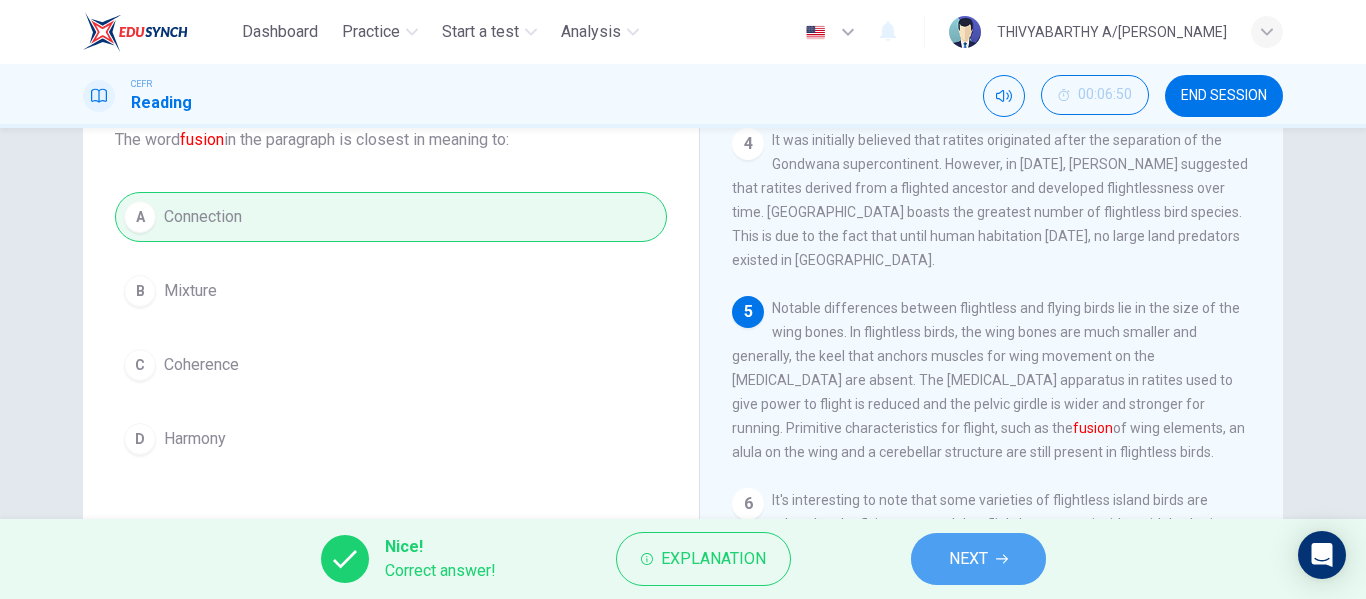 click on "NEXT" at bounding box center (978, 559) 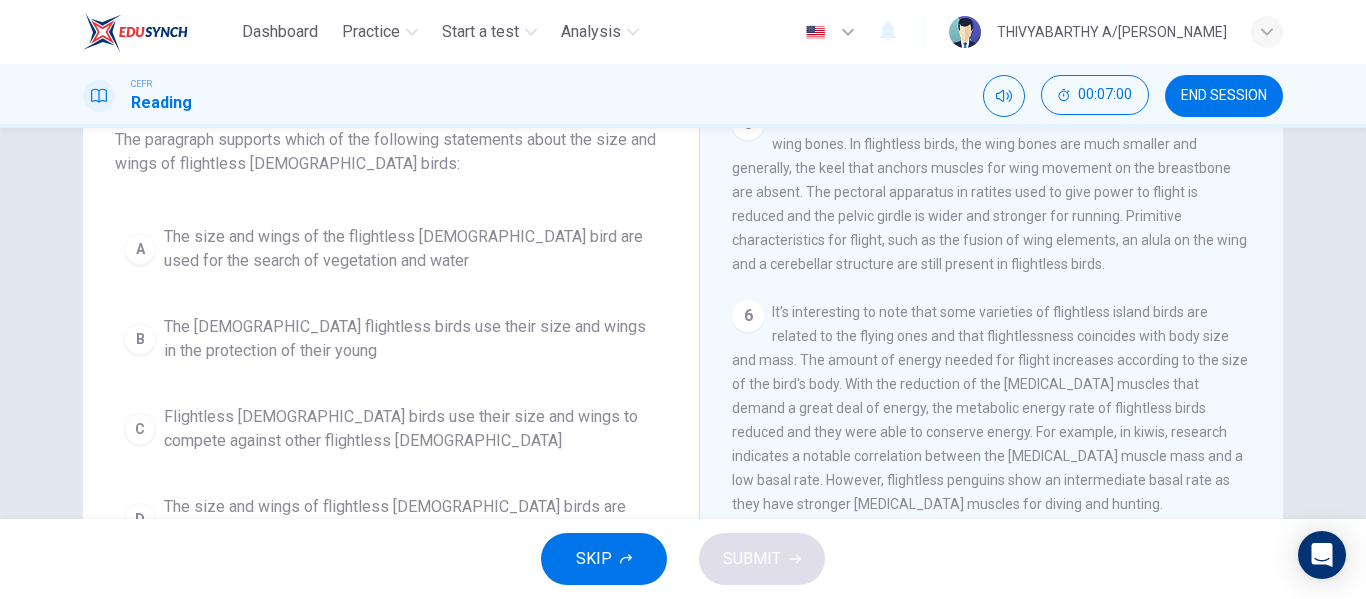scroll, scrollTop: 1011, scrollLeft: 0, axis: vertical 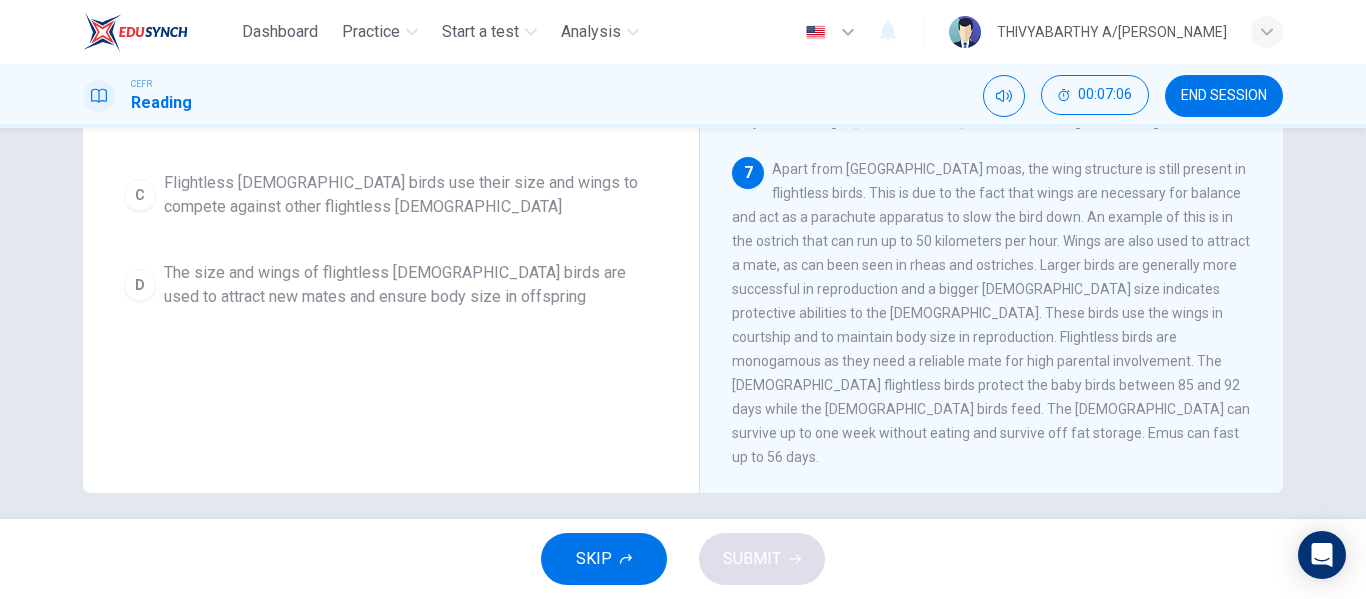 click on "7 Apart from [GEOGRAPHIC_DATA], the wing structure is still present in flightless birds. This is due to the fact that wings are necessary for balance and act as a parachute apparatus to slow the bird down. An example of this is in the ostrich that can run up to 50 kilometers per hour. Wings are also used to attract a mate, as can been seen in rheas and ostriches. Larger birds are generally more successful in reproduction and a bigger [DEMOGRAPHIC_DATA] size indicates protective abilities to the [DEMOGRAPHIC_DATA]. These birds use the wings in courtship and to maintain body size in reproduction. Flightless birds are monogamous as they need a reliable mate for high parental involvement. The [DEMOGRAPHIC_DATA] flightless birds protect the baby birds between 85 and 92 days while the [DEMOGRAPHIC_DATA] birds feed. The [DEMOGRAPHIC_DATA] can survive up to one week without eating and survive off fat storage. Emus can fast up to 56 days." at bounding box center (992, 313) 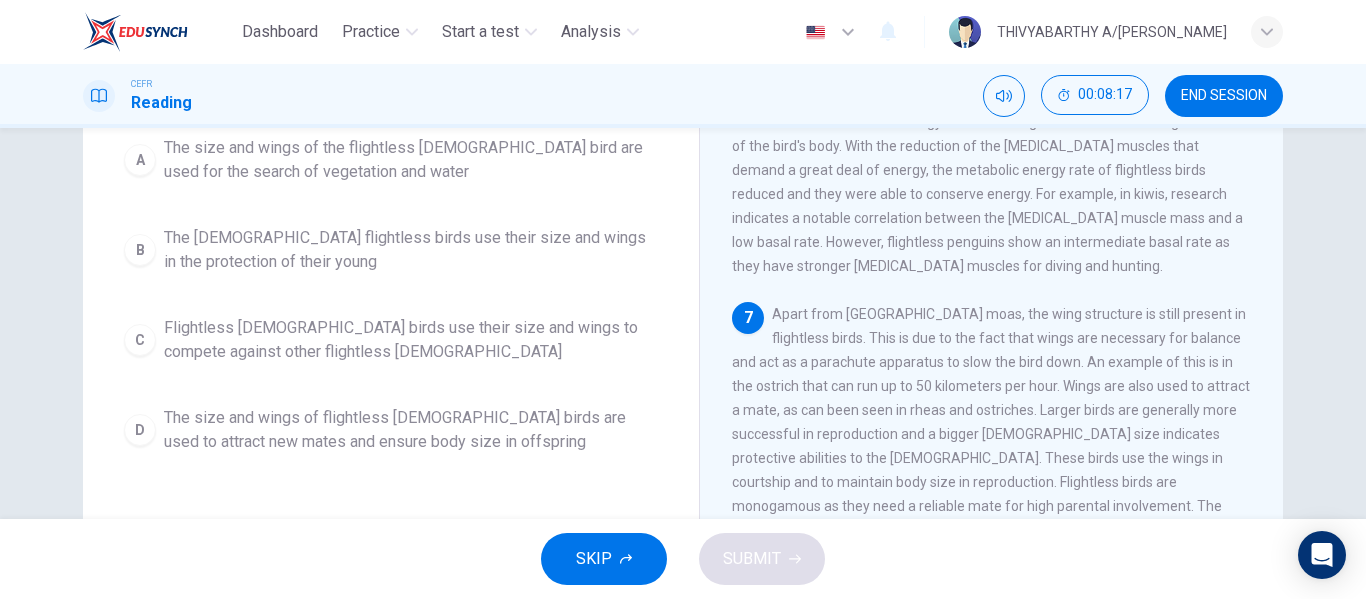 scroll, scrollTop: 230, scrollLeft: 0, axis: vertical 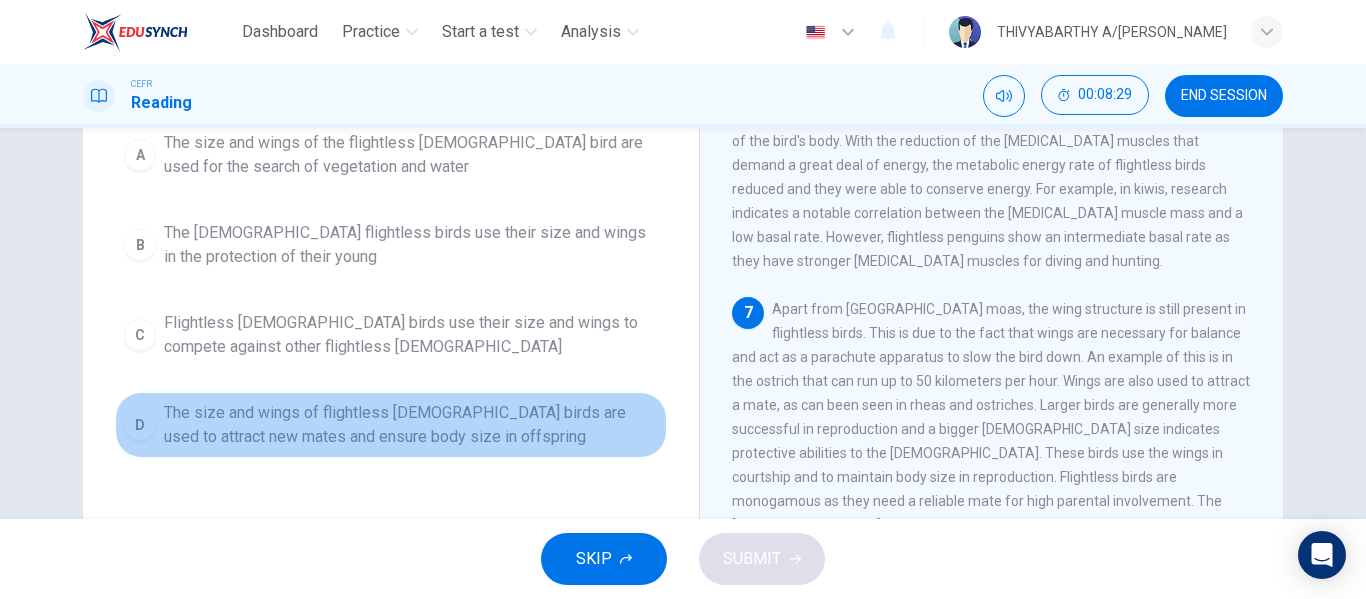 click on "The size and wings of flightless [DEMOGRAPHIC_DATA] birds are used to attract new mates and ensure body size in offspring" at bounding box center (411, 425) 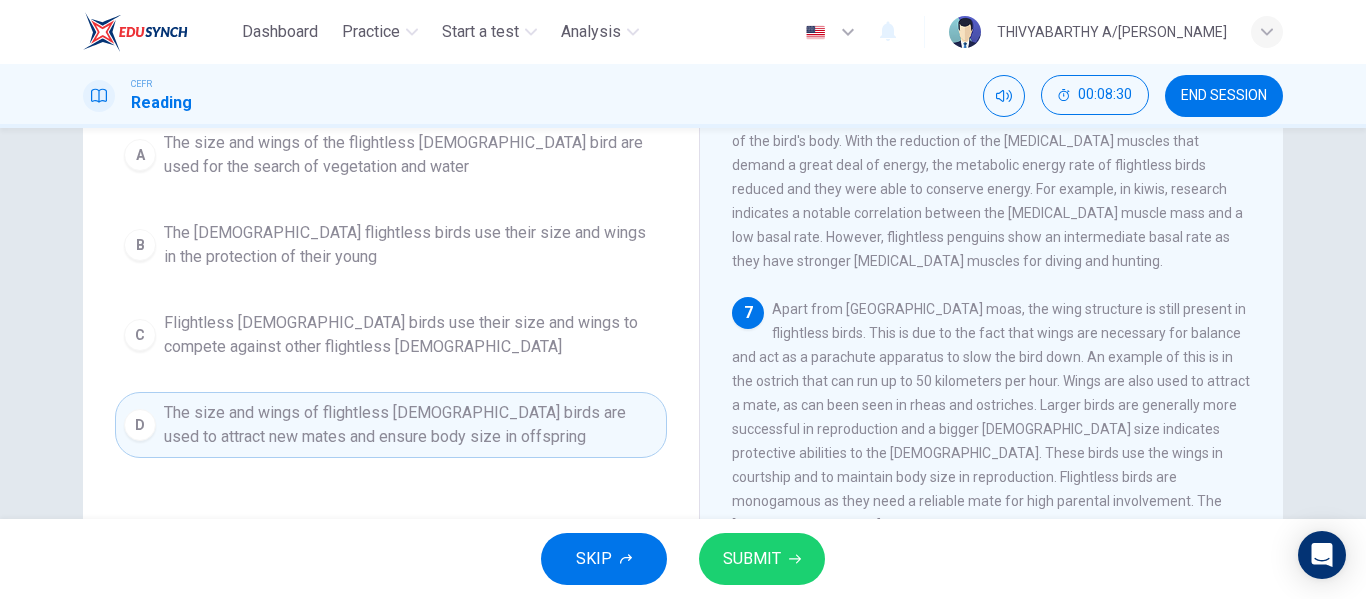 click on "SUBMIT" at bounding box center [752, 559] 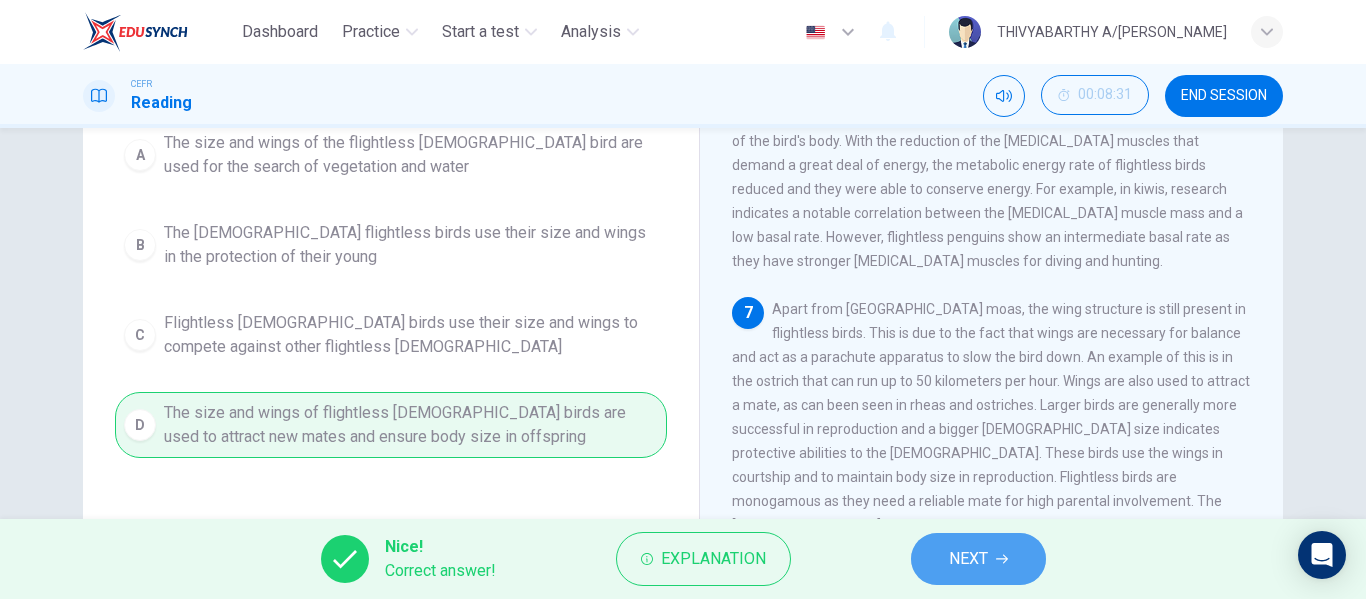 click on "NEXT" at bounding box center (968, 559) 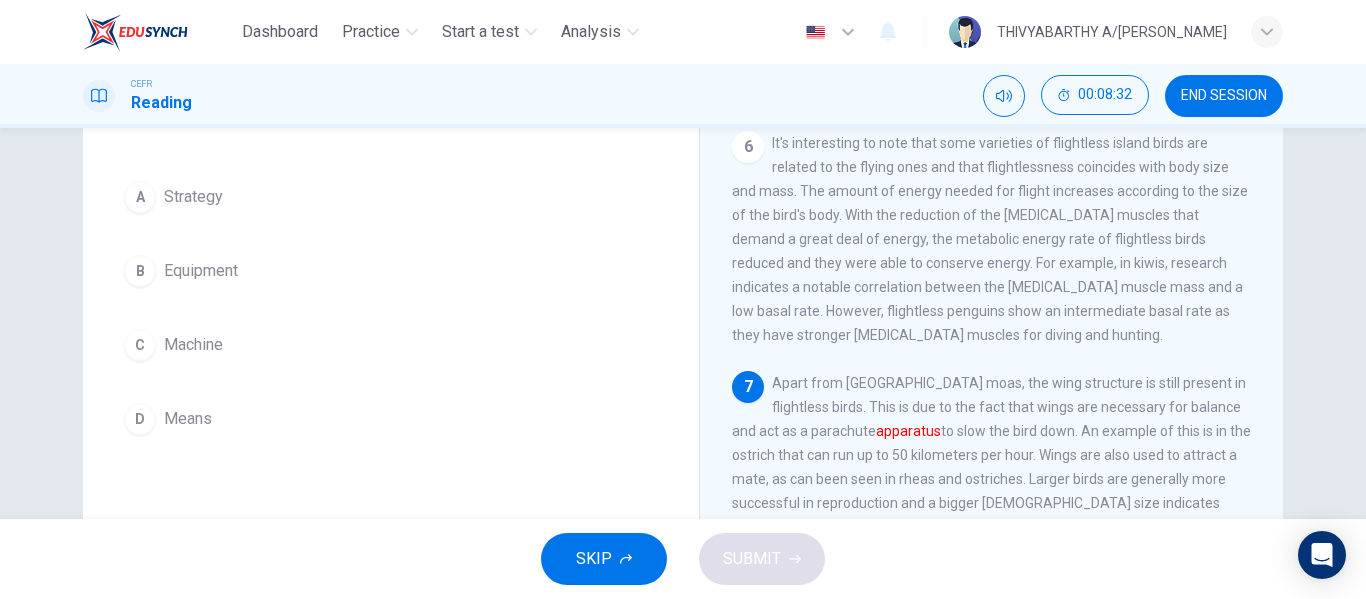 scroll, scrollTop: 154, scrollLeft: 0, axis: vertical 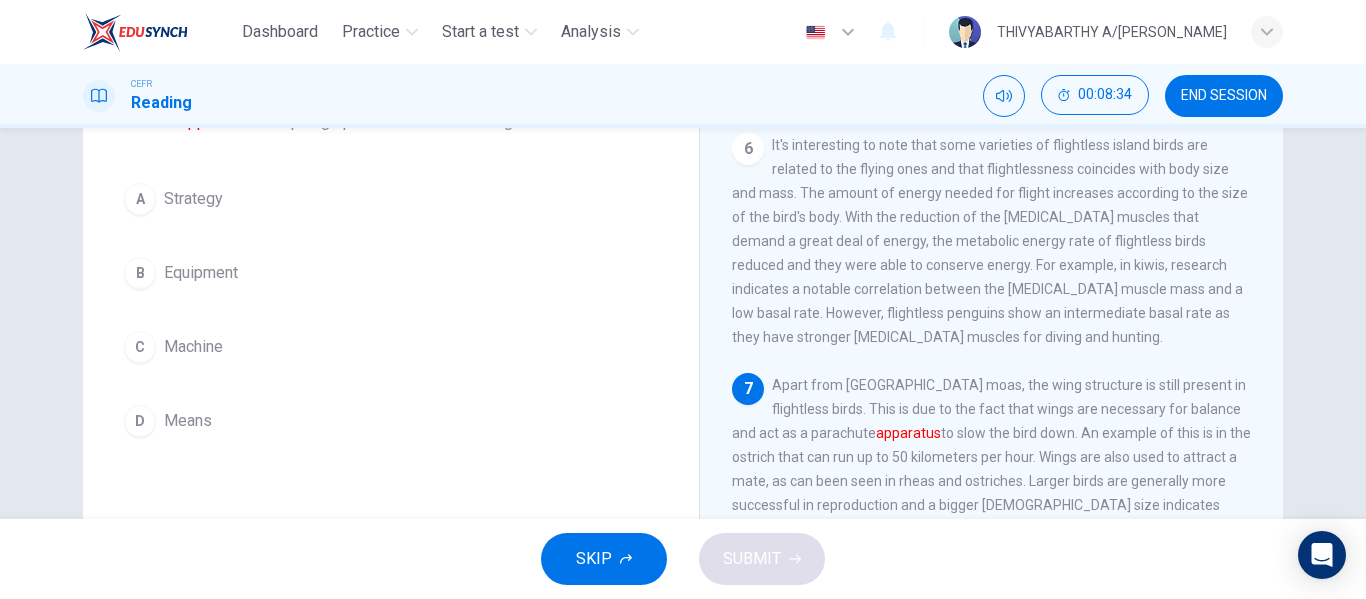click on "B Equipment" at bounding box center (391, 273) 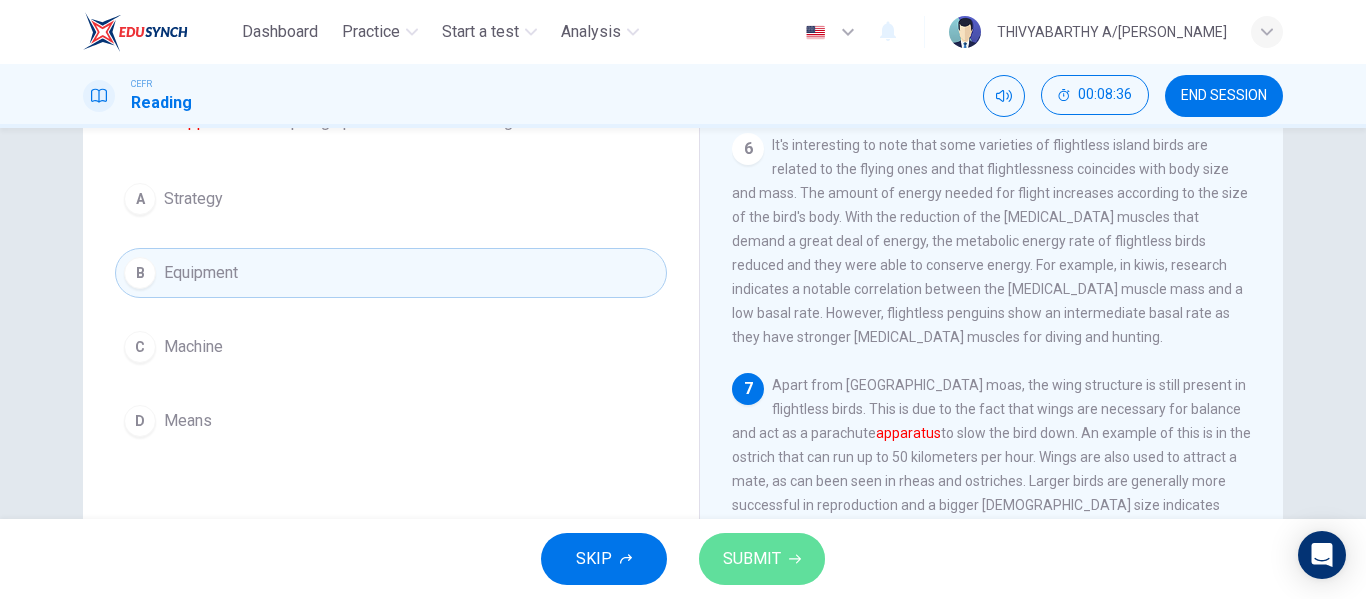 click on "SUBMIT" at bounding box center [762, 559] 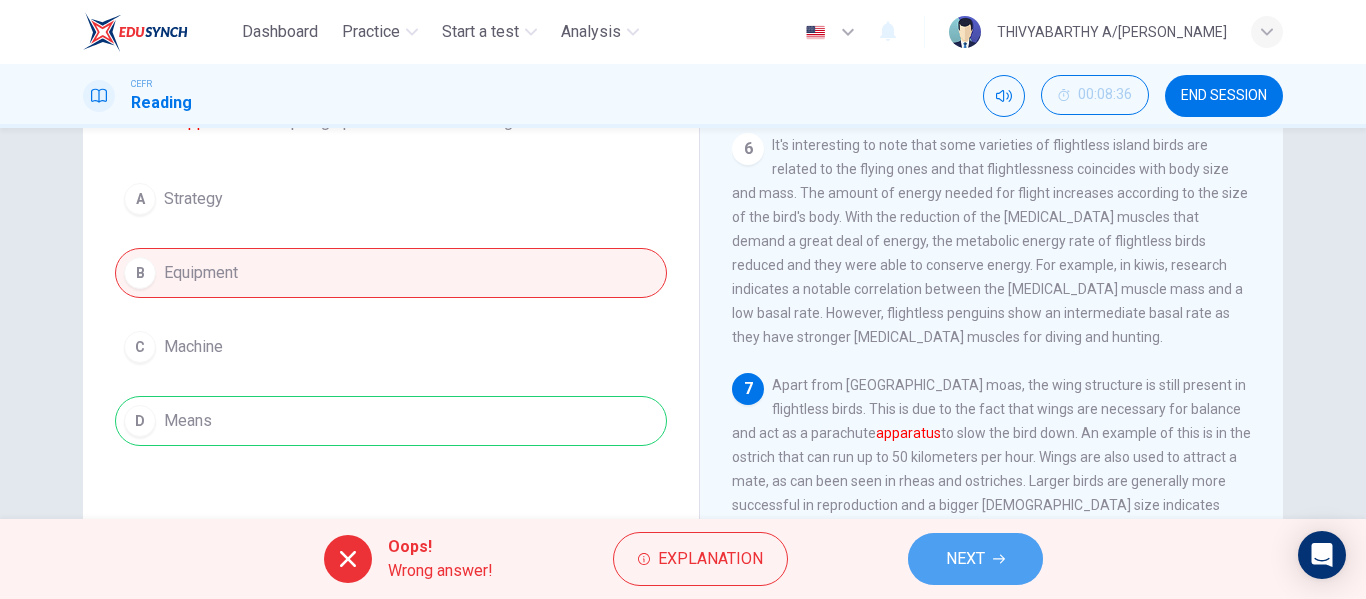 click on "NEXT" at bounding box center [965, 559] 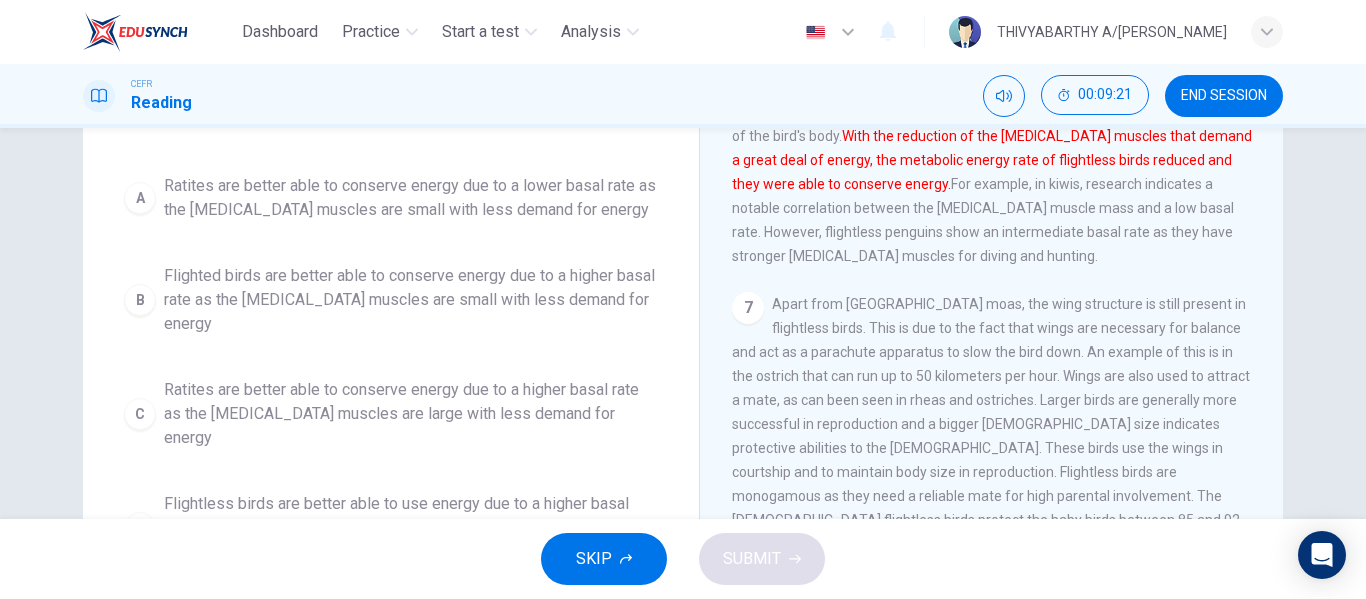 scroll, scrollTop: 233, scrollLeft: 0, axis: vertical 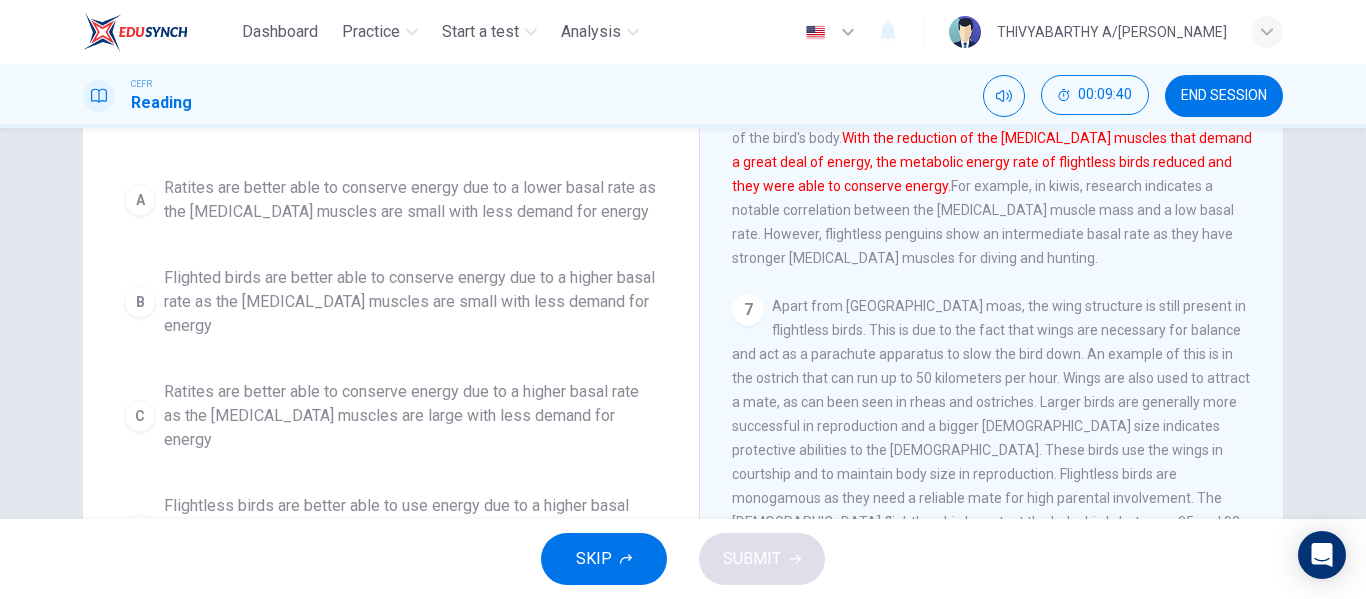 click on "Apart from [GEOGRAPHIC_DATA] moas, the wing structure is still present in flightless birds. This is due to the fact that wings are necessary for balance and act as a parachute apparatus to slow the bird down. An example of this is in the ostrich that can run up to 50 kilometers per hour. Wings are also used to attract a mate, as can been seen in rheas and ostriches. Larger birds are generally more successful in reproduction and a bigger [DEMOGRAPHIC_DATA] size indicates protective abilities to the [DEMOGRAPHIC_DATA]. These birds use the wings in courtship and to maintain body size in reproduction. Flightless birds are monogamous as they need a reliable mate for high parental involvement. The [DEMOGRAPHIC_DATA] flightless birds protect the baby birds between 85 and 92 days while the [DEMOGRAPHIC_DATA] birds feed. The [DEMOGRAPHIC_DATA] can survive up to one week without eating and survive off fat storage. Emus can fast up to 56 days." at bounding box center (991, 450) 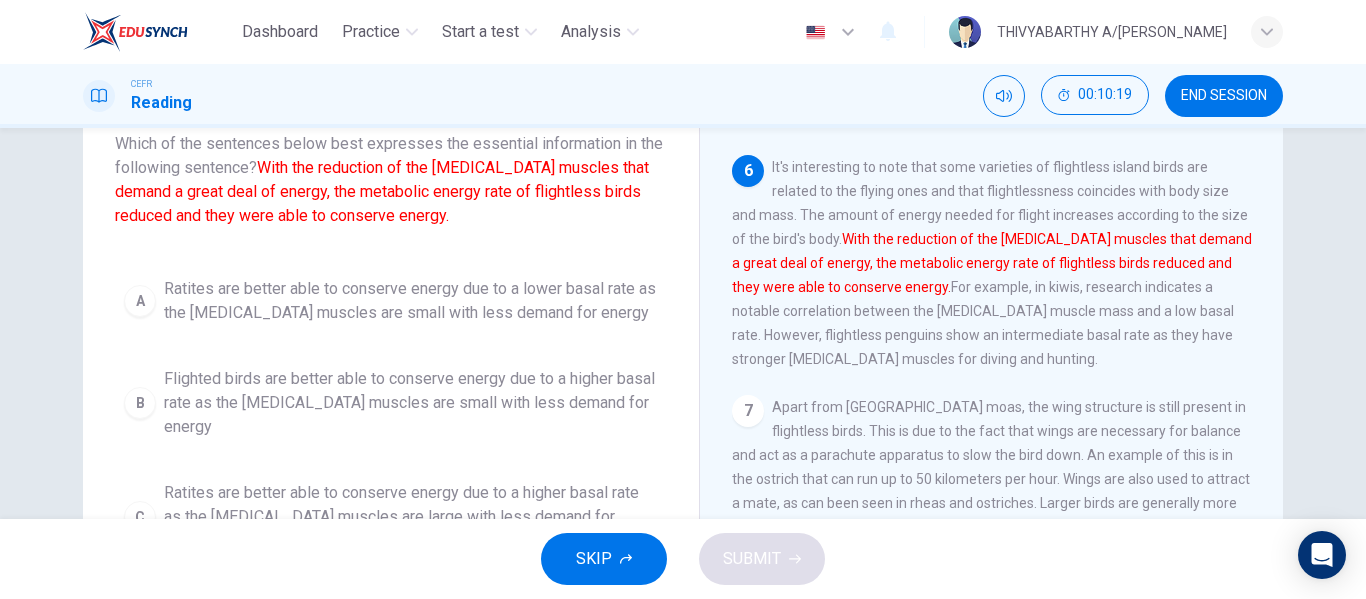 scroll, scrollTop: 193, scrollLeft: 0, axis: vertical 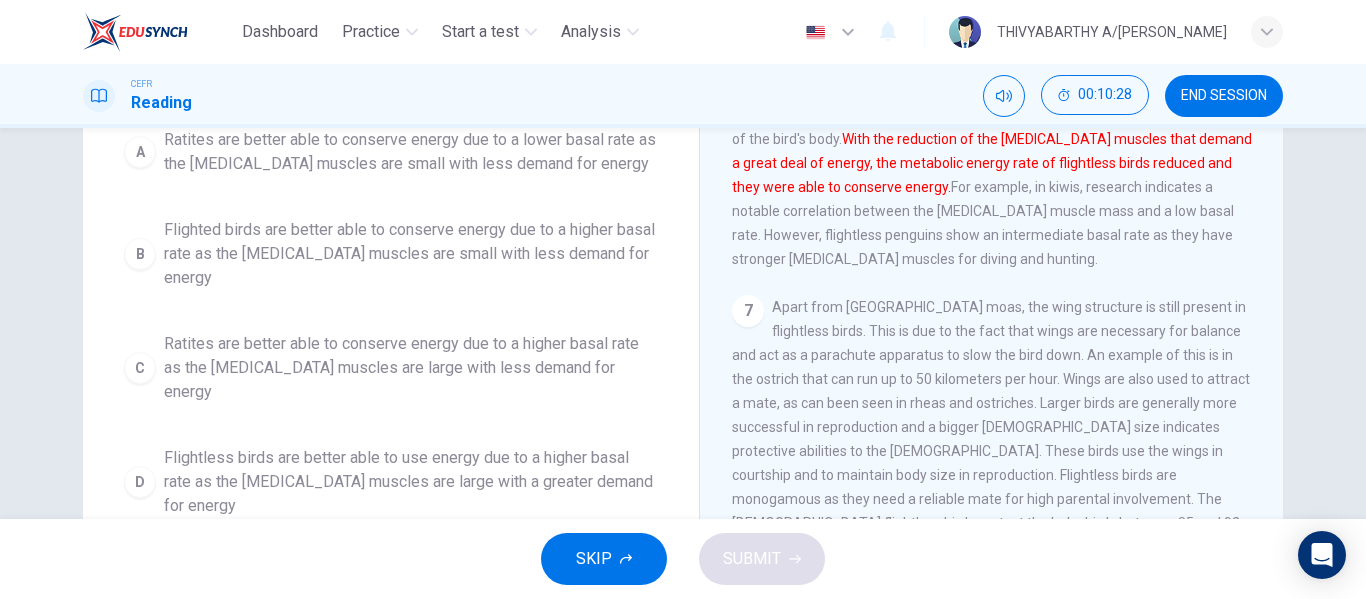 click on "Flightless birds are better able to use energy due to a higher basal rate as the [MEDICAL_DATA] muscles are large with a greater demand for energy" at bounding box center [411, 482] 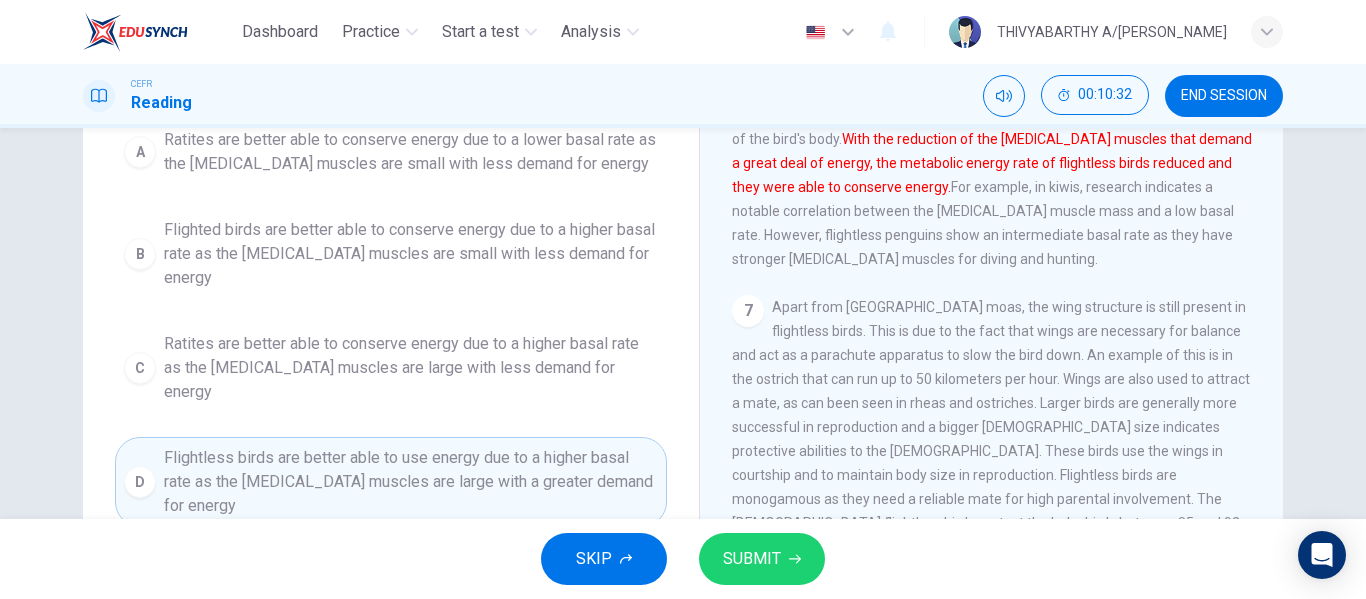 click on "SUBMIT" at bounding box center [752, 559] 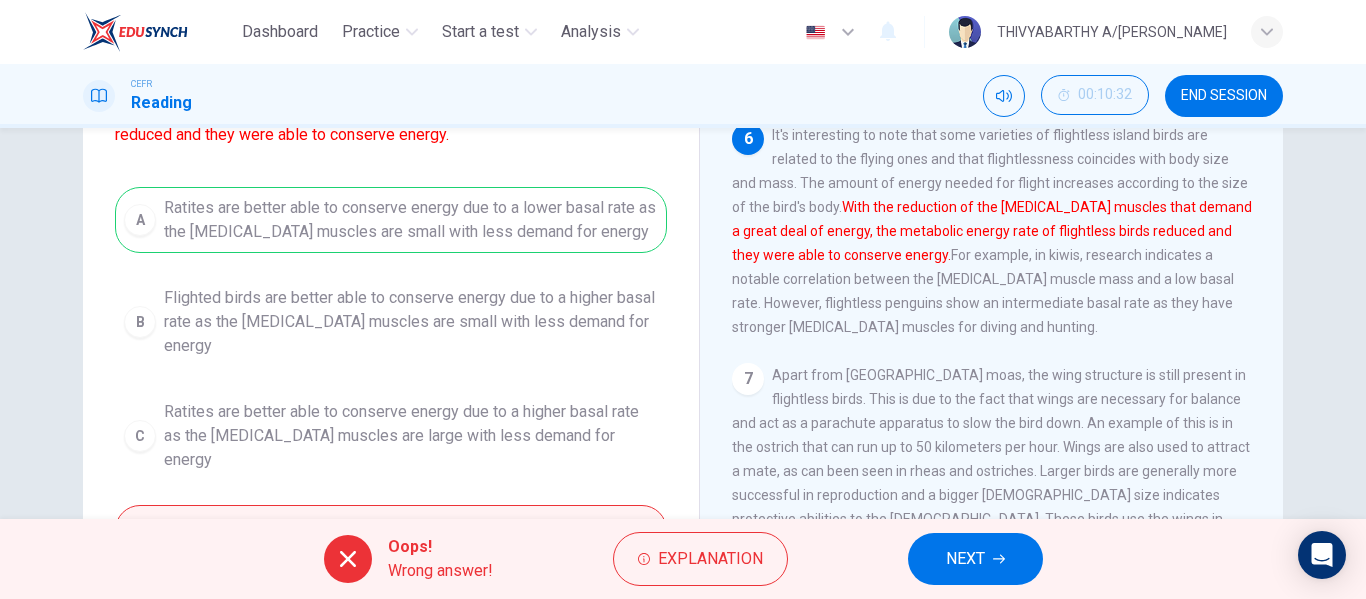 scroll, scrollTop: 212, scrollLeft: 0, axis: vertical 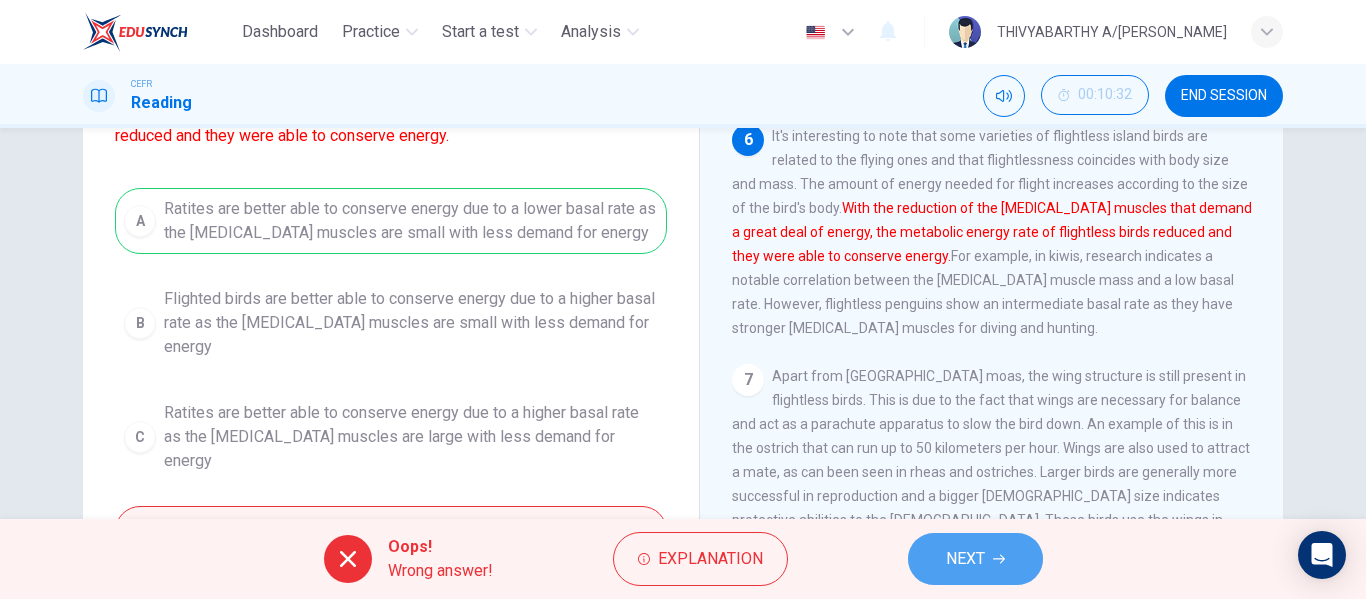click on "NEXT" at bounding box center (975, 559) 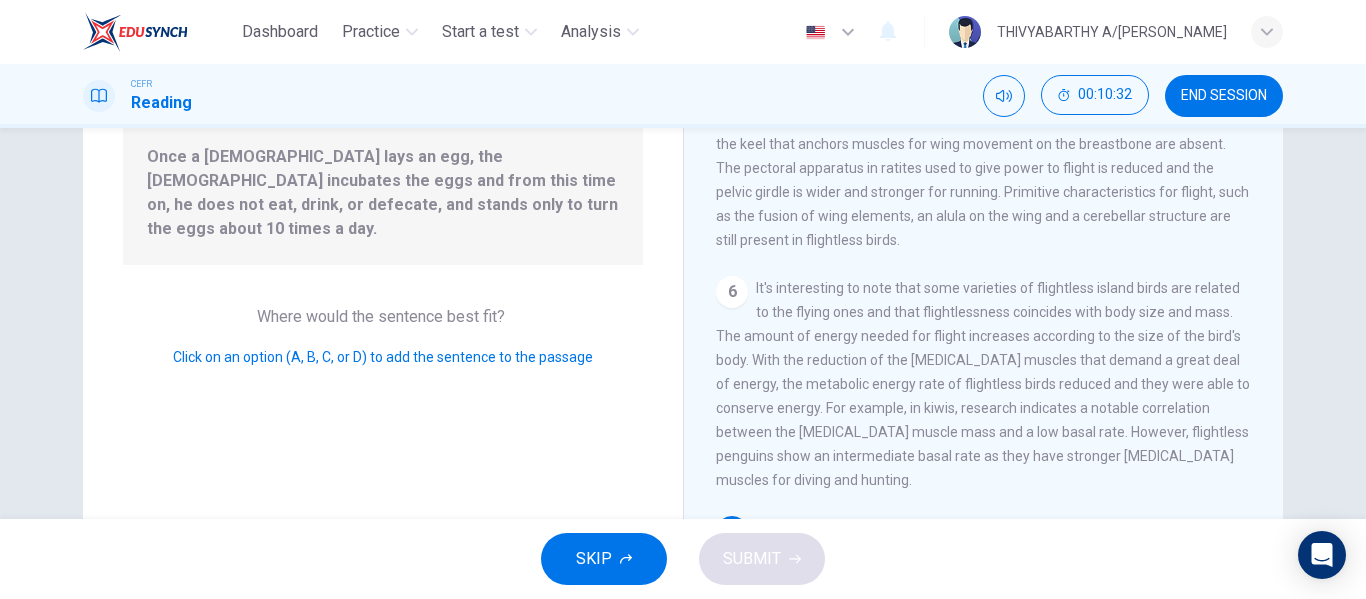 scroll, scrollTop: 1039, scrollLeft: 0, axis: vertical 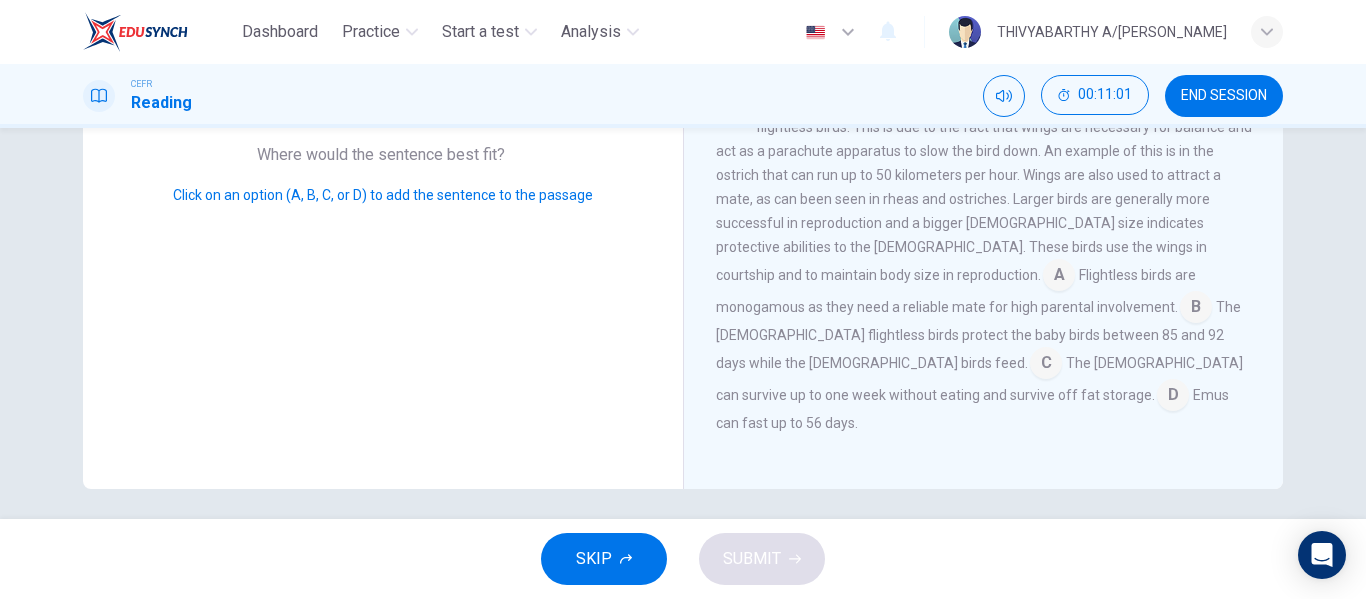 click at bounding box center (1046, 365) 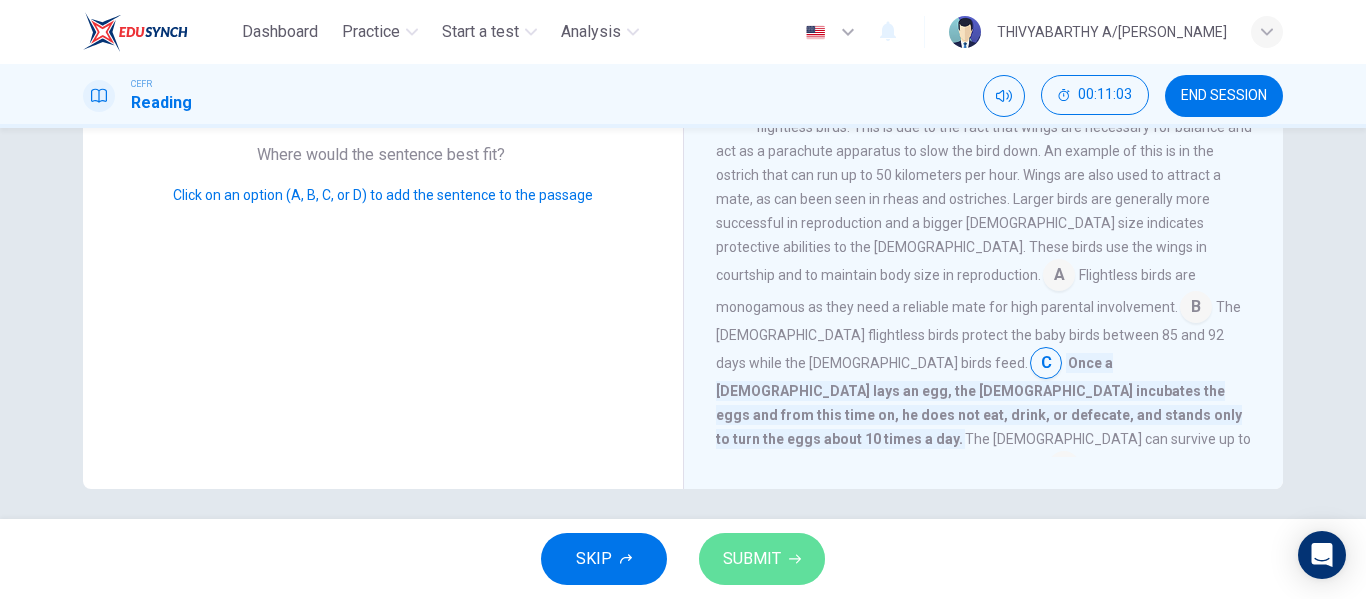 click on "SUBMIT" at bounding box center (752, 559) 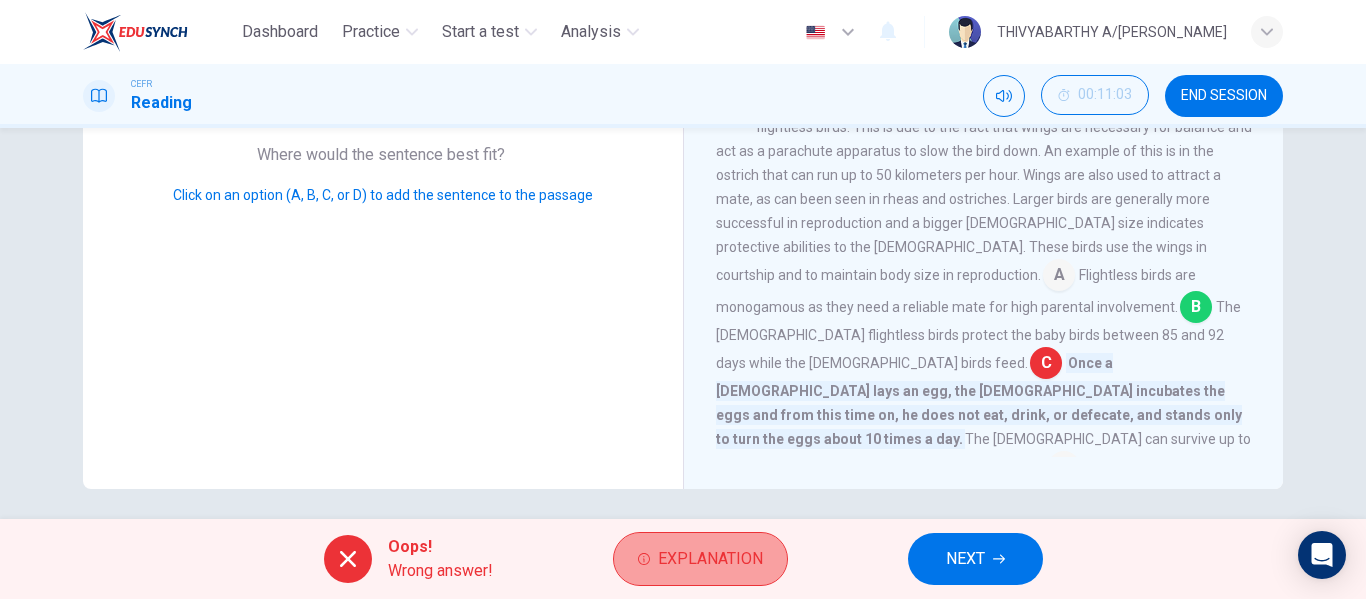 click on "Explanation" at bounding box center [710, 559] 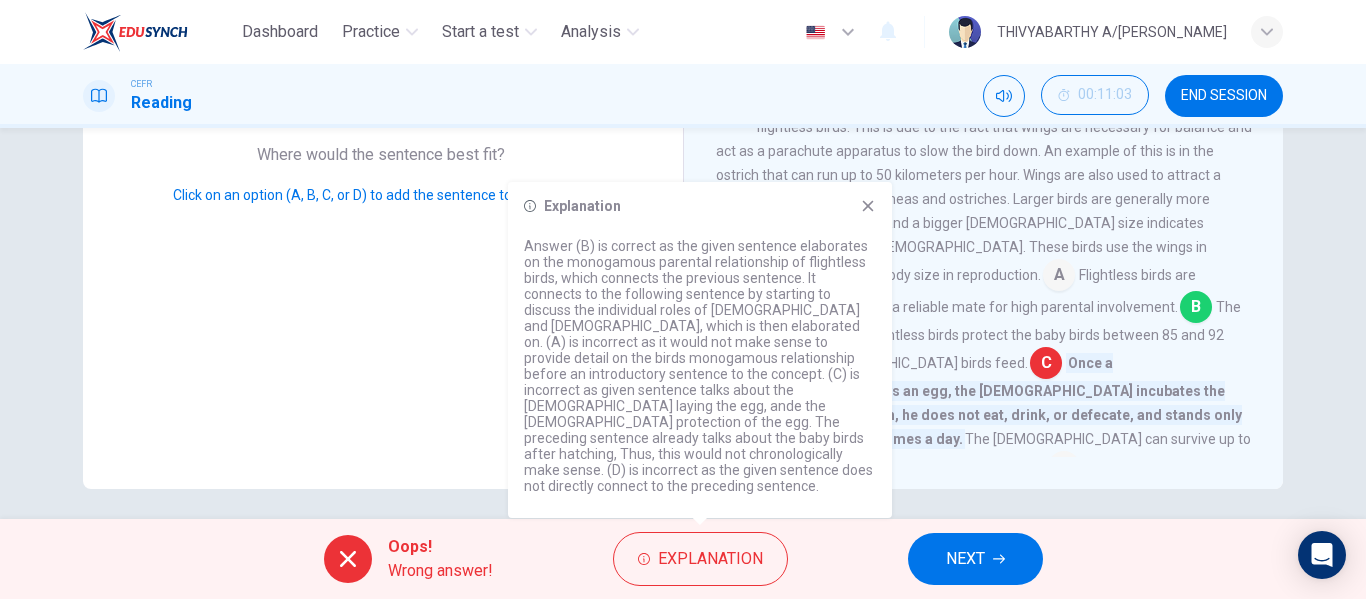 click 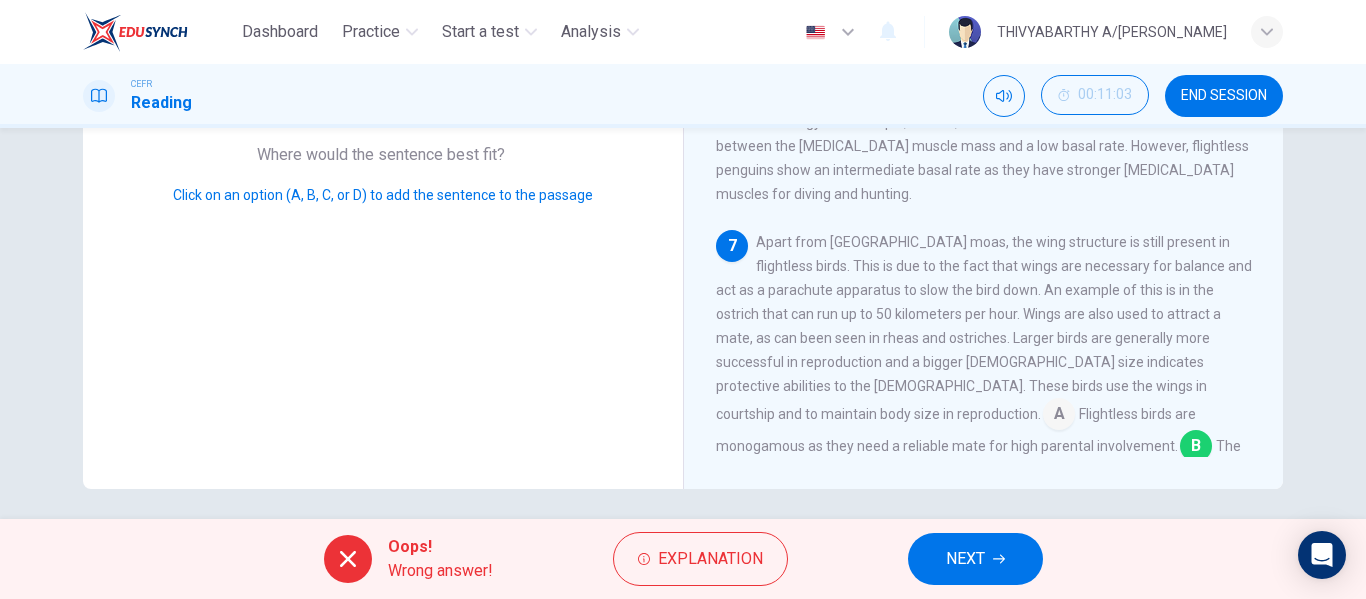 scroll, scrollTop: 899, scrollLeft: 0, axis: vertical 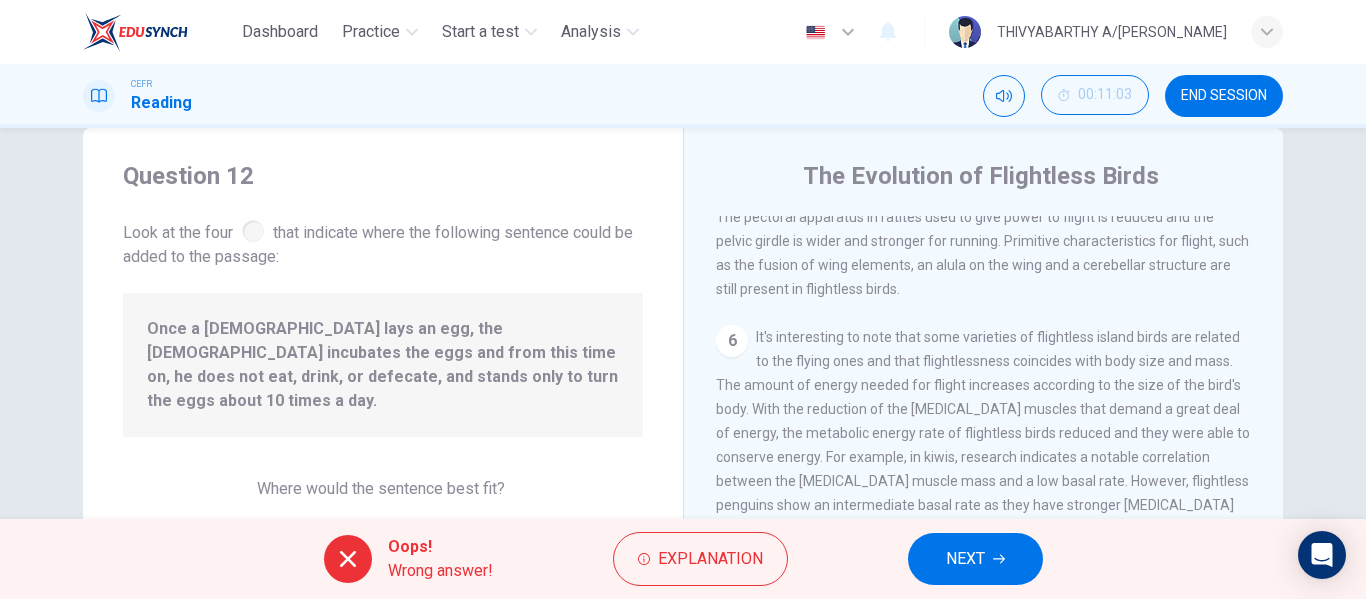 click on "NEXT" at bounding box center (965, 559) 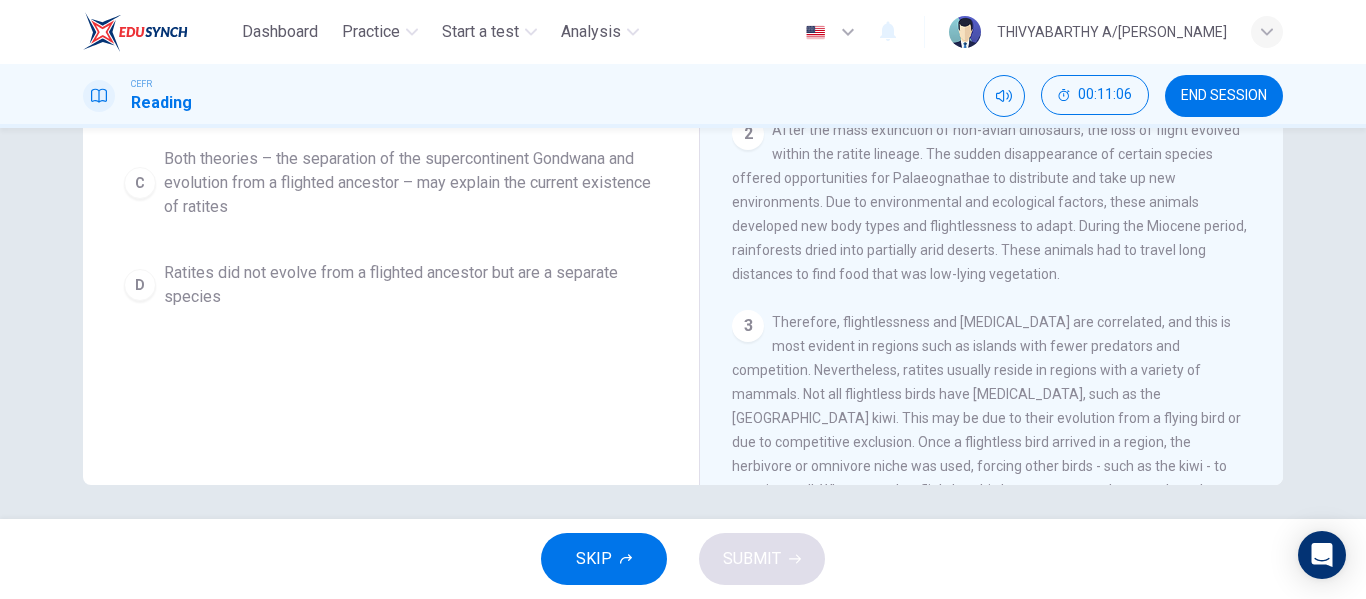 scroll, scrollTop: 384, scrollLeft: 0, axis: vertical 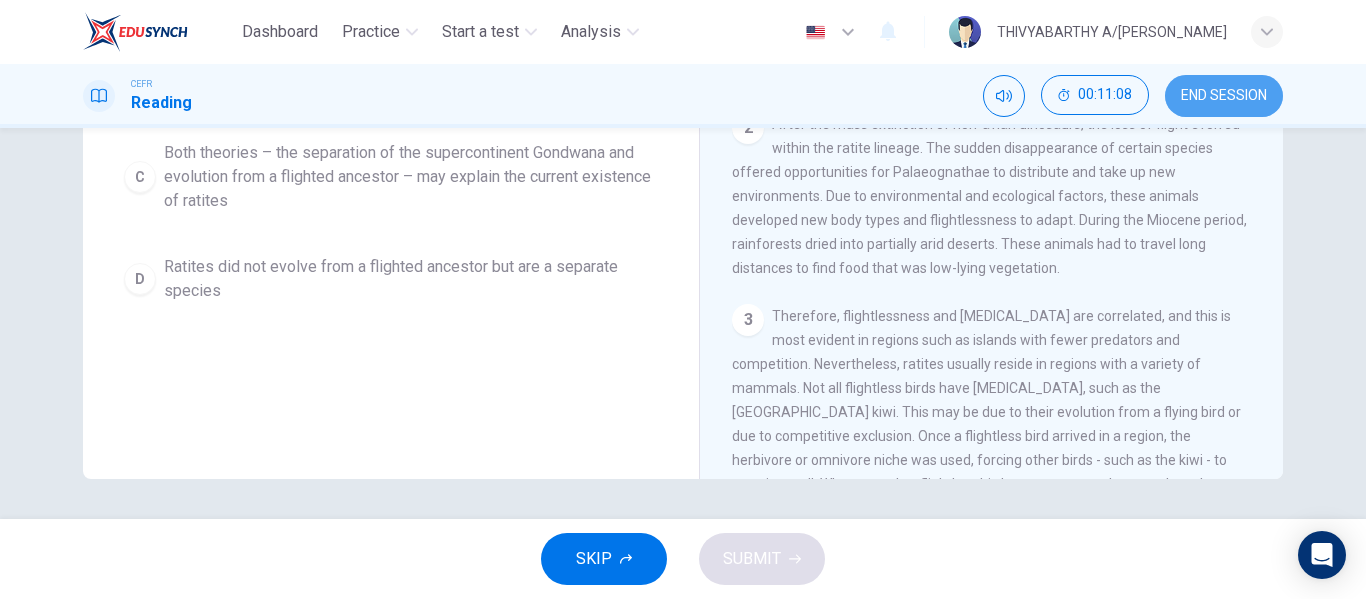 click on "END SESSION" at bounding box center [1224, 96] 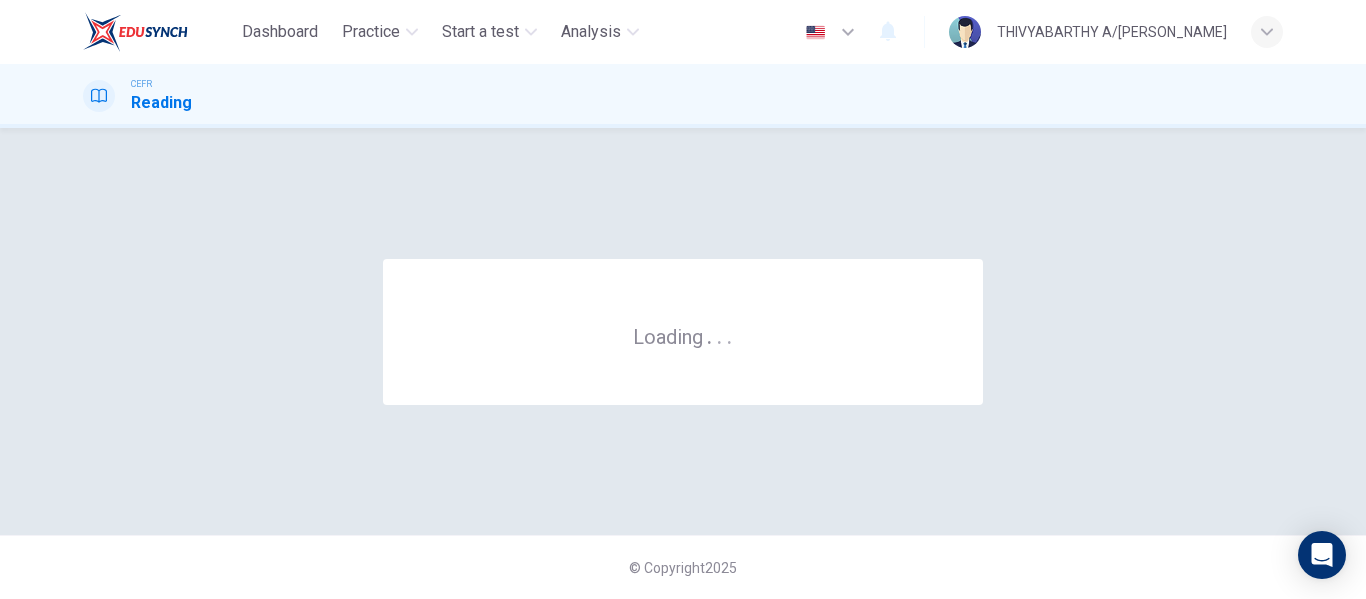 scroll, scrollTop: 0, scrollLeft: 0, axis: both 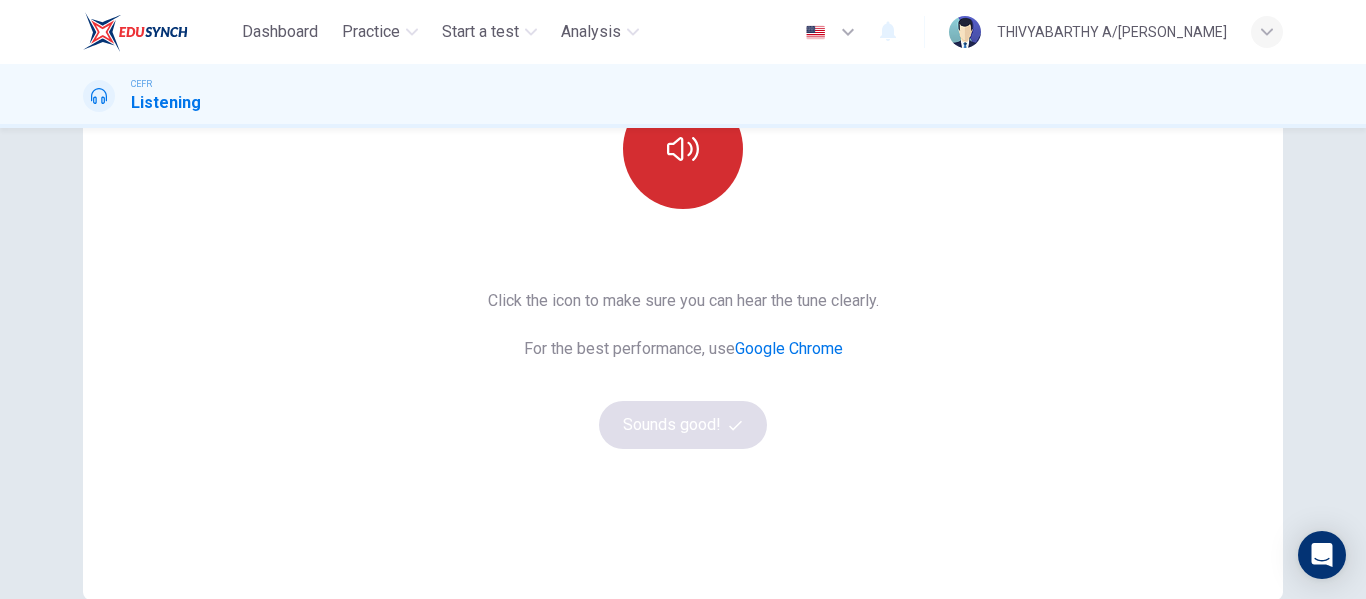 click at bounding box center [683, 149] 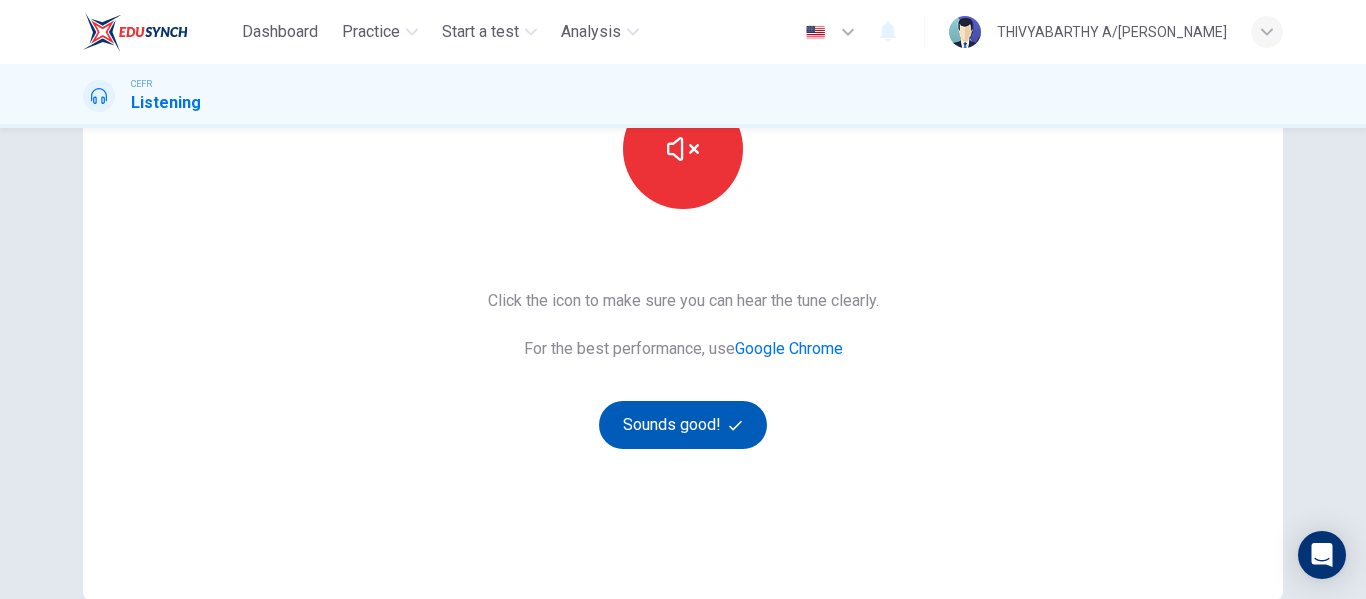 click on "Sounds good!" at bounding box center [683, 425] 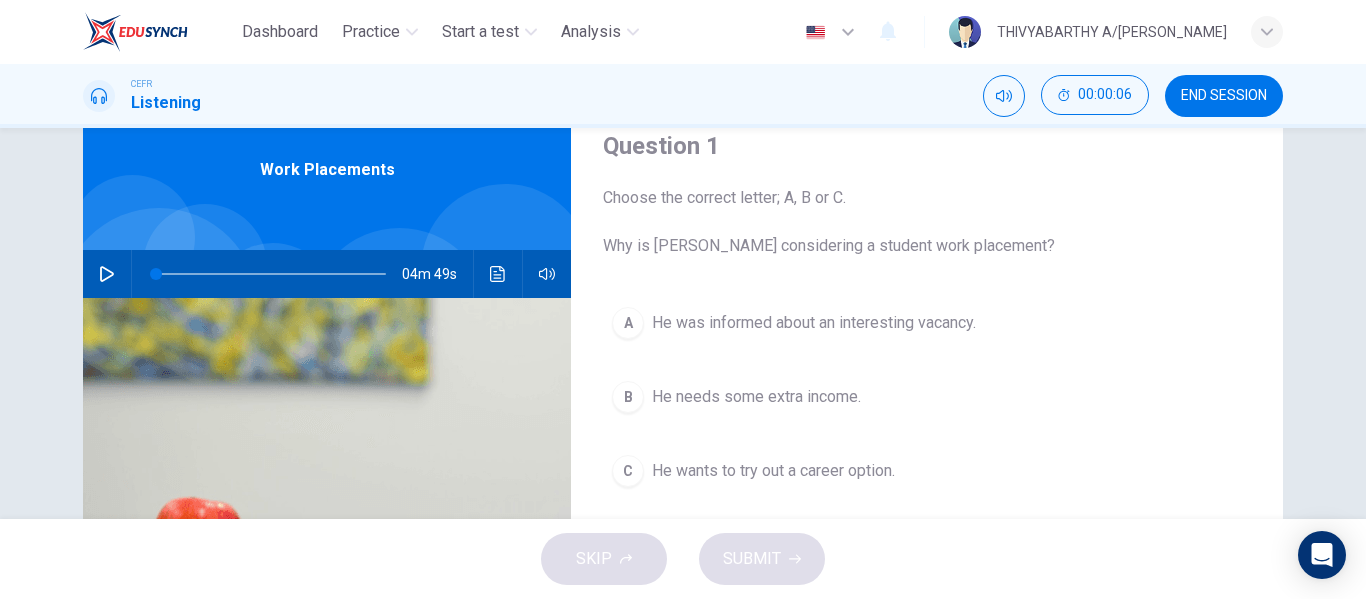 scroll, scrollTop: 77, scrollLeft: 0, axis: vertical 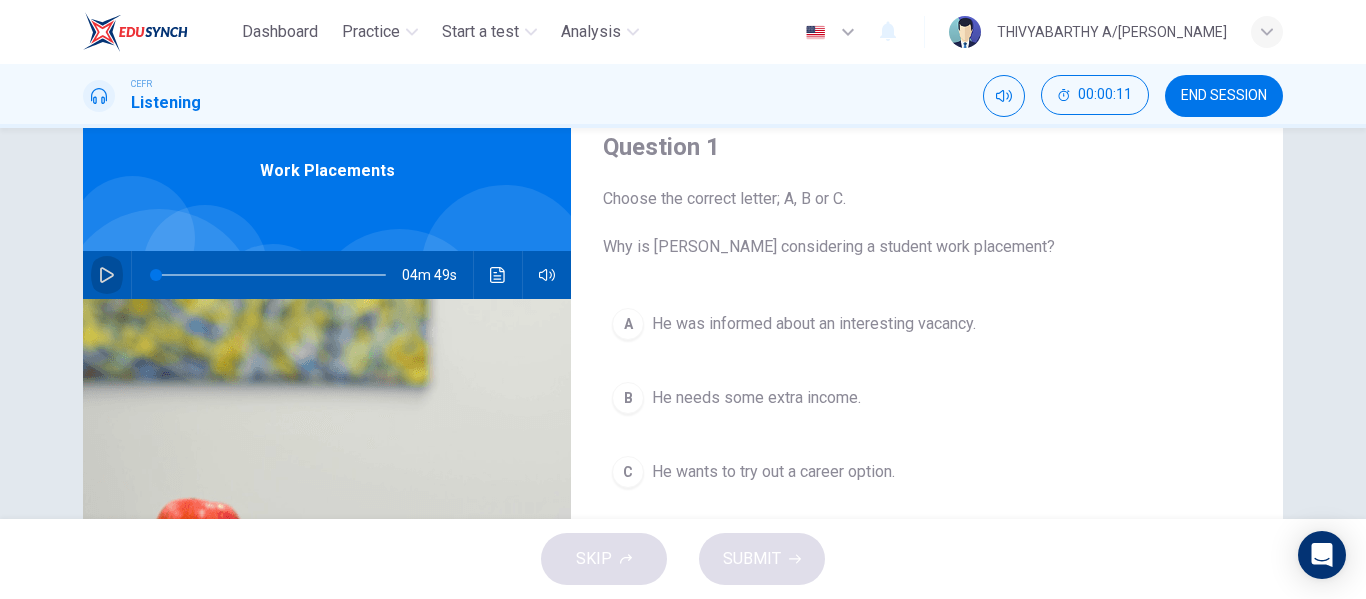 click 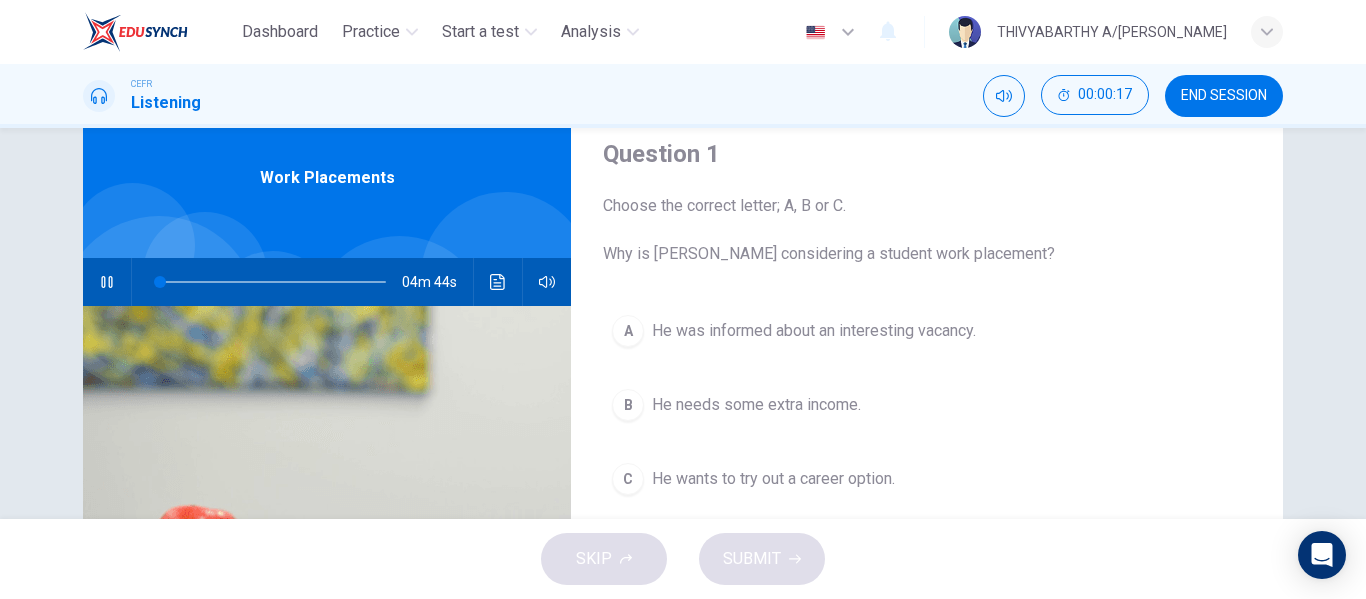 scroll, scrollTop: 61, scrollLeft: 0, axis: vertical 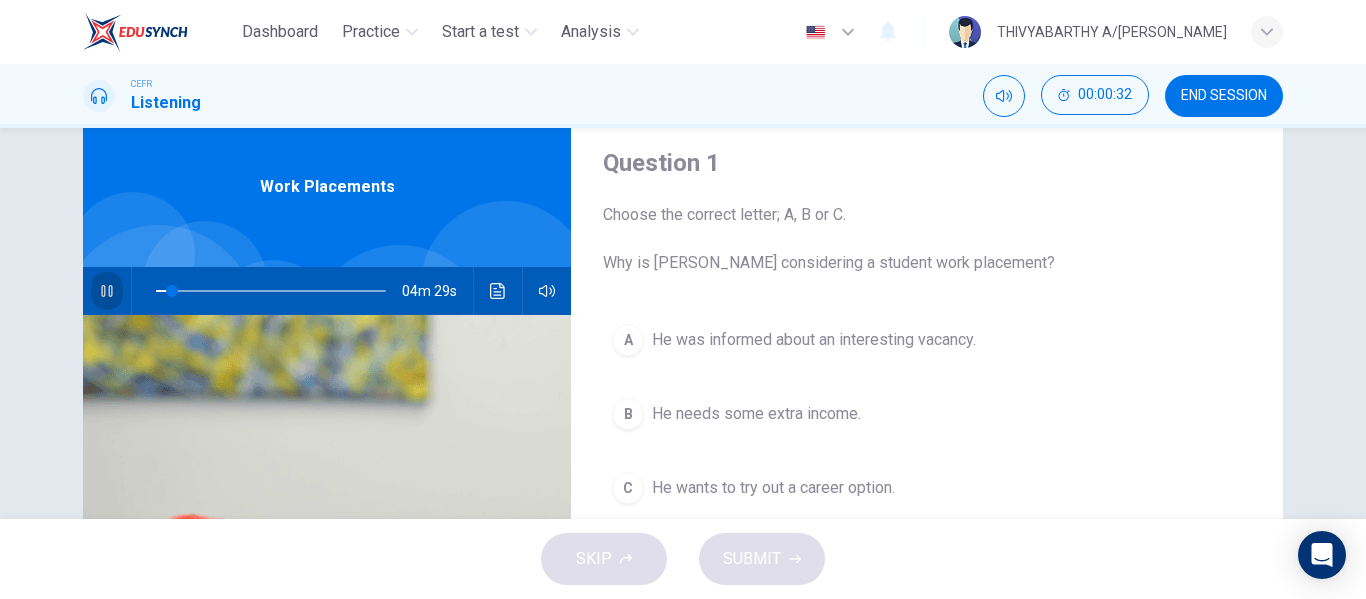 click at bounding box center (107, 291) 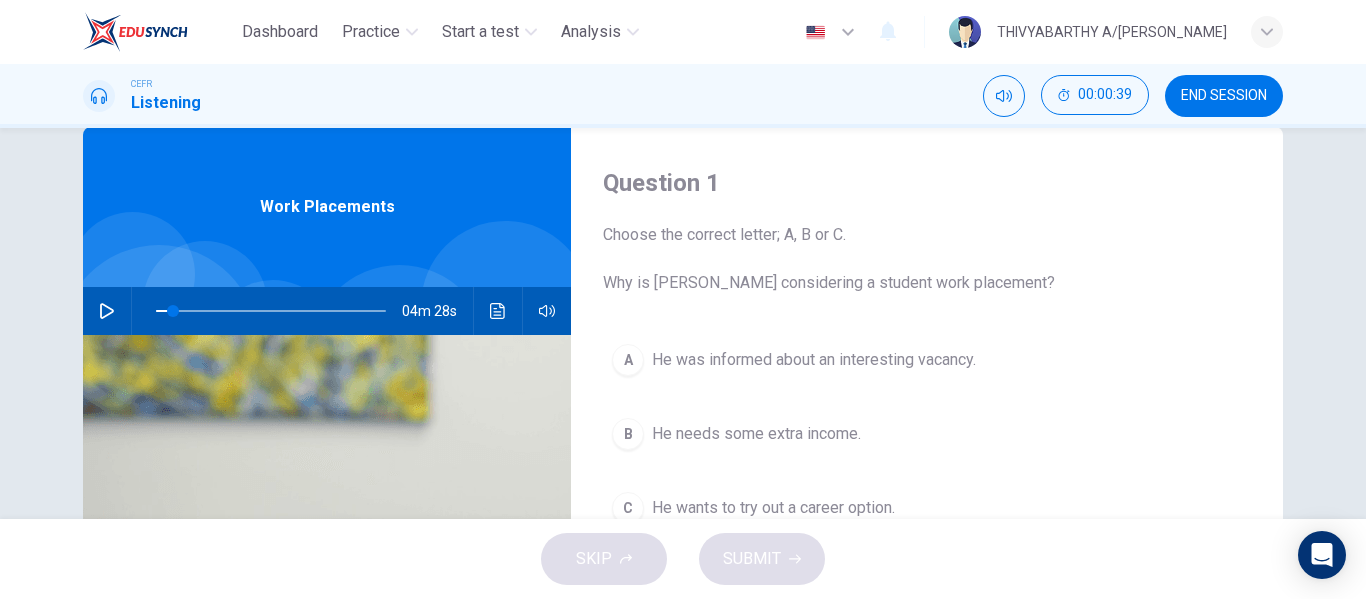 scroll, scrollTop: 40, scrollLeft: 0, axis: vertical 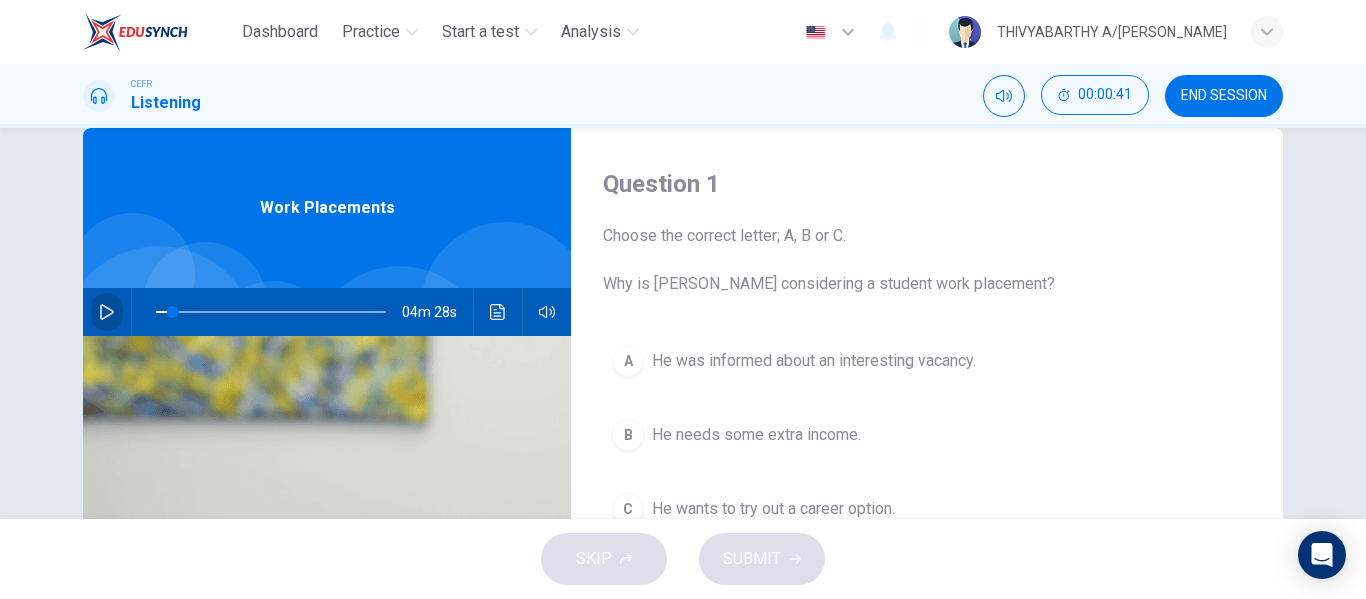 click 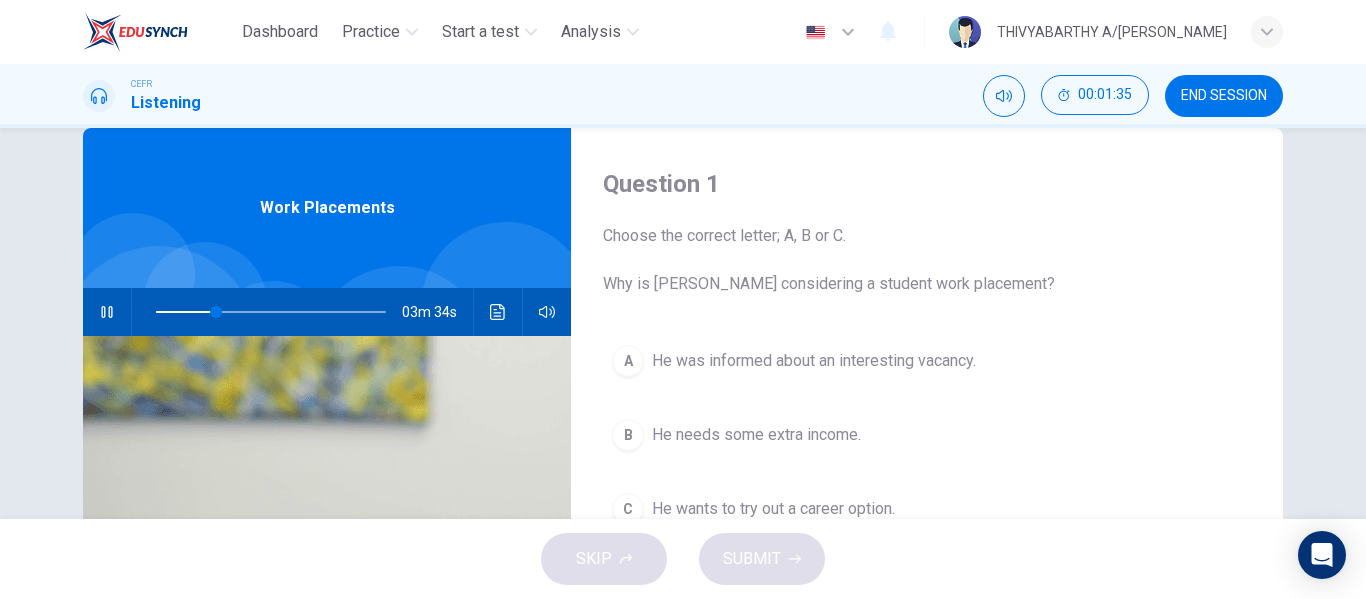 click on "A" at bounding box center [628, 361] 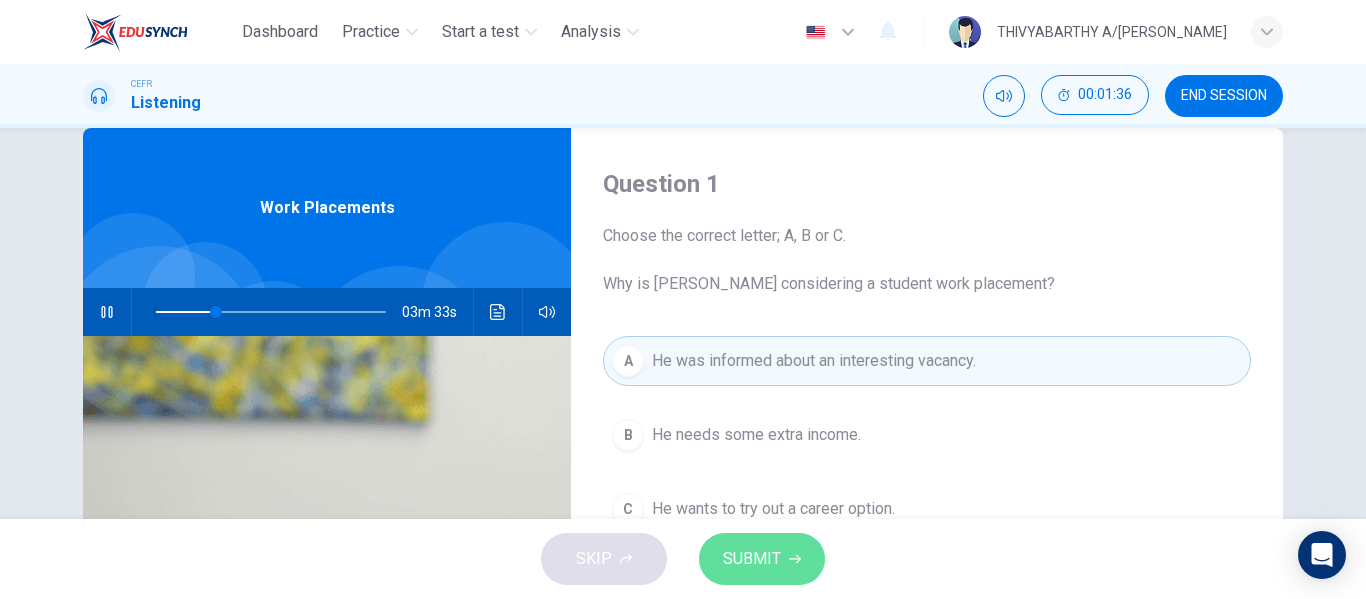 click on "SUBMIT" at bounding box center [752, 559] 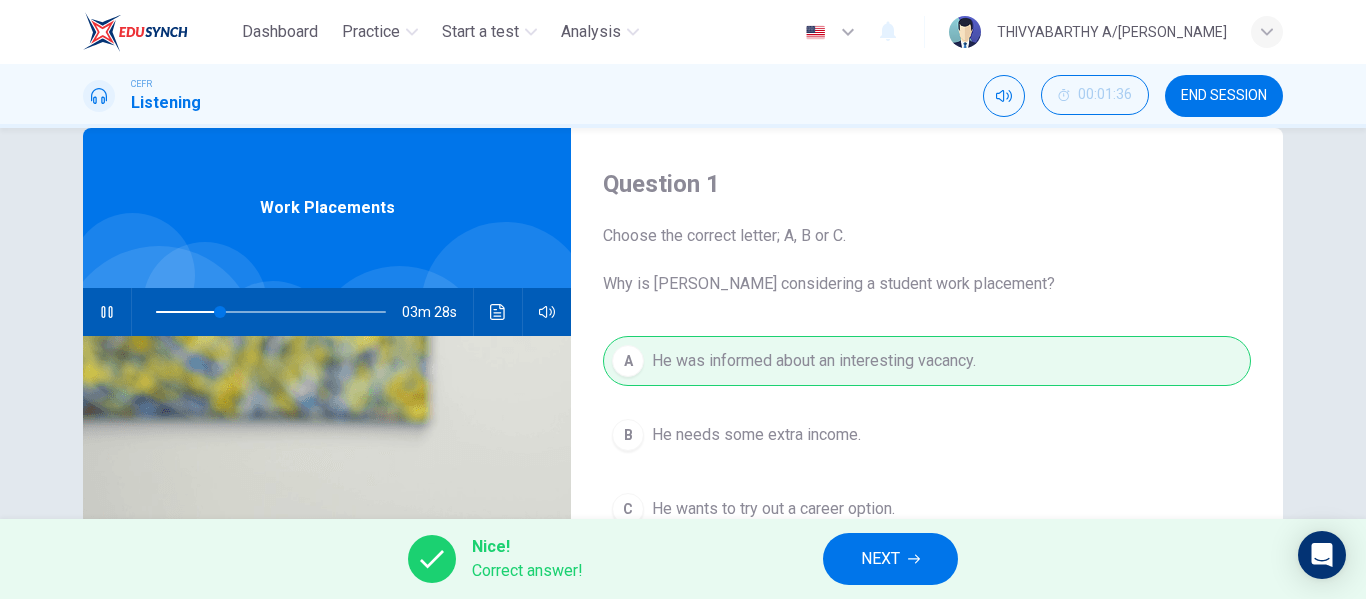 click on "NEXT" at bounding box center [880, 559] 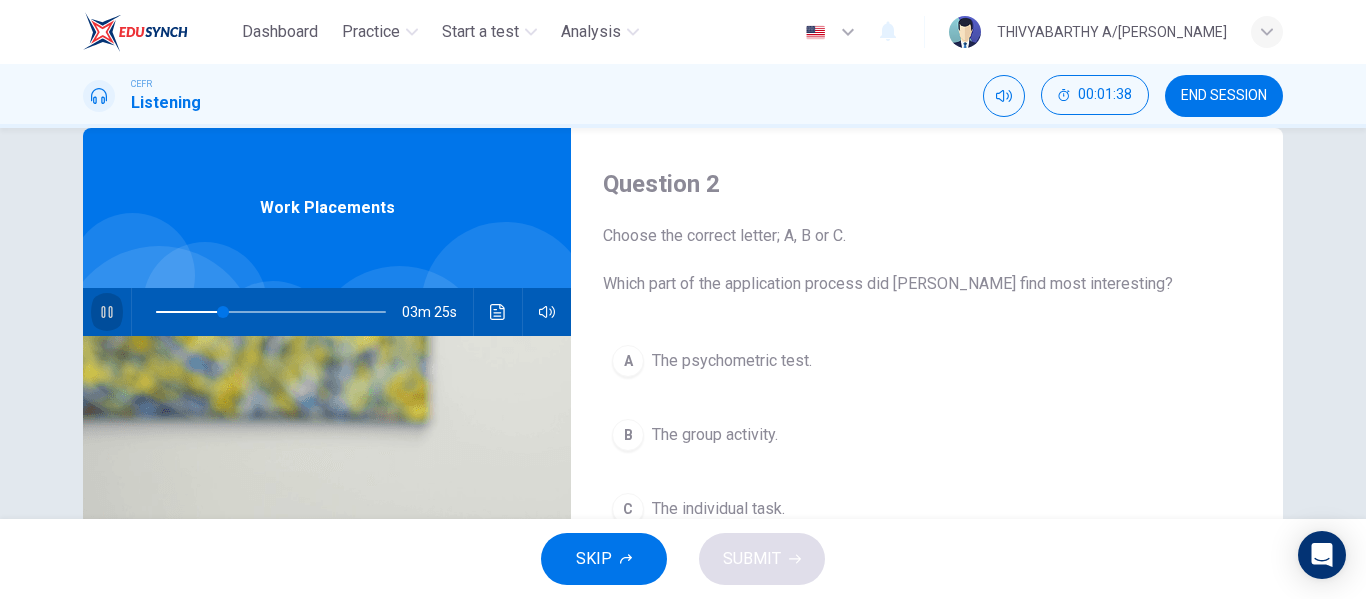 click at bounding box center [107, 312] 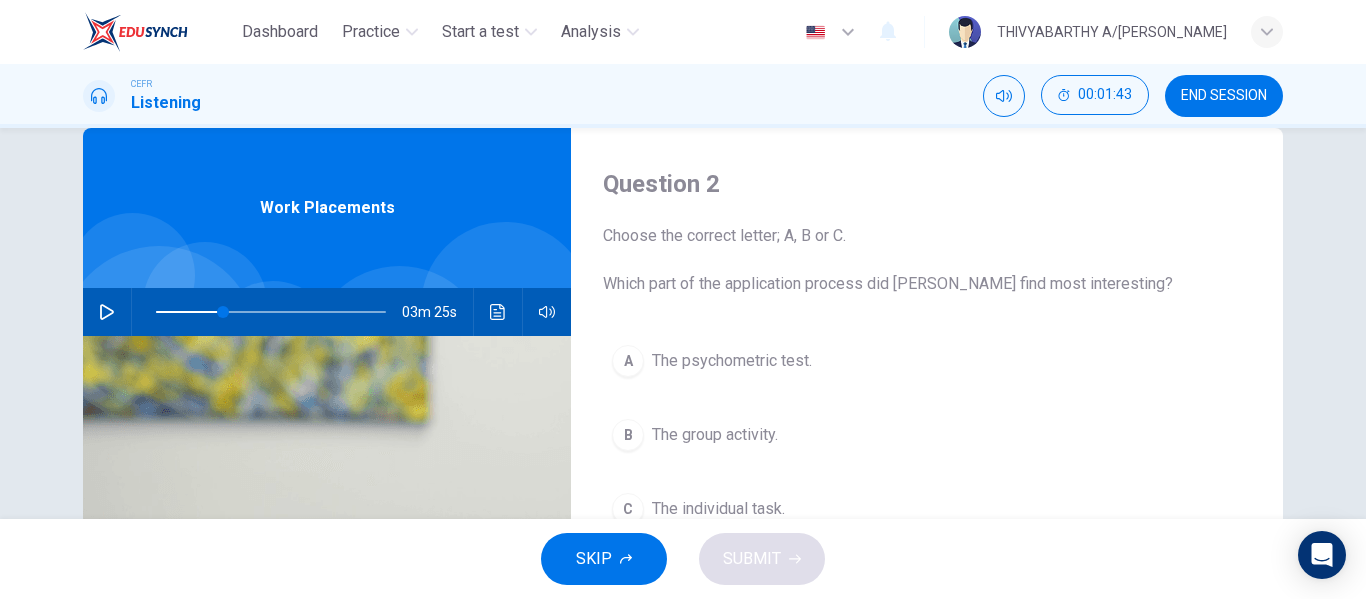 scroll, scrollTop: 108, scrollLeft: 0, axis: vertical 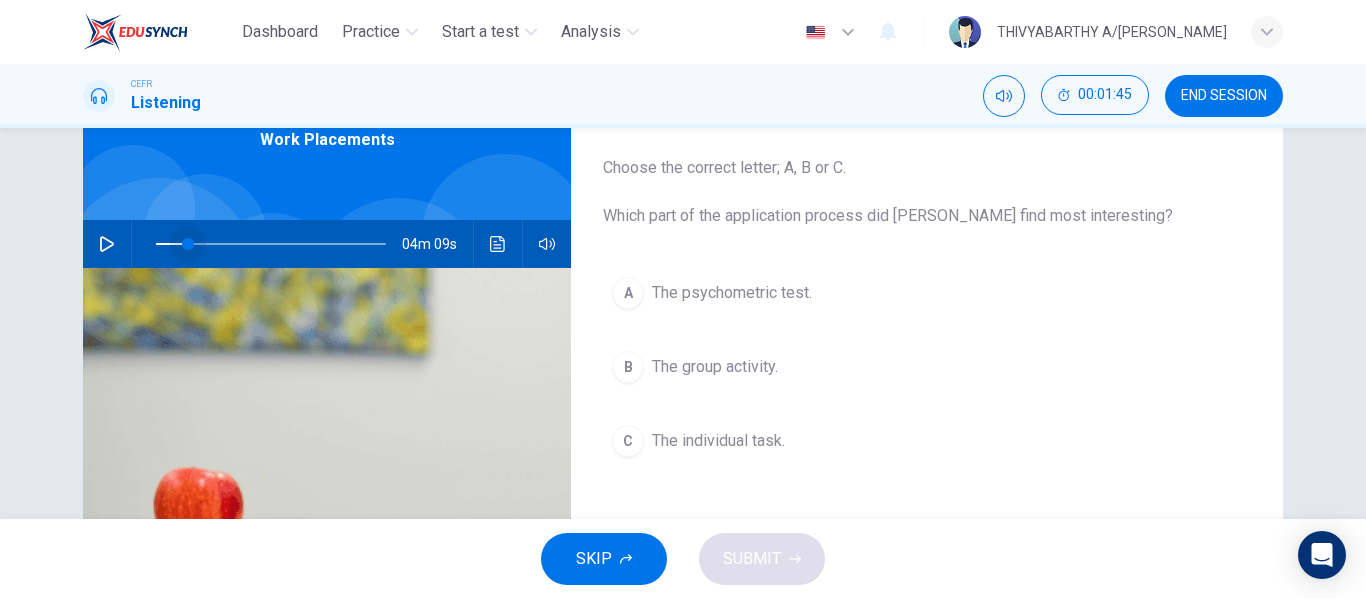 click at bounding box center [271, 244] 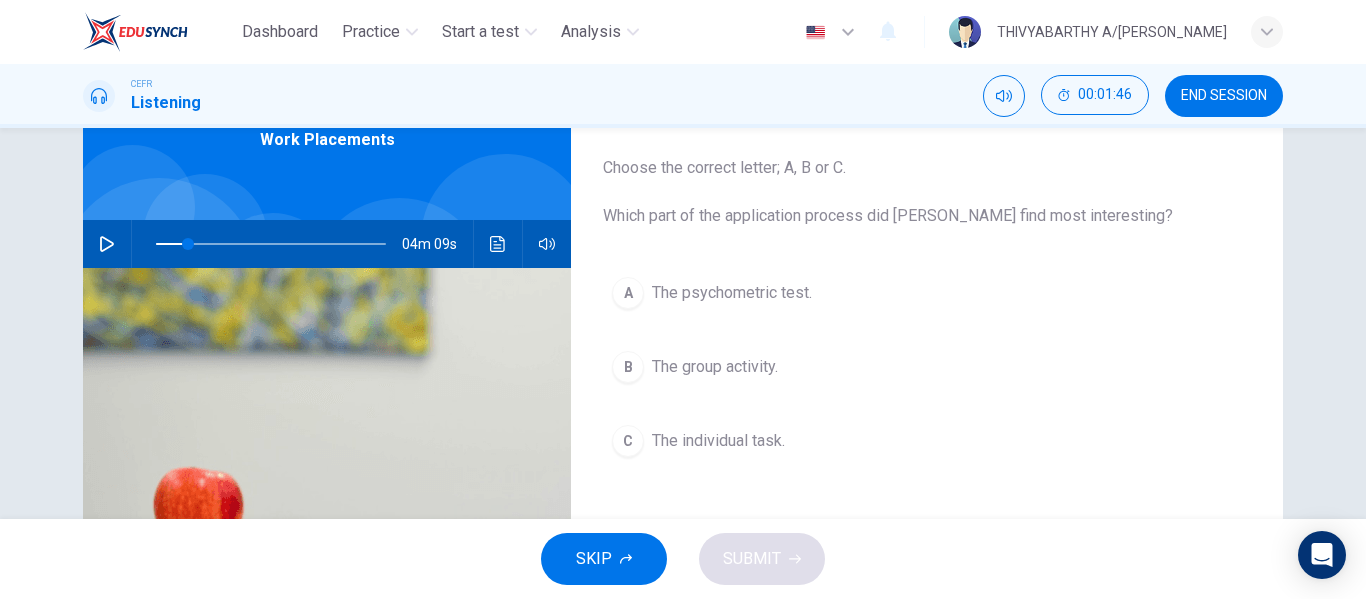 click 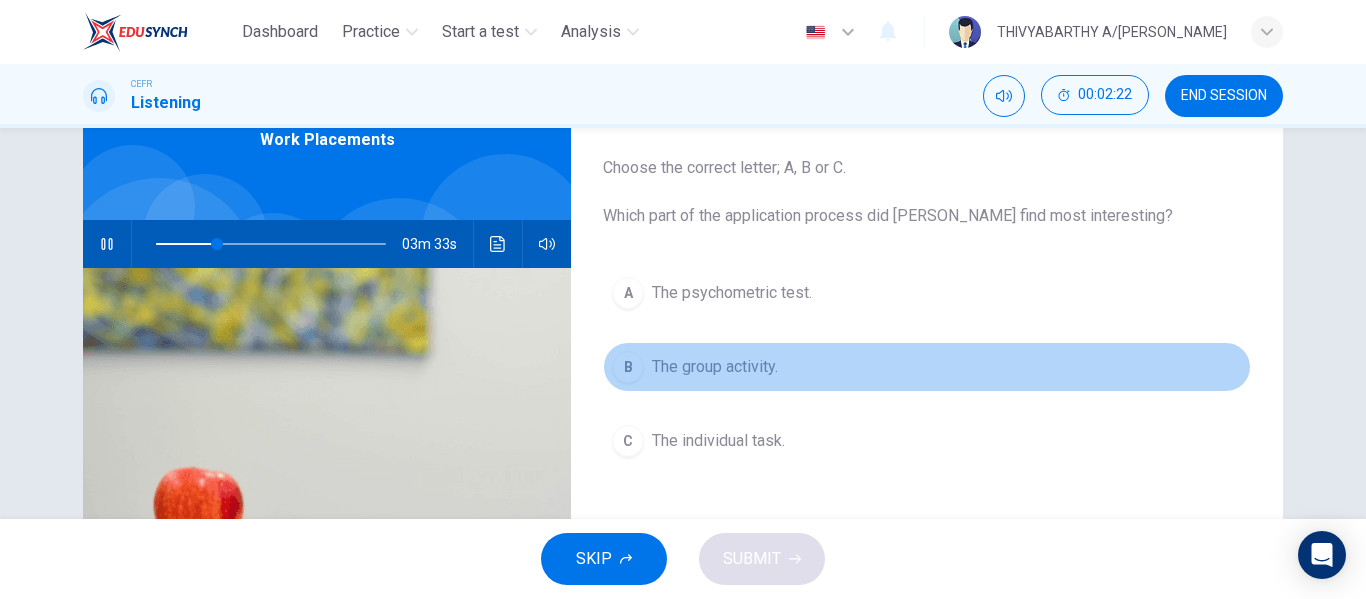 click on "The group activity." at bounding box center [715, 367] 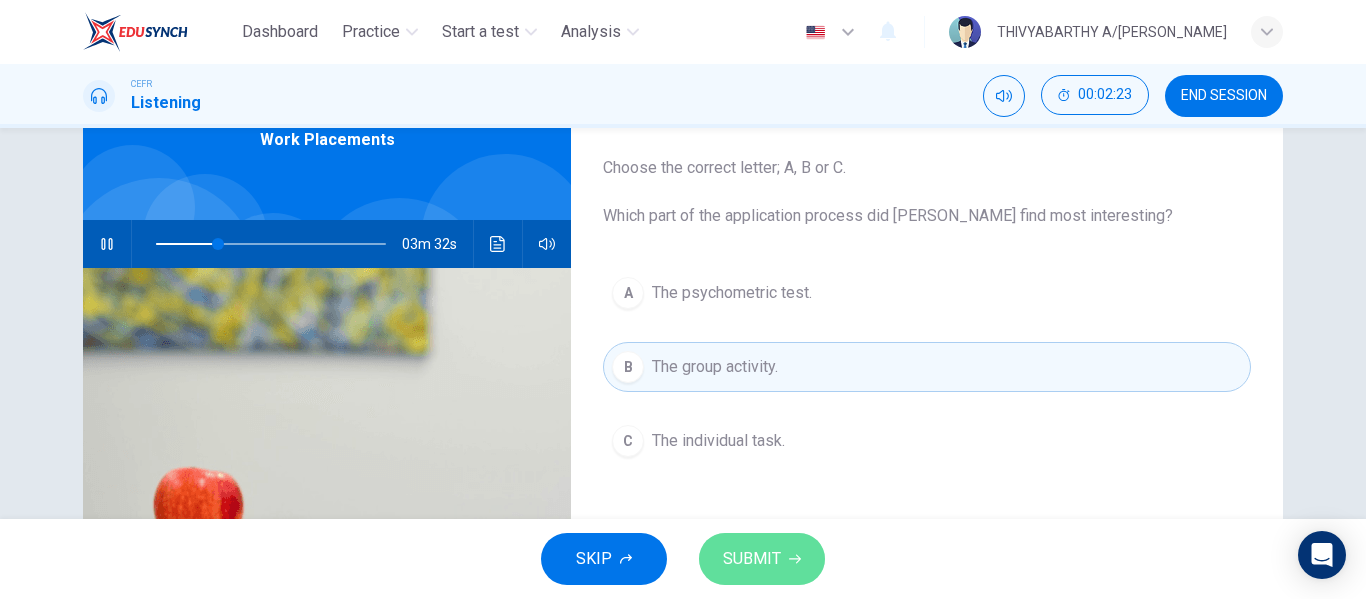 click on "SUBMIT" at bounding box center [762, 559] 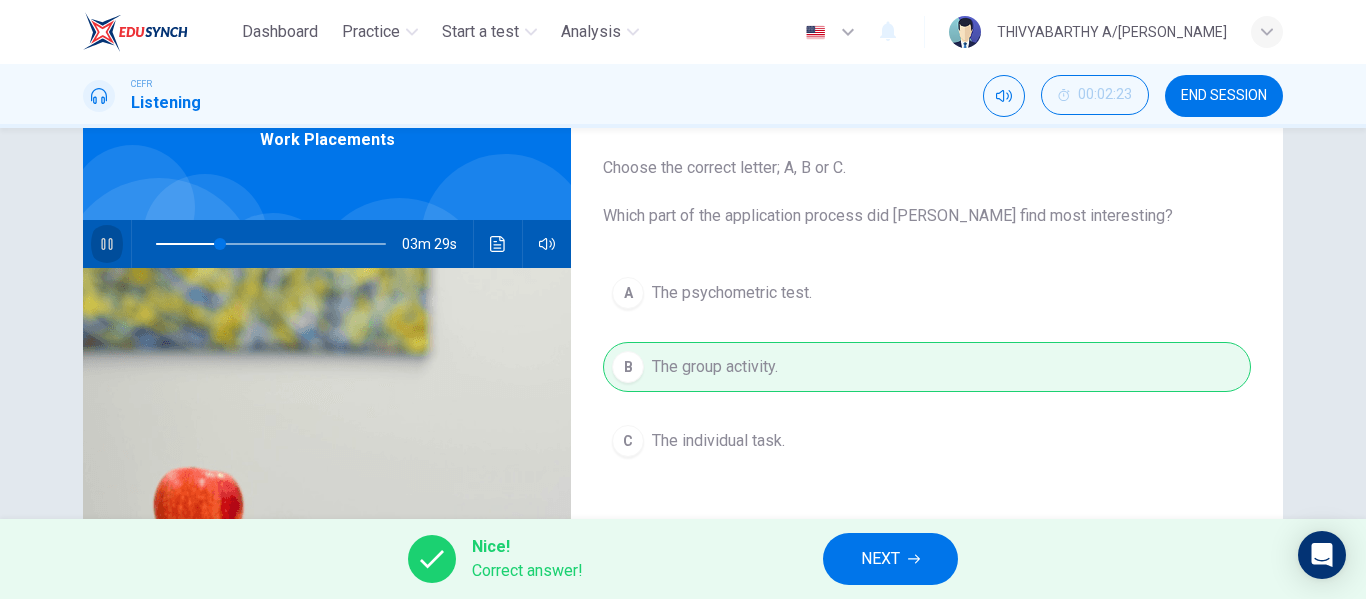 click 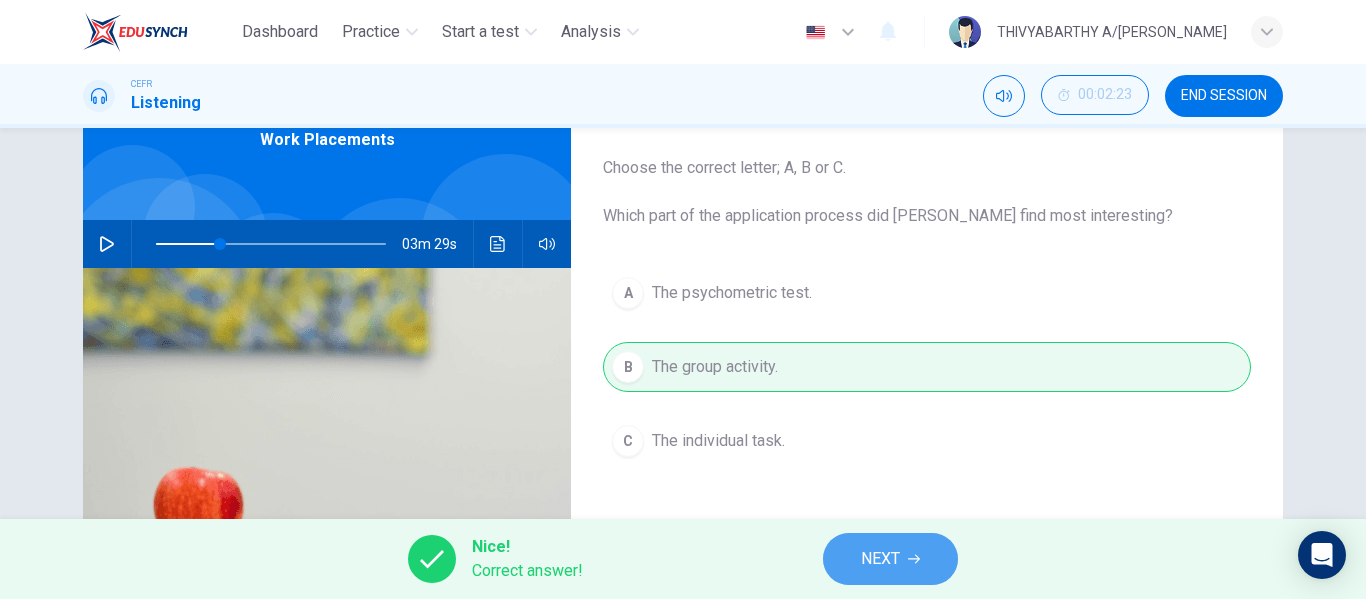 click on "NEXT" at bounding box center [890, 559] 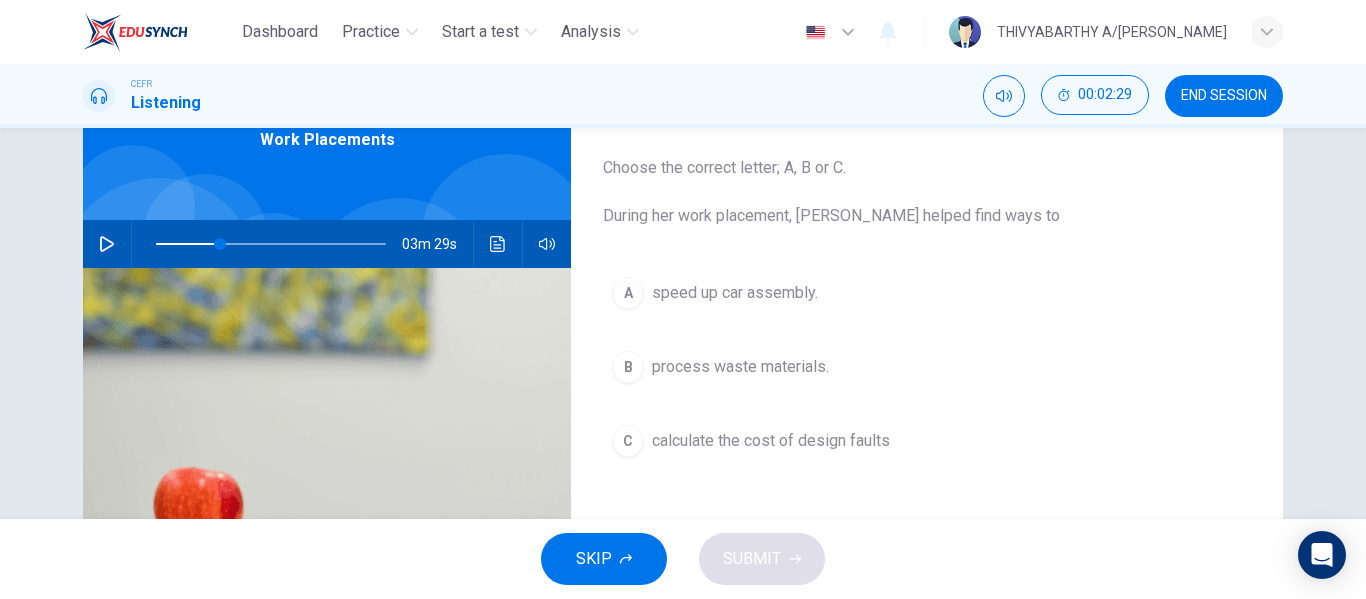 click at bounding box center (107, 244) 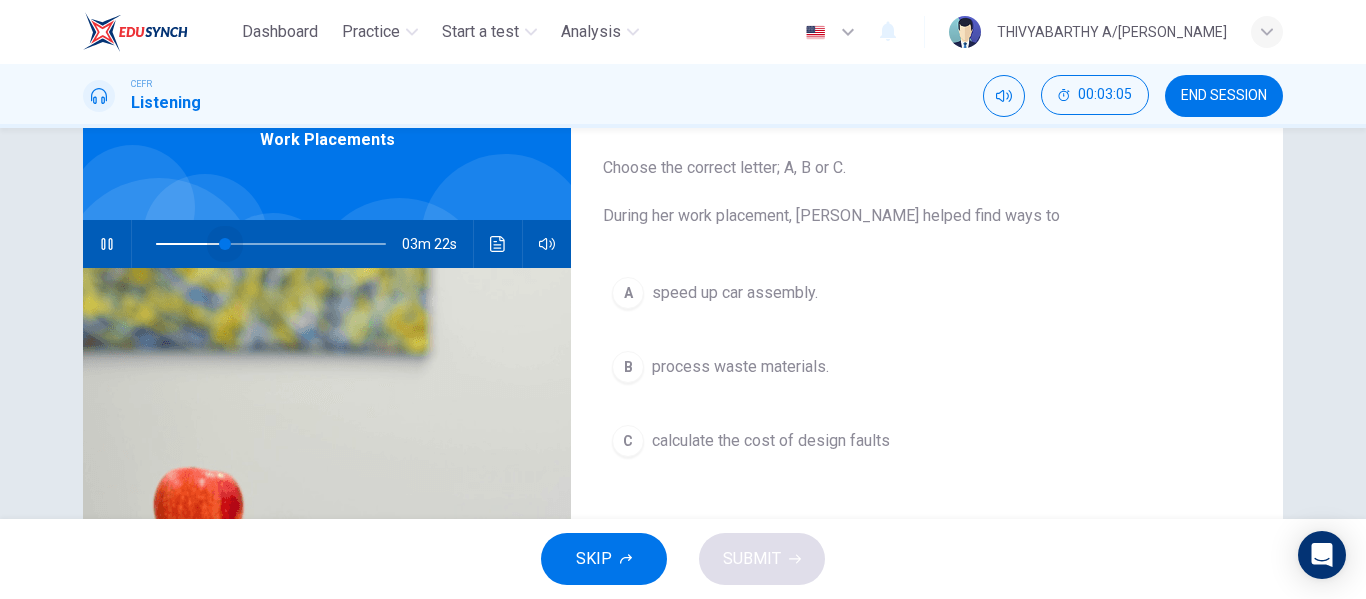 click at bounding box center [271, 244] 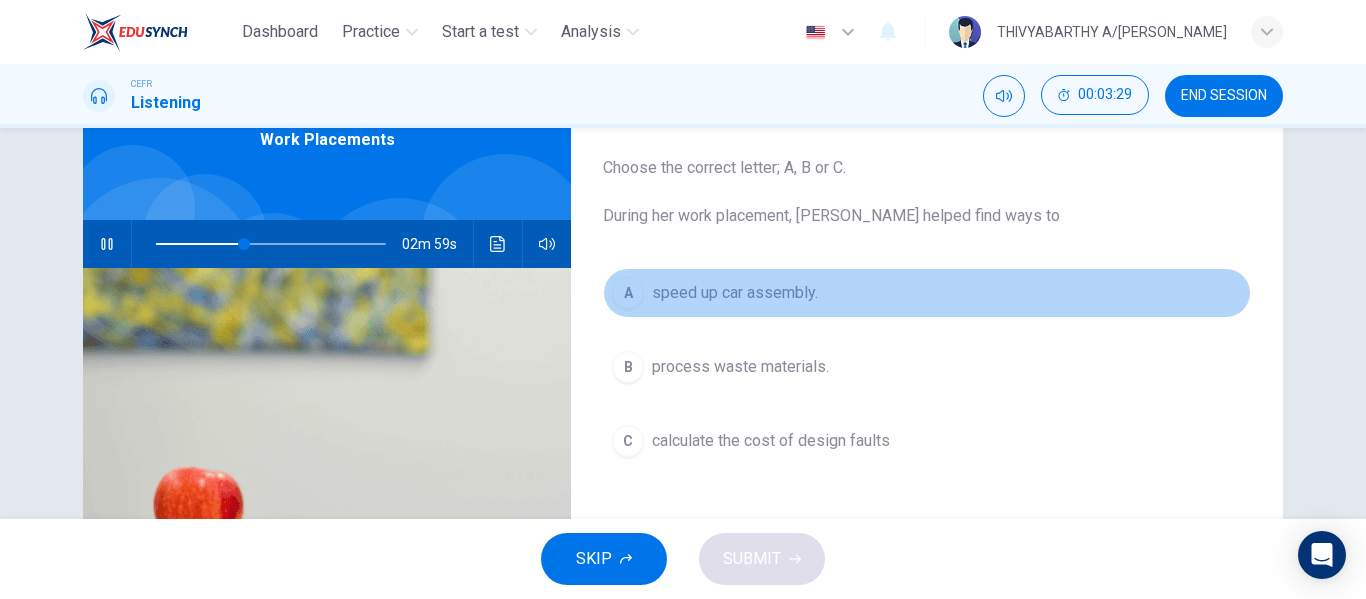 click on "speed up car assembly." at bounding box center [735, 293] 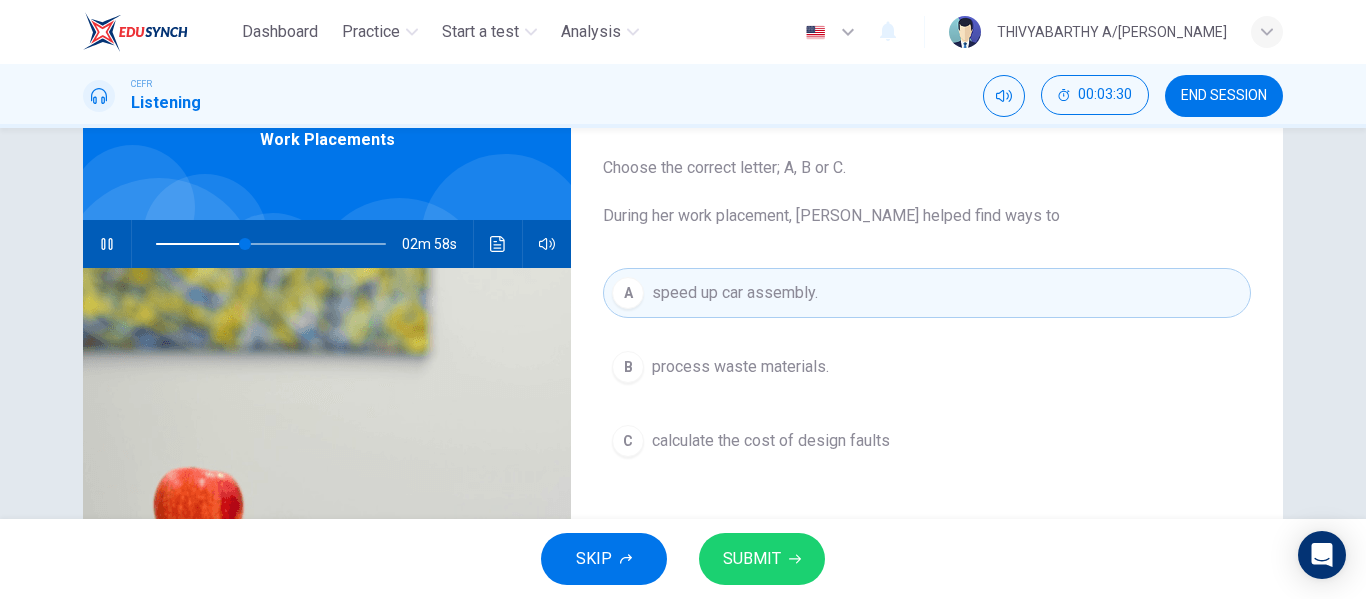 click on "SUBMIT" at bounding box center (752, 559) 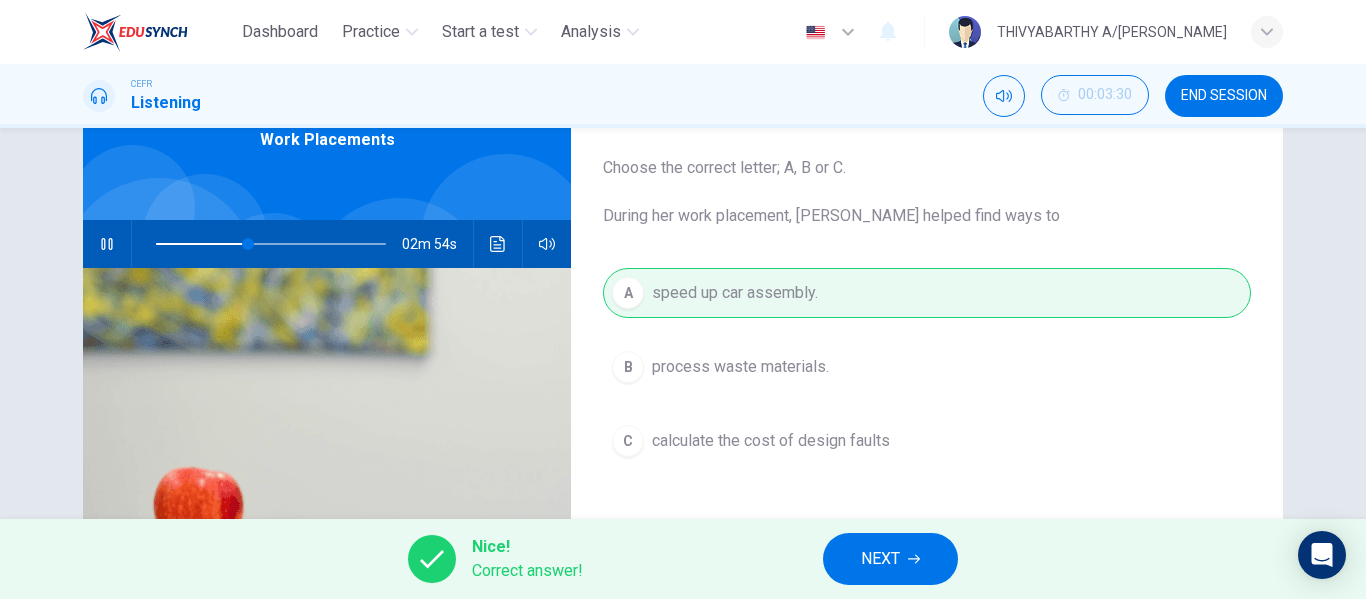click on "NEXT" at bounding box center (890, 559) 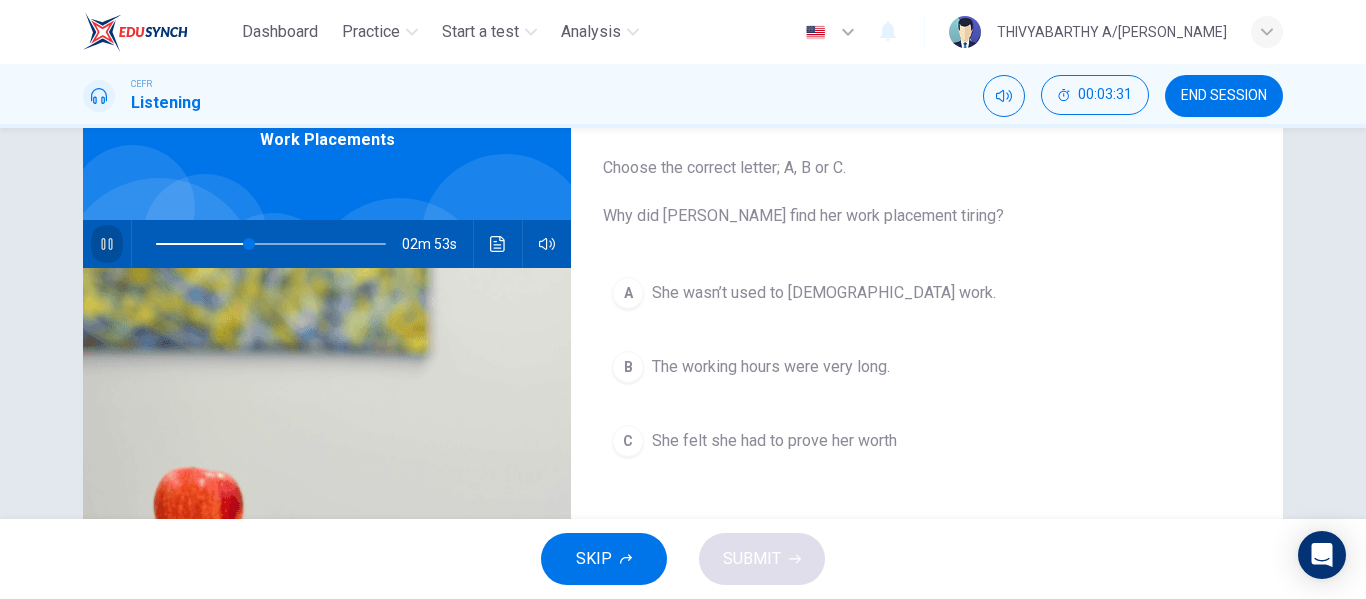 click 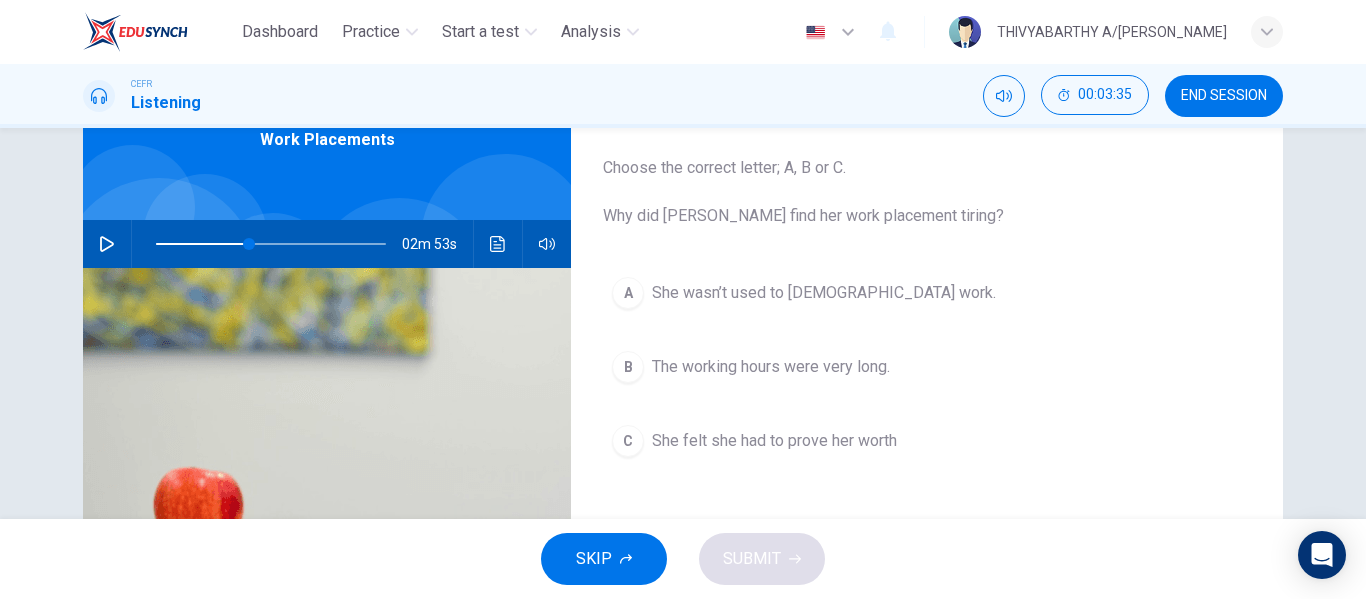 click 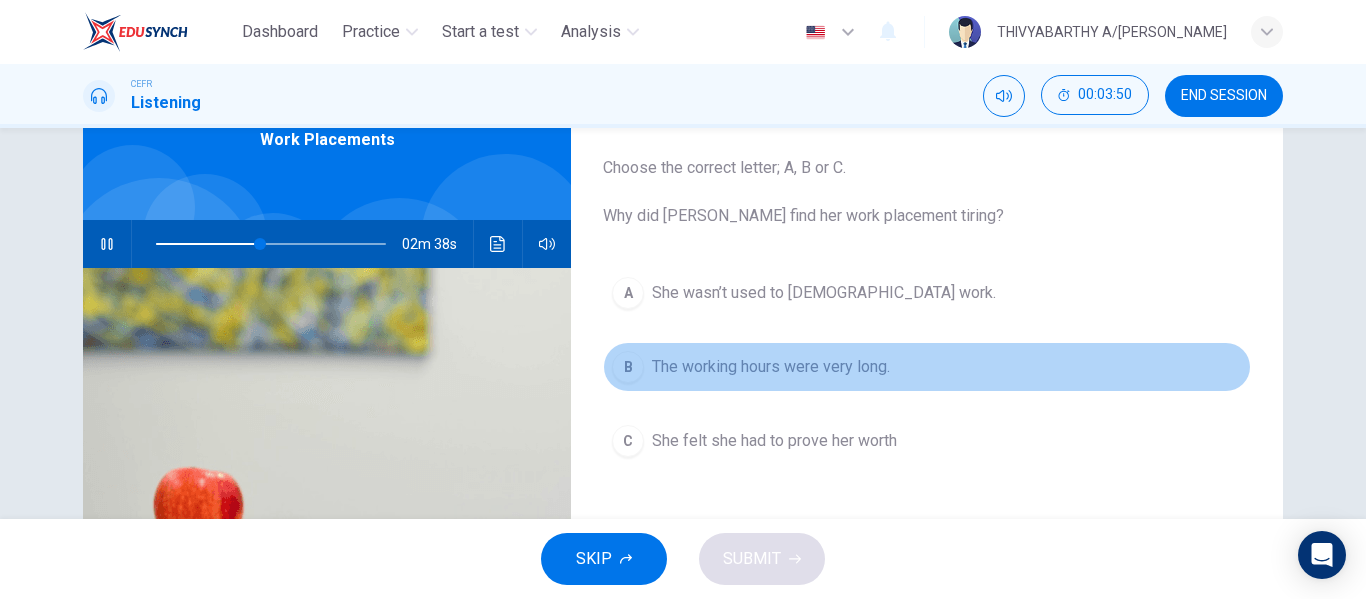 click on "The working hours were very long." at bounding box center (771, 367) 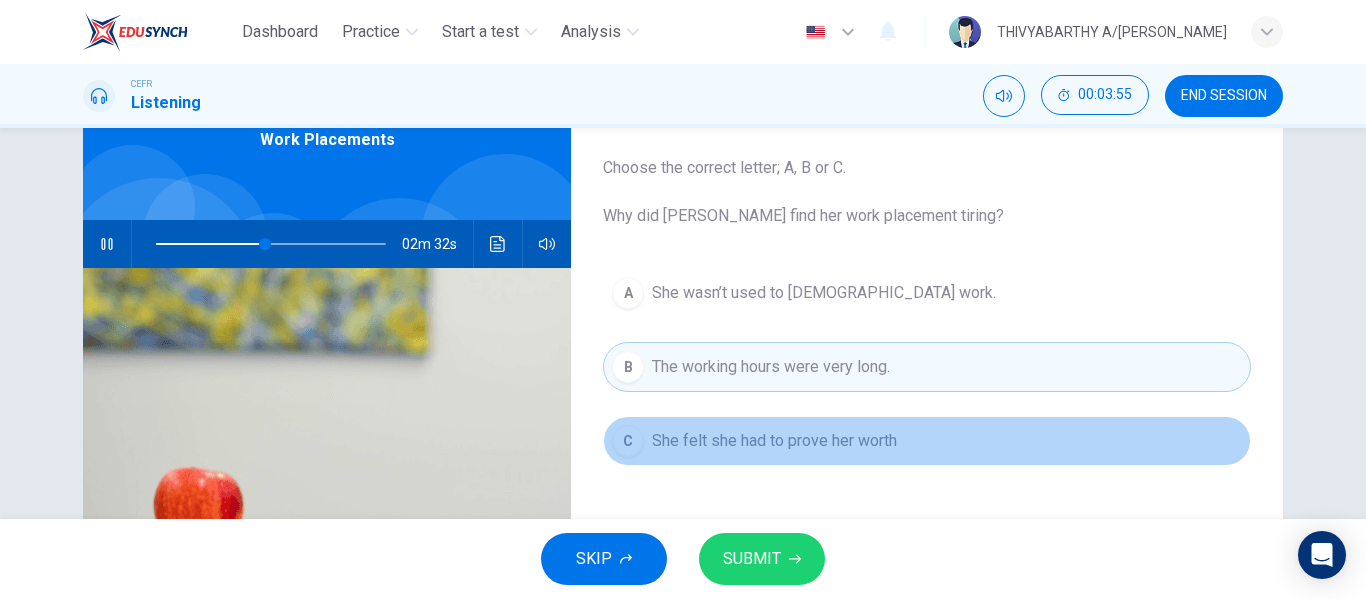 click on "She felt she had to prove her worth" at bounding box center (774, 441) 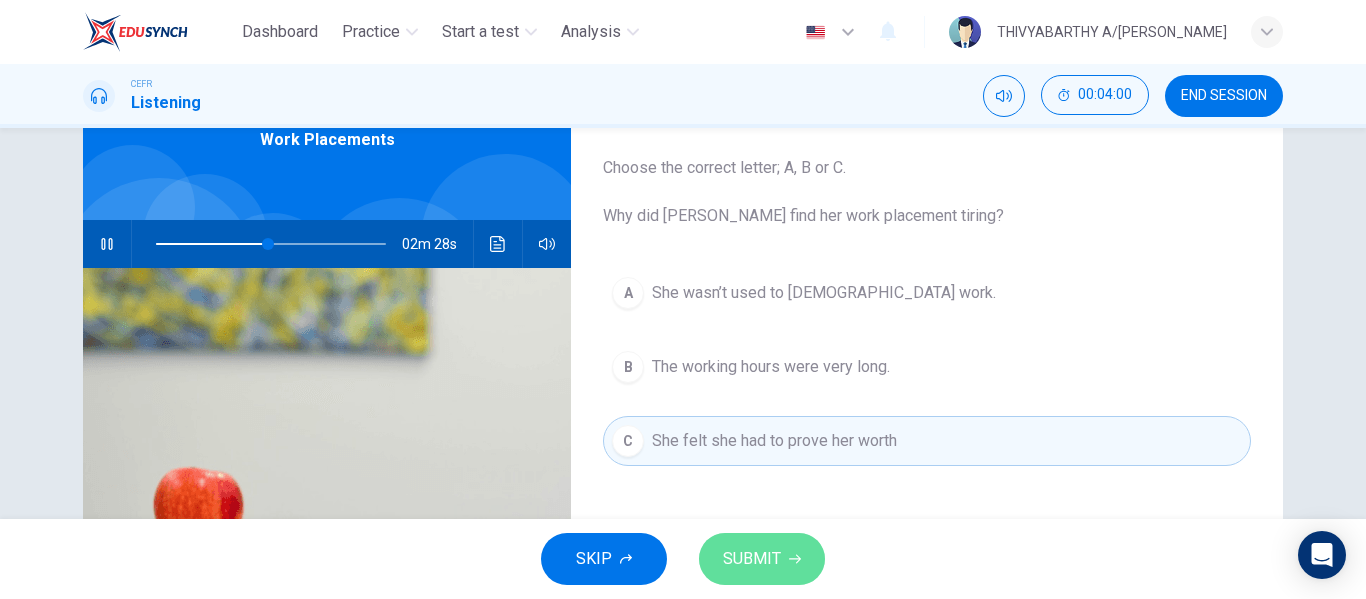 click on "SUBMIT" at bounding box center (752, 559) 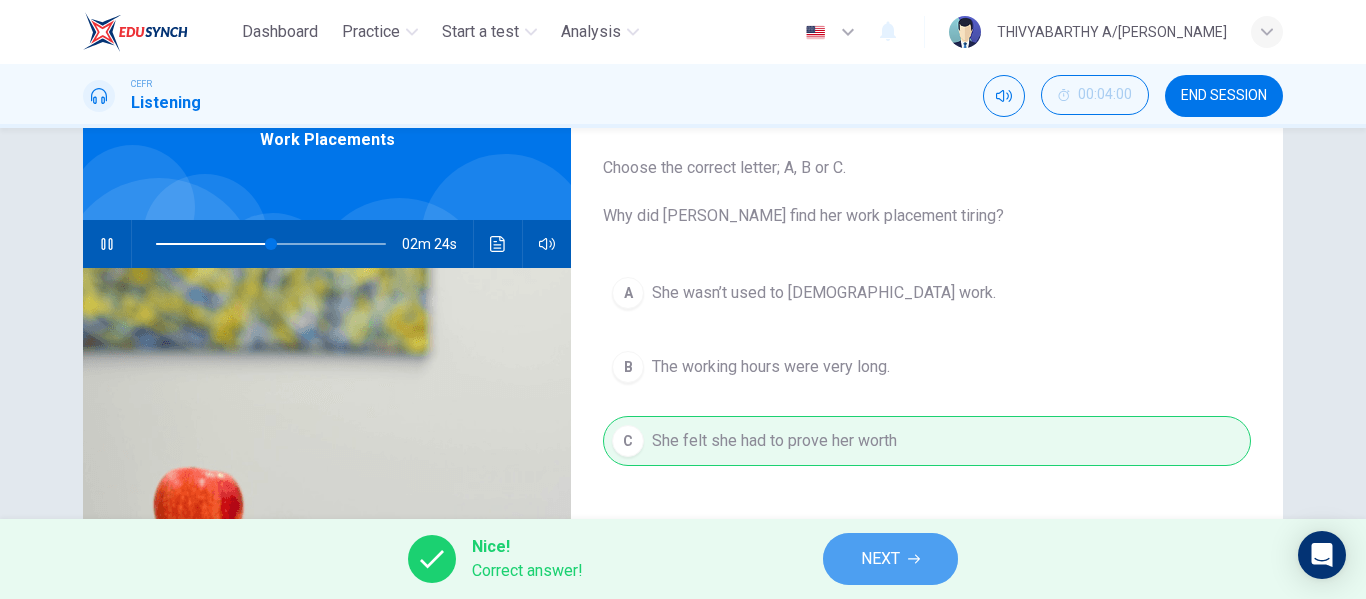 click on "NEXT" at bounding box center [890, 559] 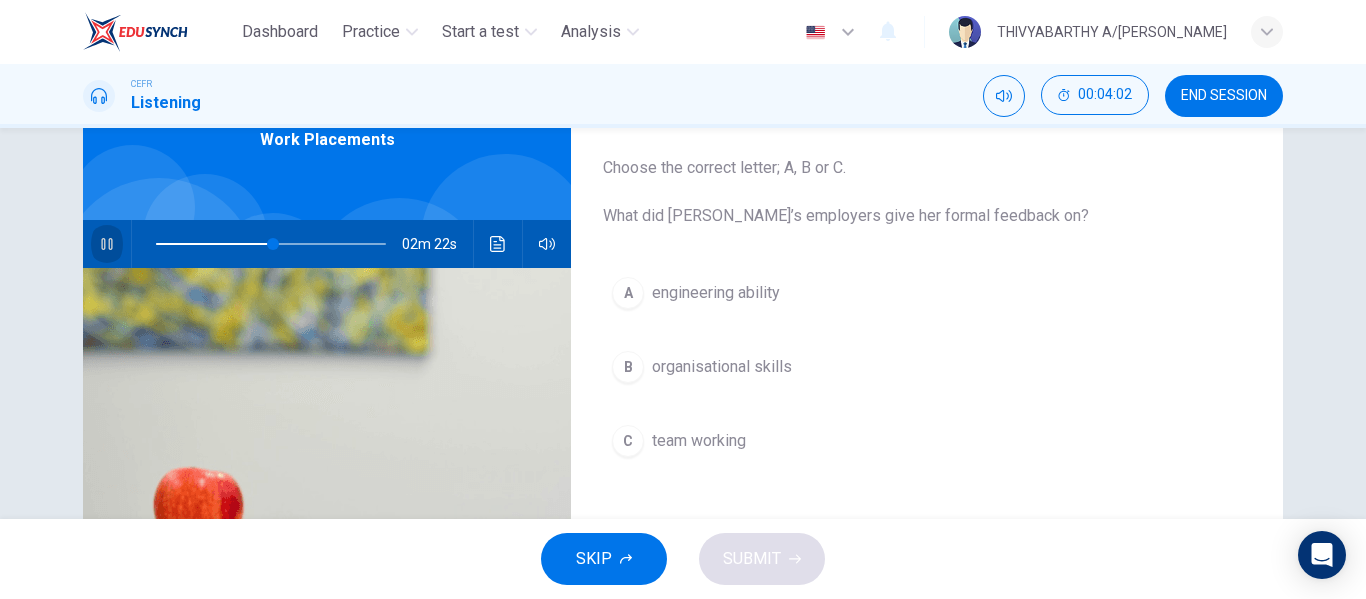 click 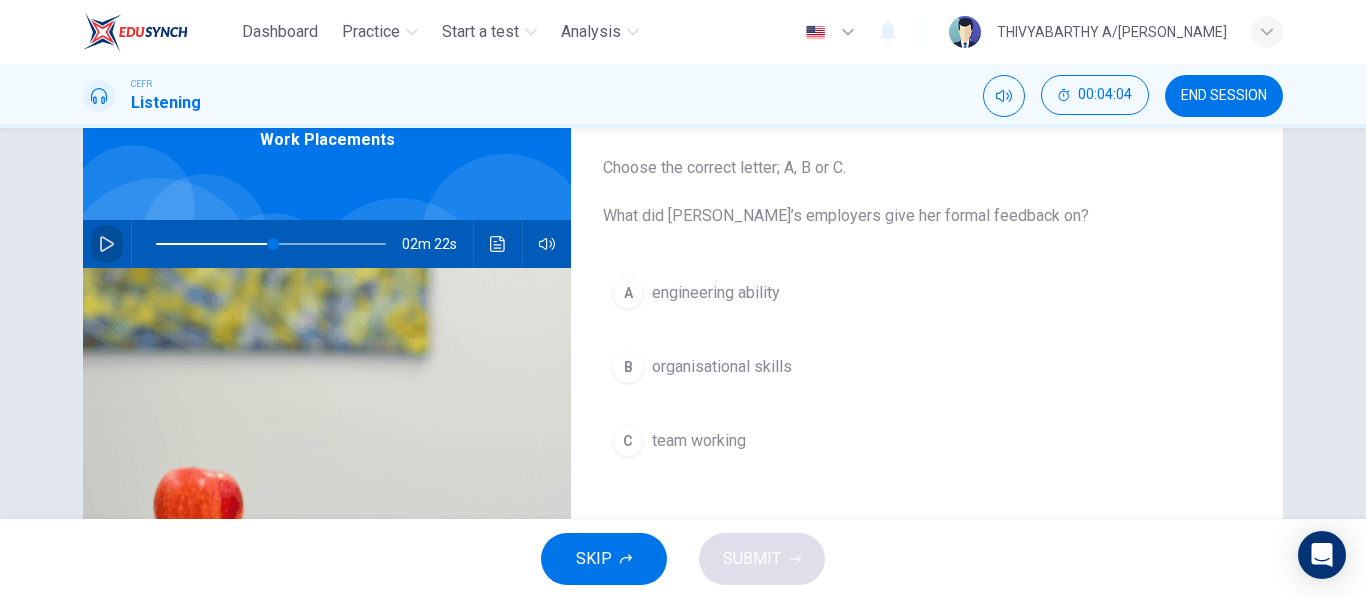 click 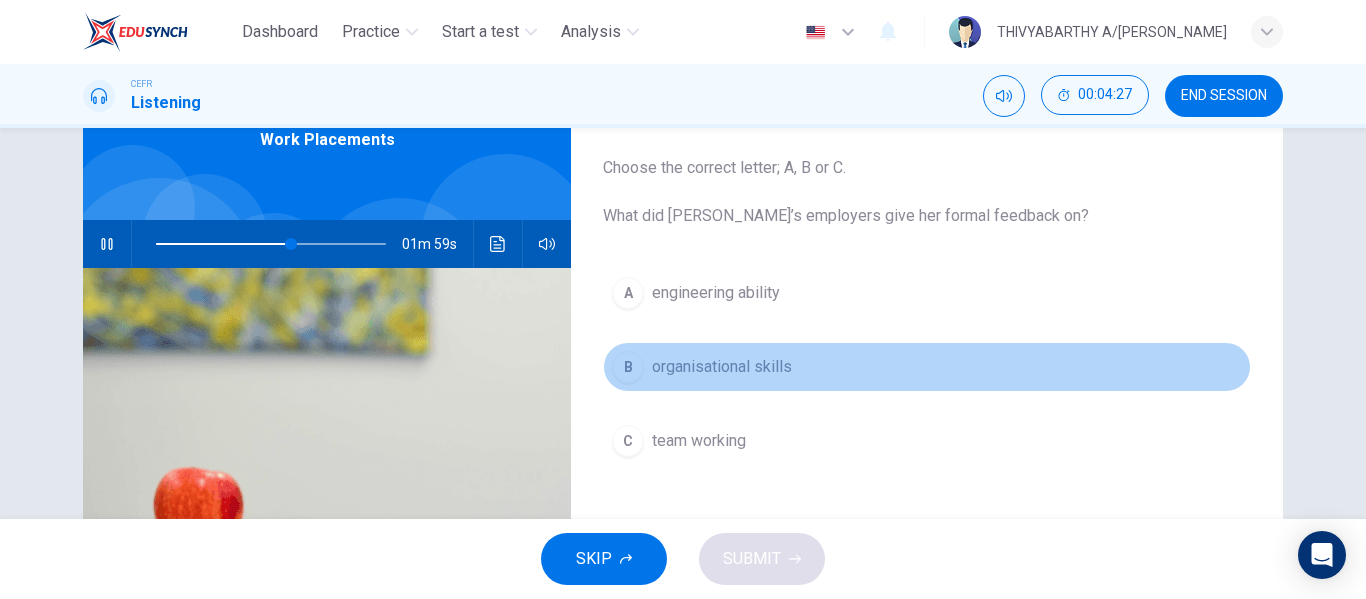 click on "organisational skills" at bounding box center (722, 367) 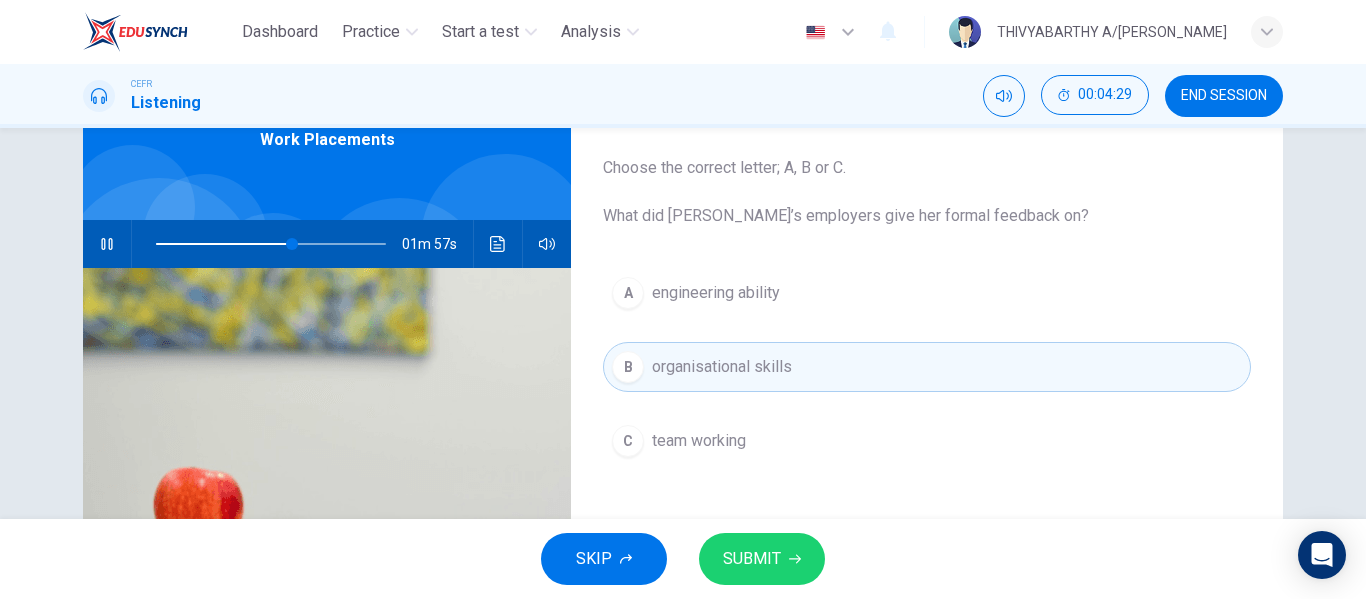 click on "SUBMIT" at bounding box center (752, 559) 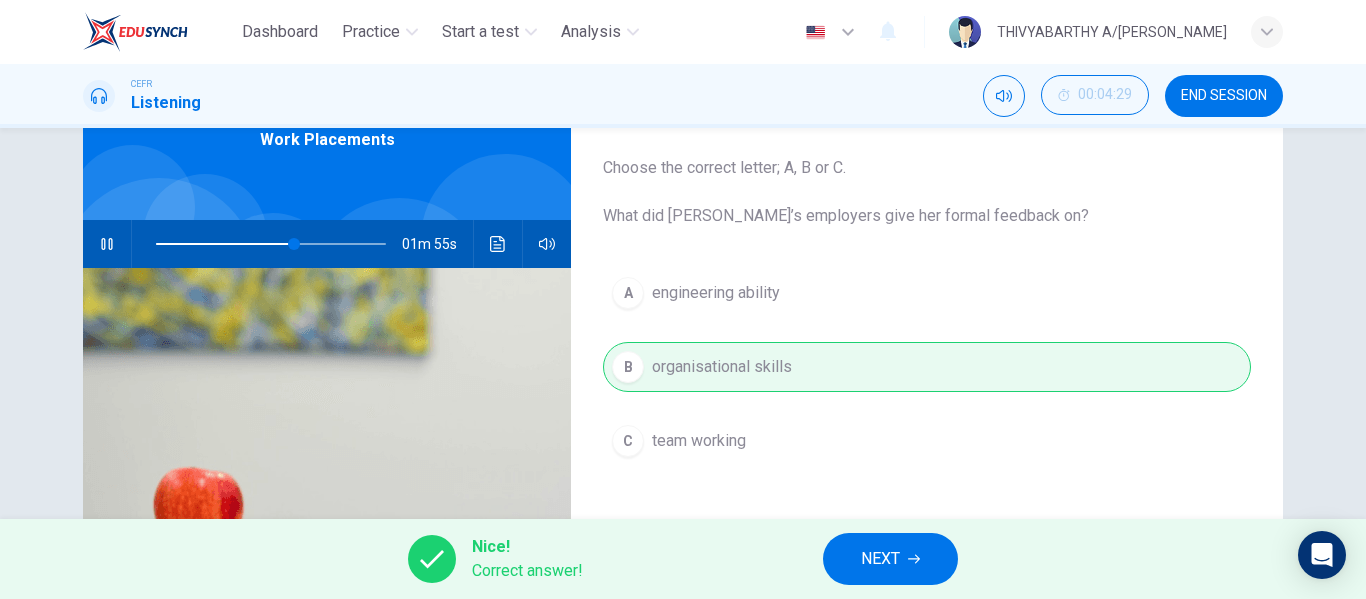 click at bounding box center [107, 244] 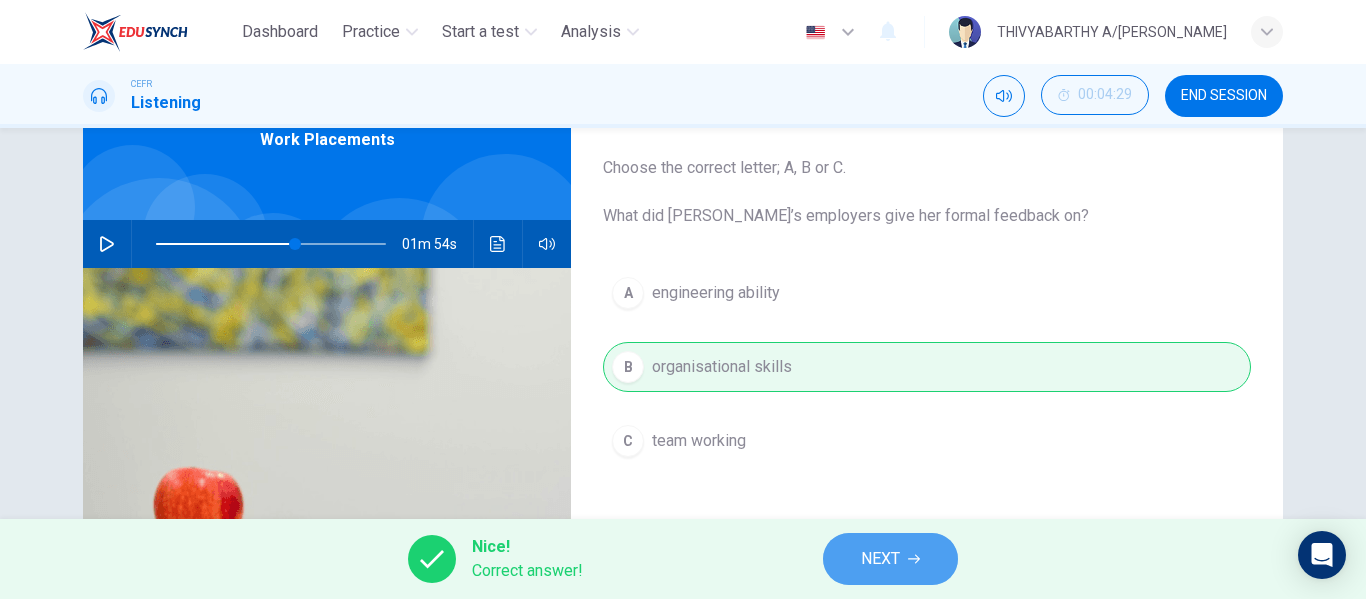 click on "NEXT" at bounding box center [880, 559] 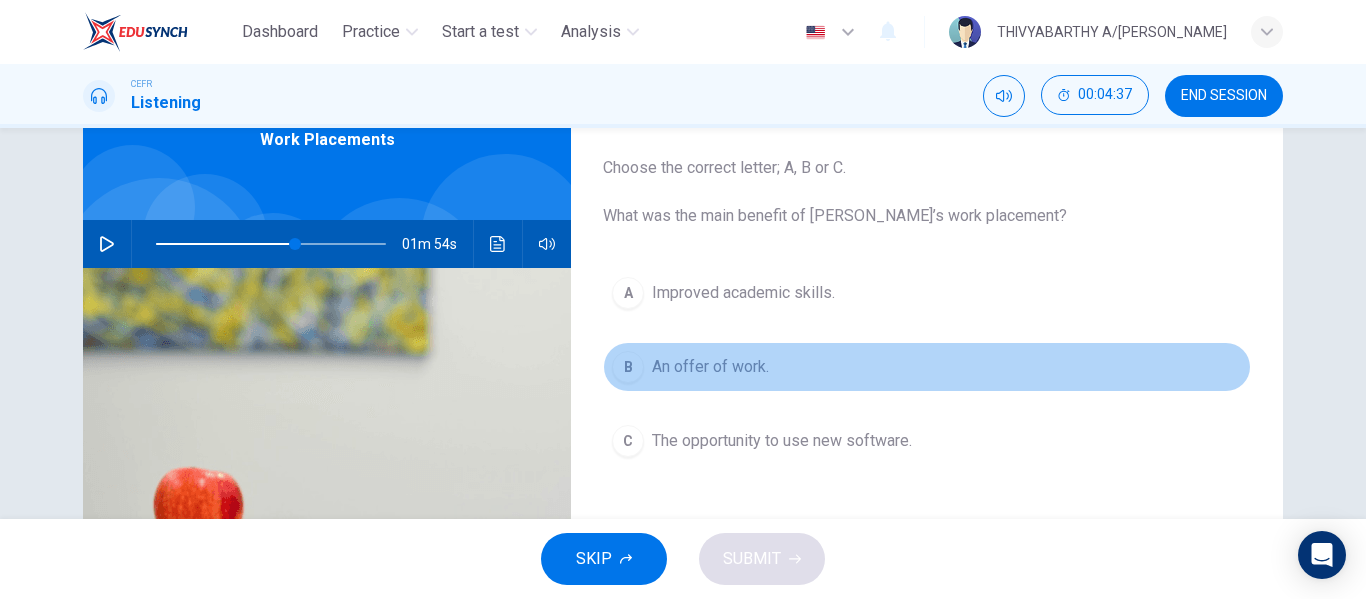 click on "An offer of work." at bounding box center (710, 367) 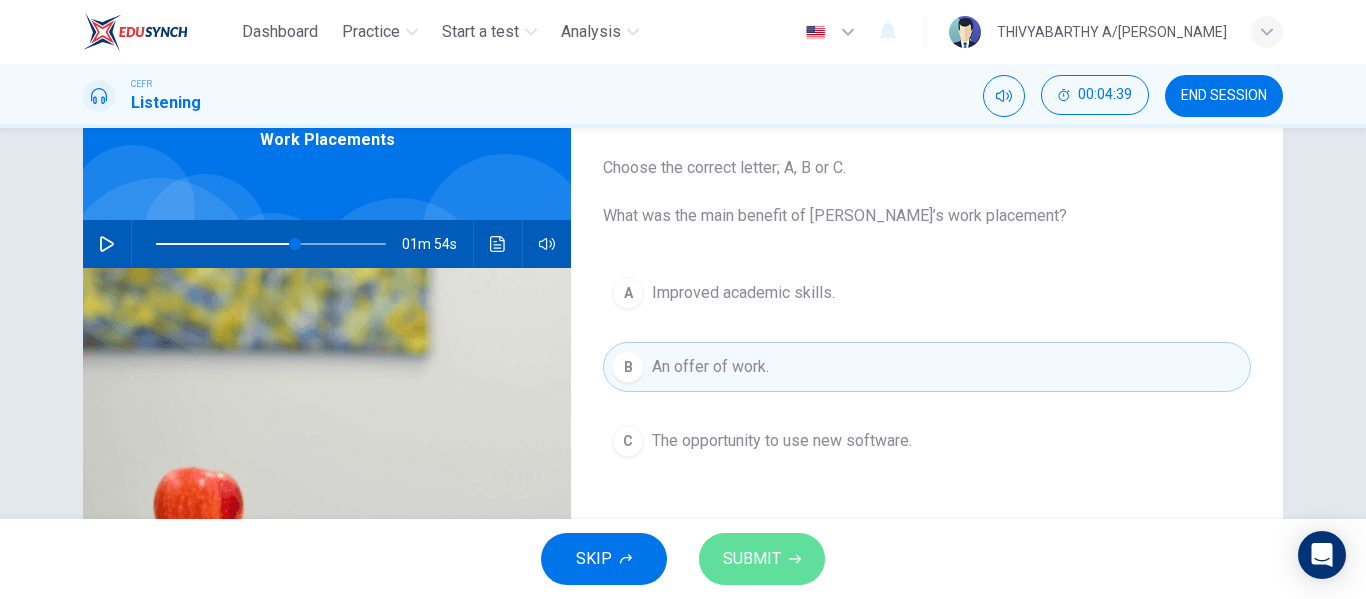 click on "SUBMIT" at bounding box center [762, 559] 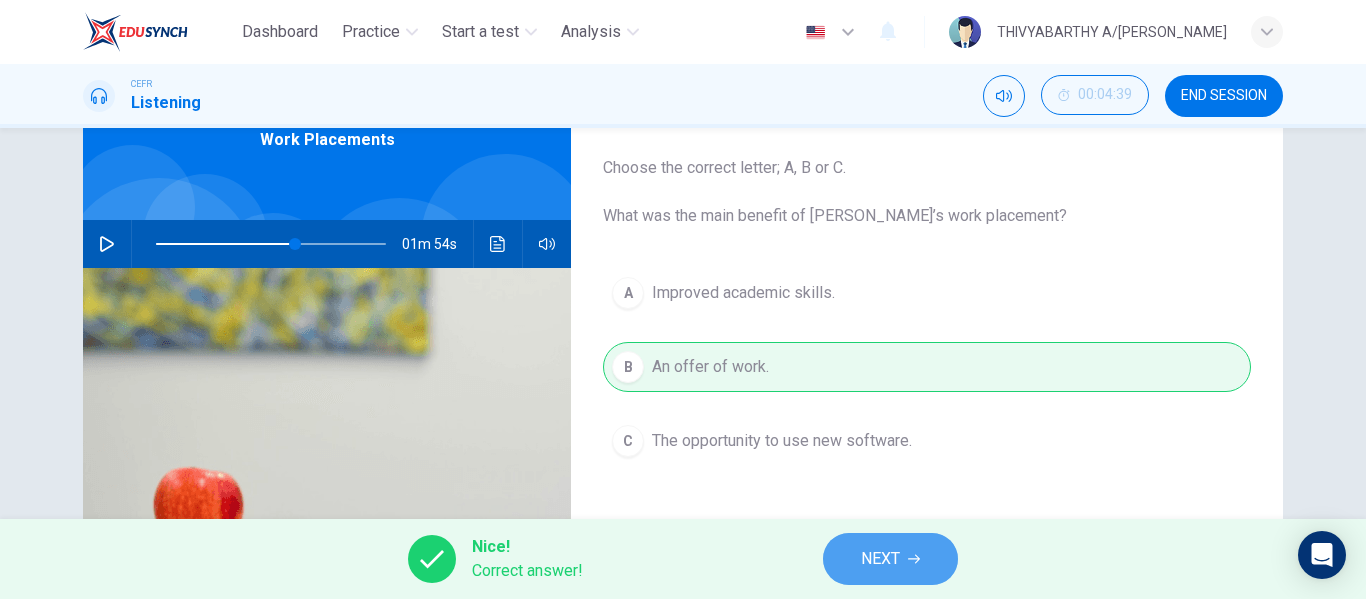 click on "NEXT" at bounding box center [880, 559] 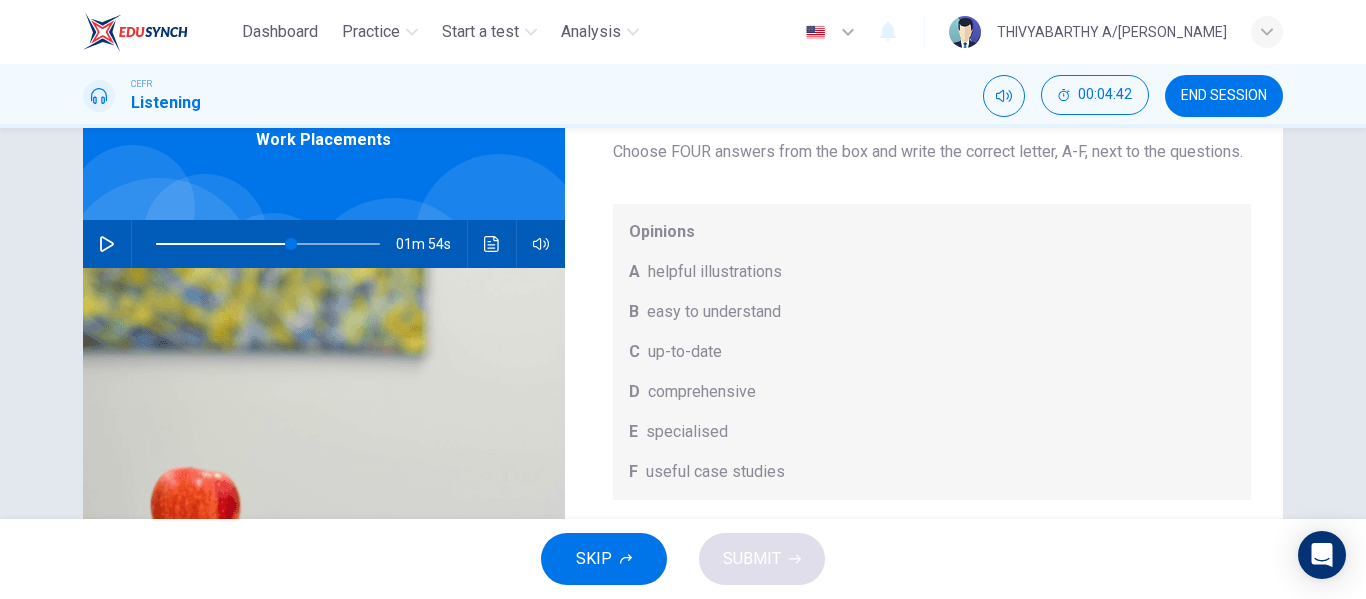 scroll, scrollTop: 113, scrollLeft: 0, axis: vertical 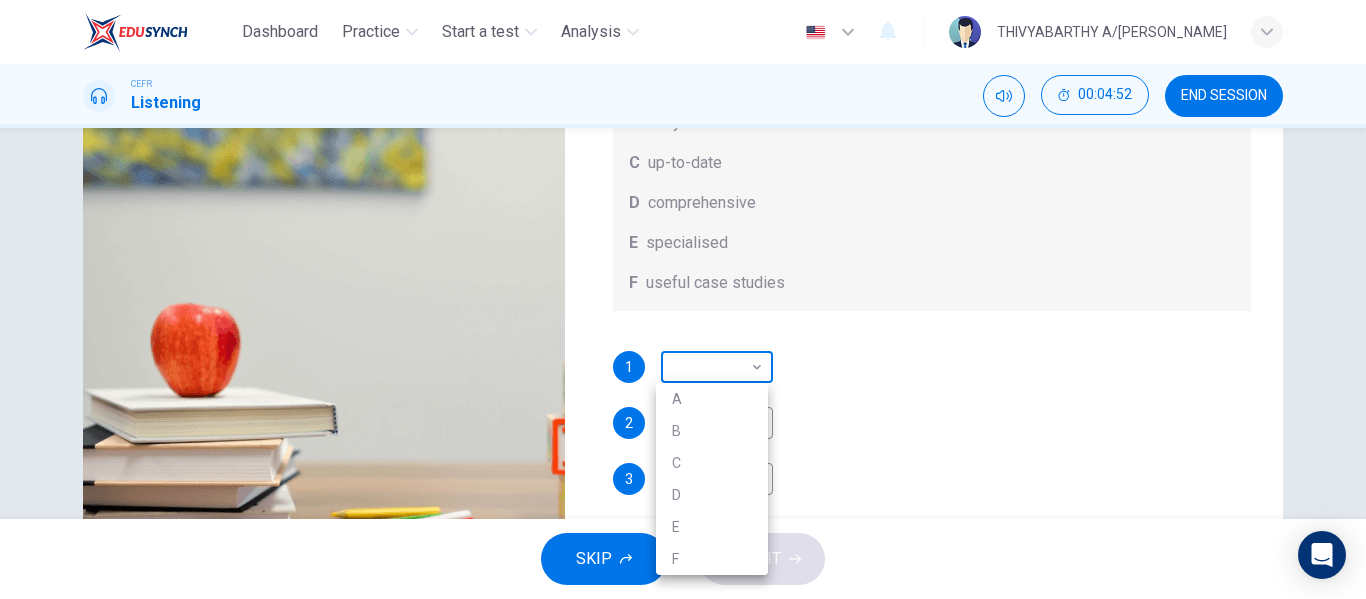 click on "Dashboard Practice Start a test Analysis English en ​ THIVYABARTHY A/P JAYASEELAN CEFR Listening 00:04:52 END SESSION Question 7 What does Linda think about the books on Matthew’s reading list? Choose FOUR answers from the box and write the correct letter, A-F, next to the questions.
Opinions A helpful illustrations B easy to understand C up-to-date D comprehensive E specialised F useful case studies 1 ​ ​ 2 ​ ​ 3 ​ ​ 4 ​ ​ Work Placements 01m 54s SKIP SUBMIT EduSynch - Online Language Proficiency Testing
Dashboard Practice Start a test Analysis Notifications © Copyright  2025 A B C D E F" at bounding box center (683, 299) 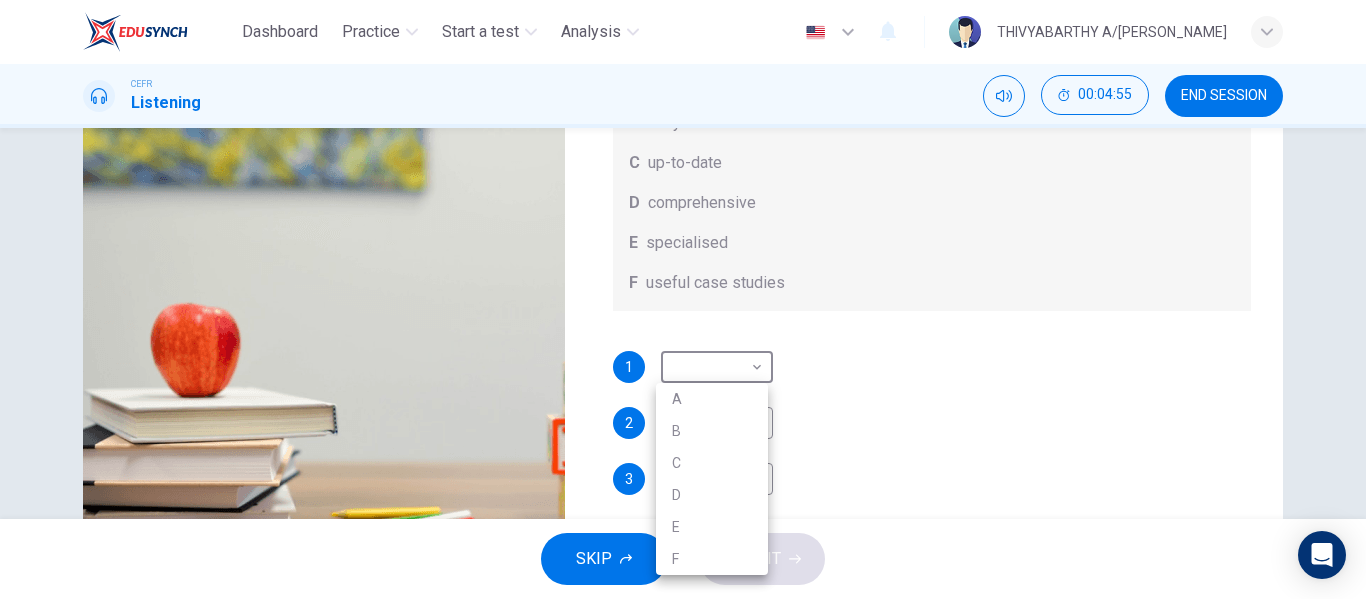click at bounding box center [683, 299] 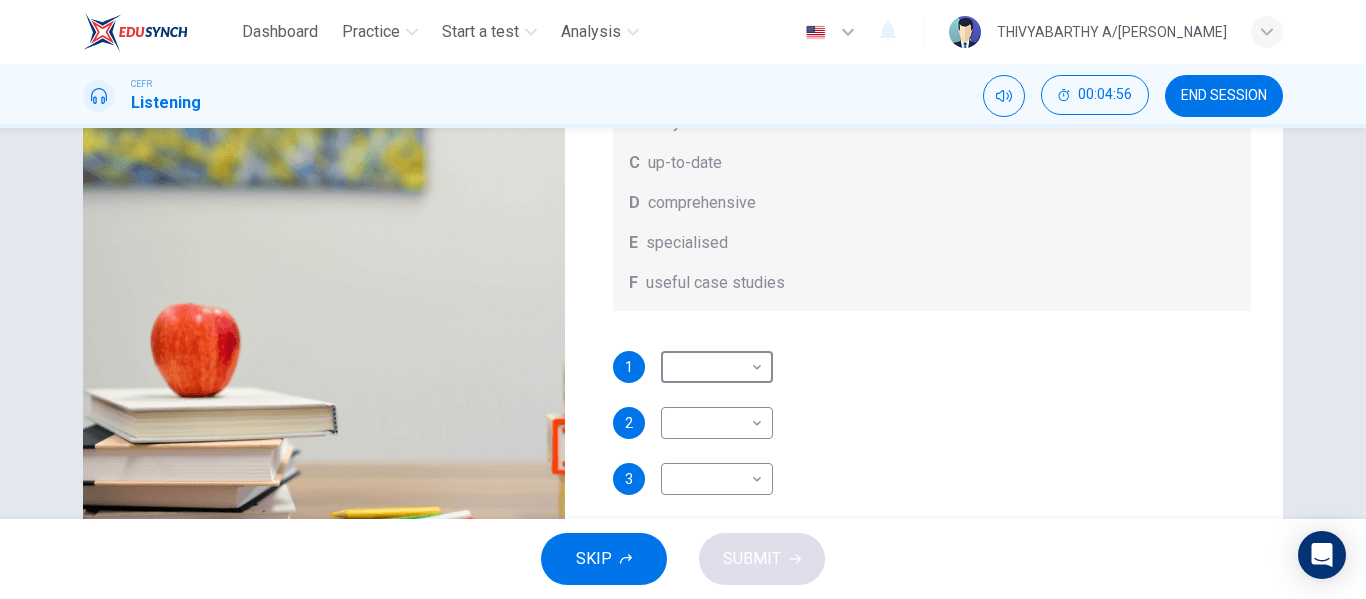 scroll, scrollTop: 0, scrollLeft: 0, axis: both 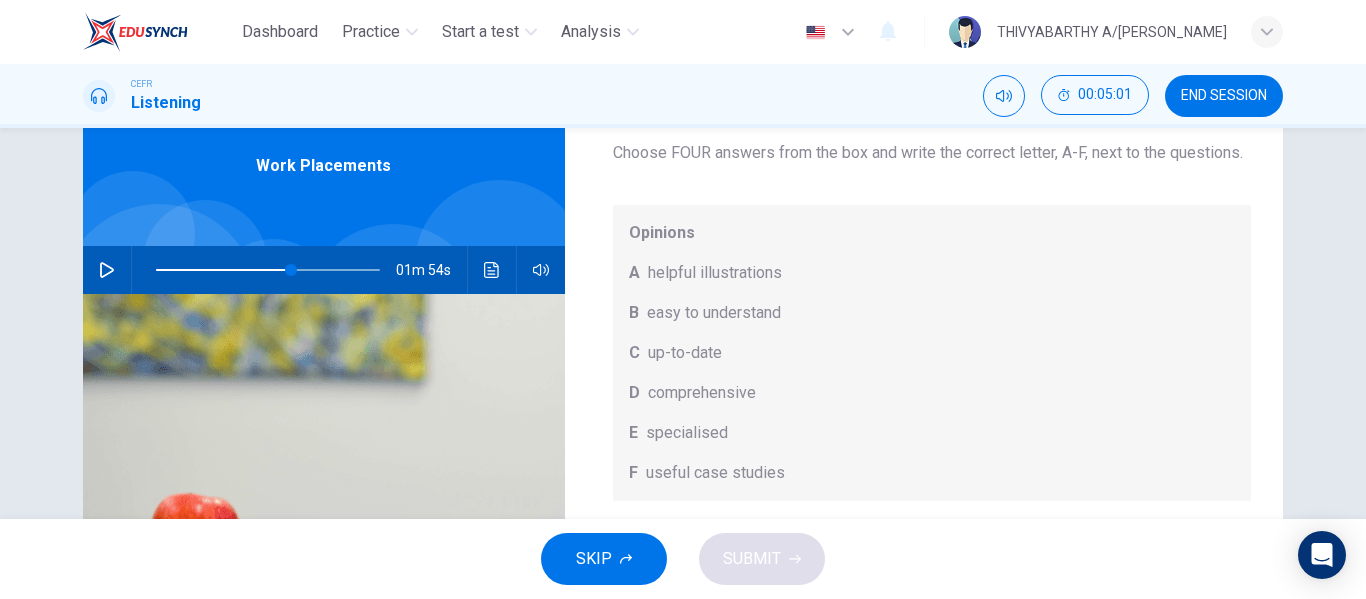 click 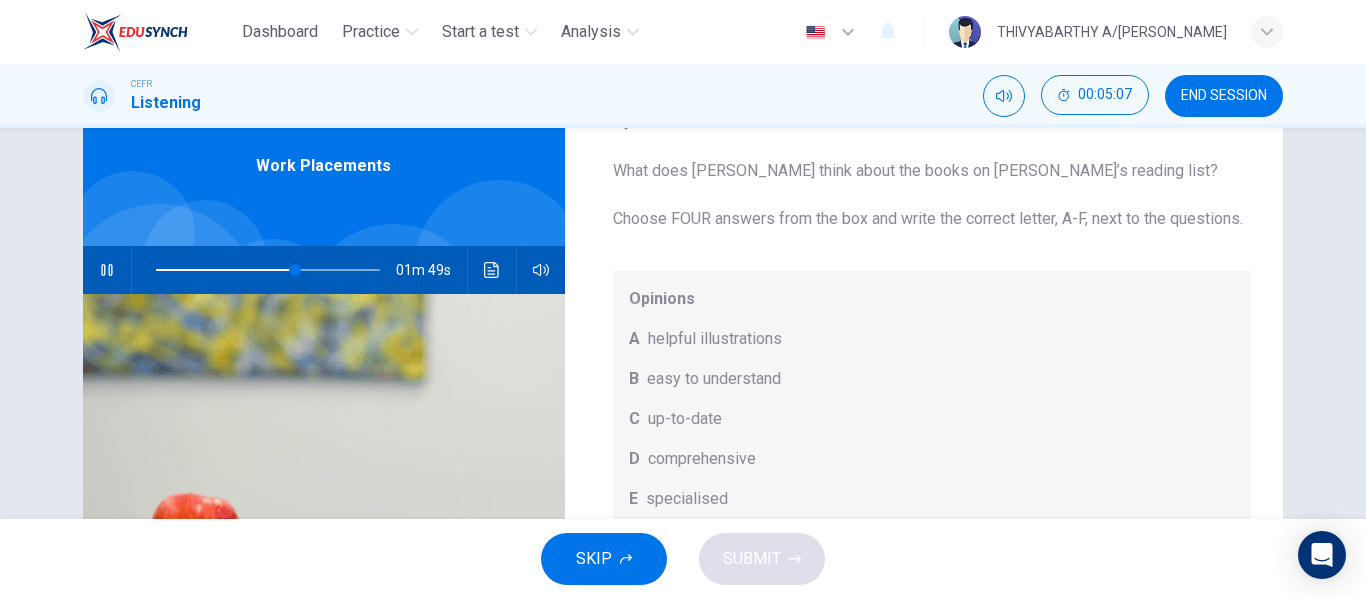 scroll, scrollTop: 19, scrollLeft: 0, axis: vertical 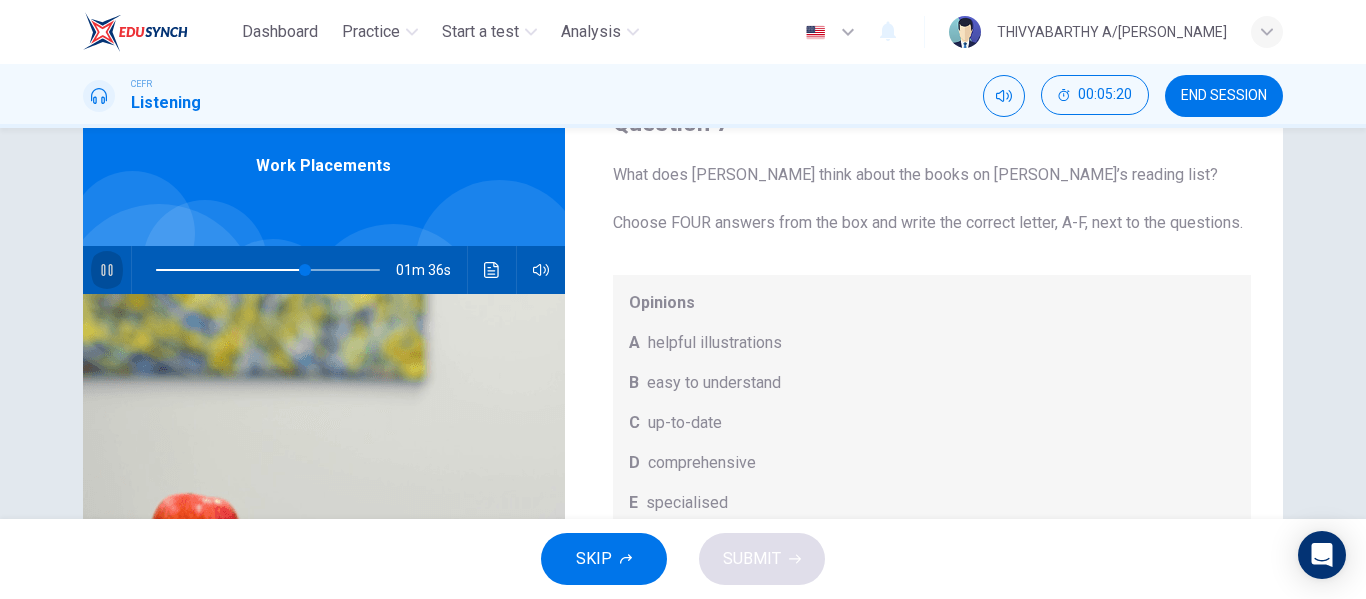 click 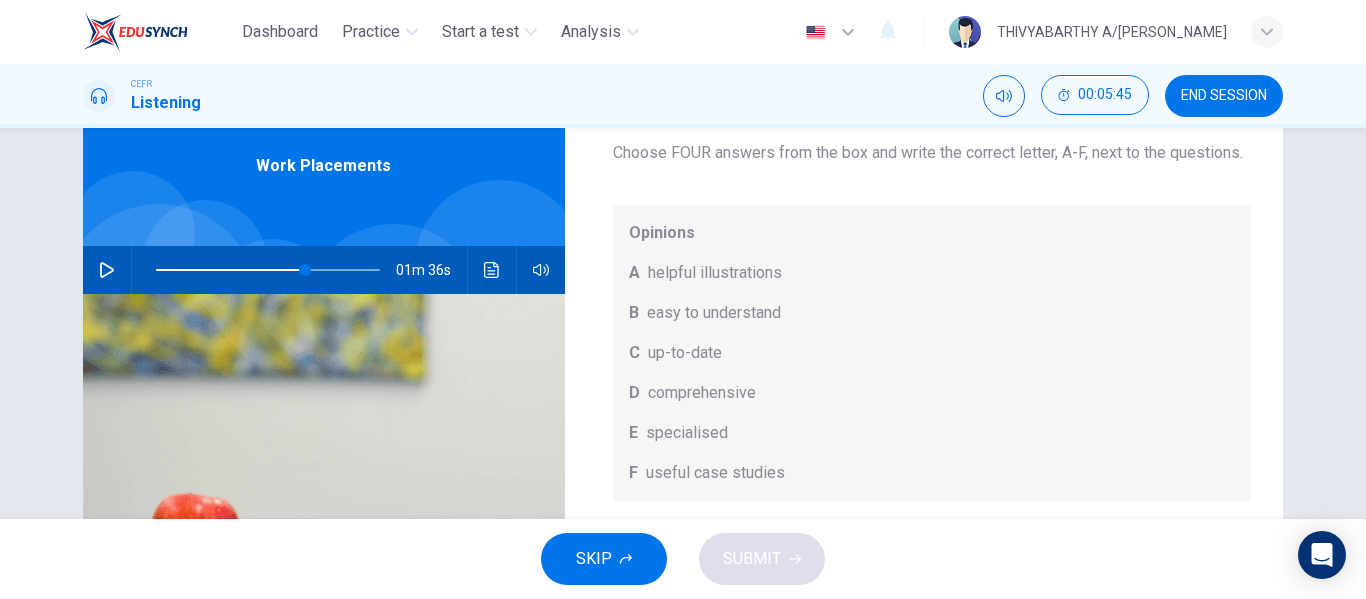 scroll, scrollTop: 0, scrollLeft: 0, axis: both 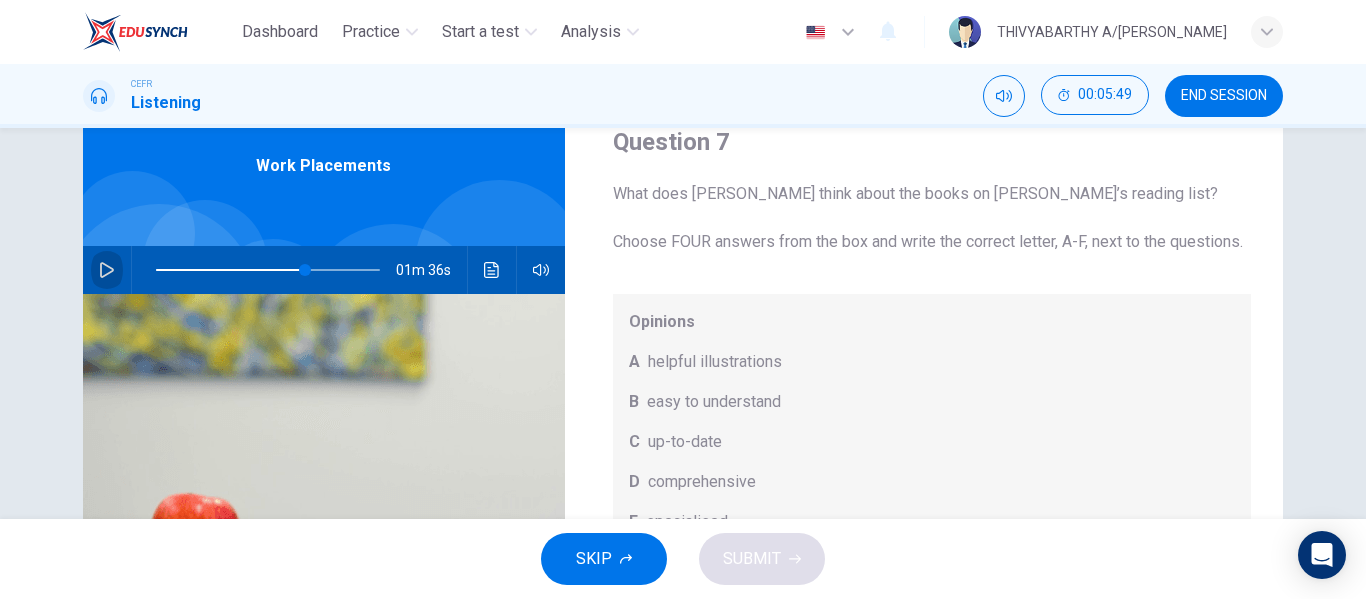 click 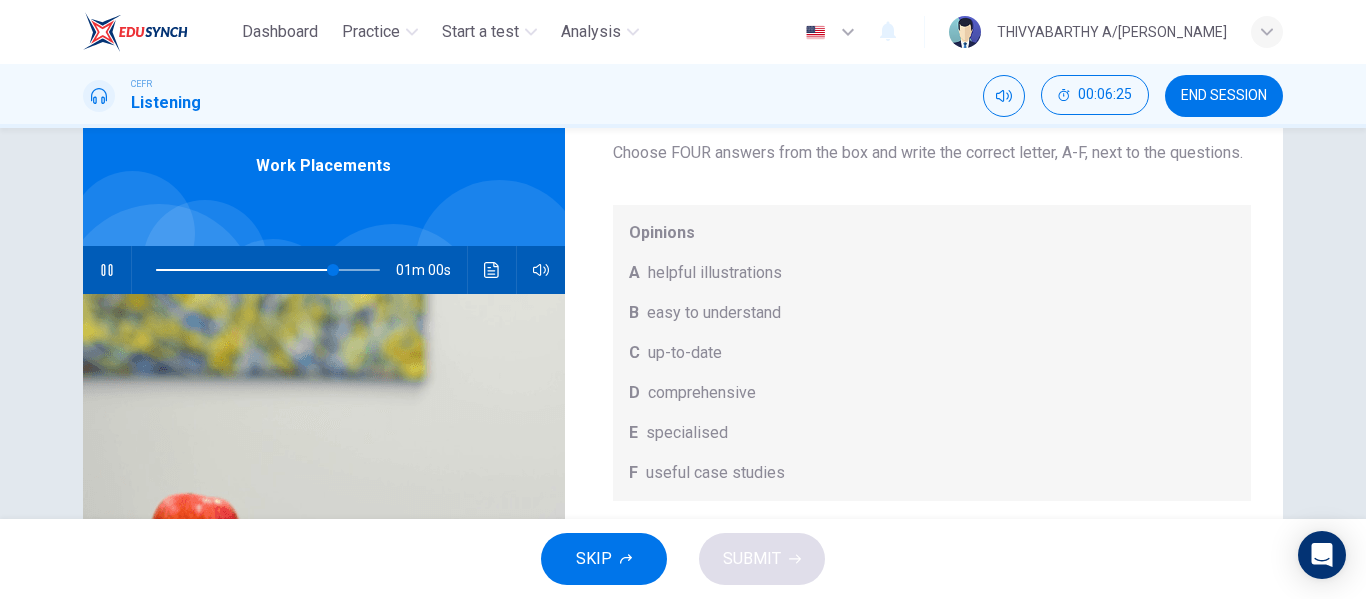 scroll, scrollTop: 102, scrollLeft: 0, axis: vertical 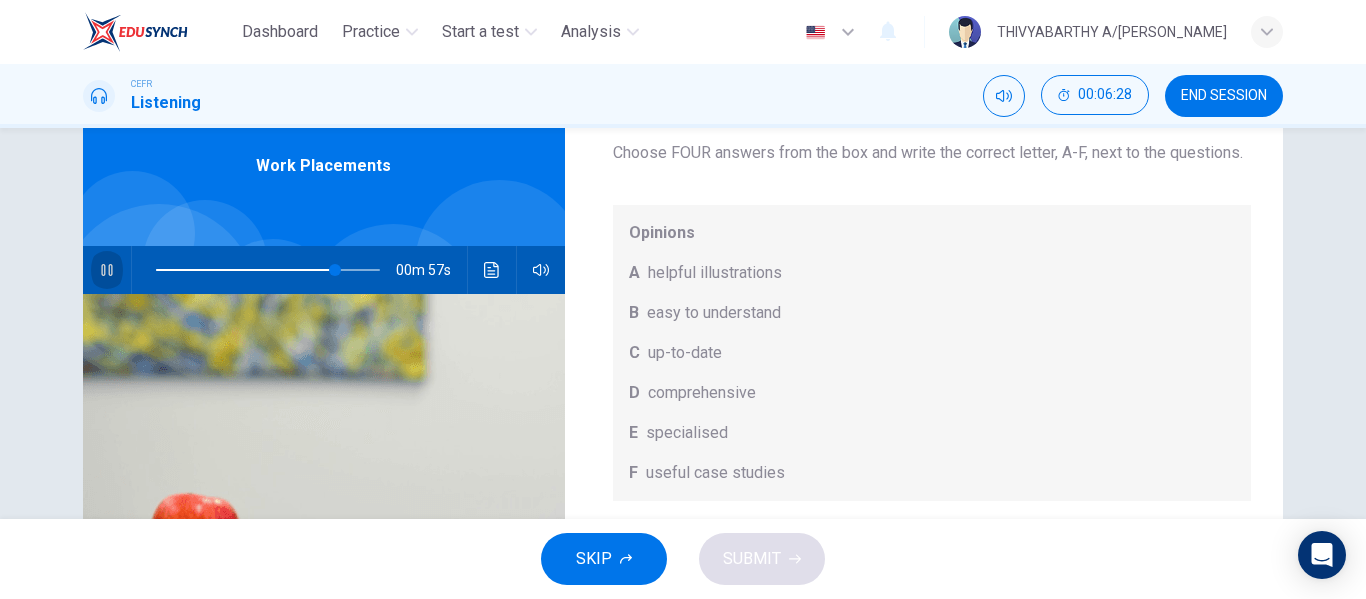 click 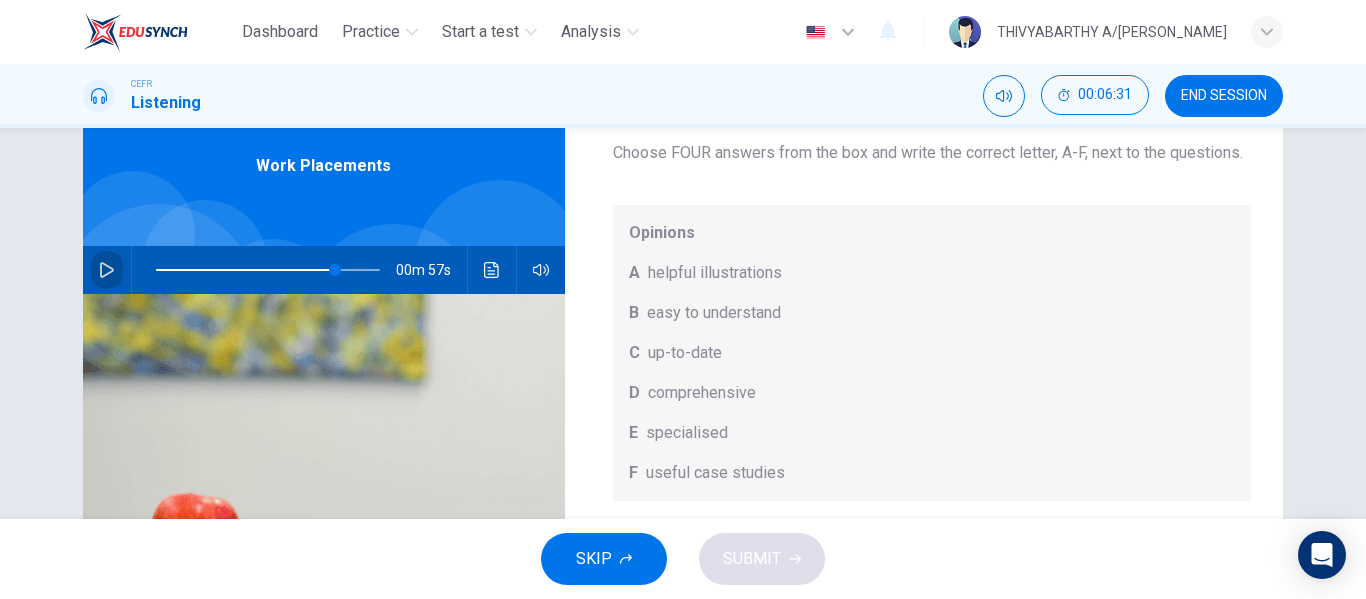 click 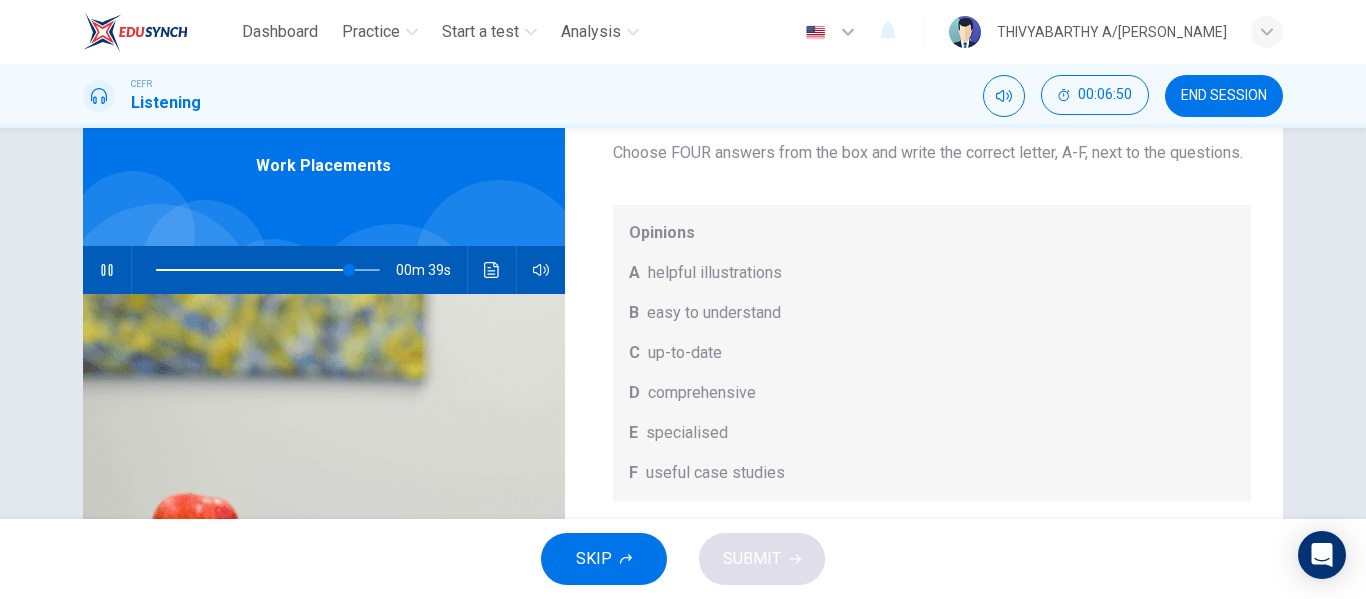 scroll, scrollTop: 113, scrollLeft: 0, axis: vertical 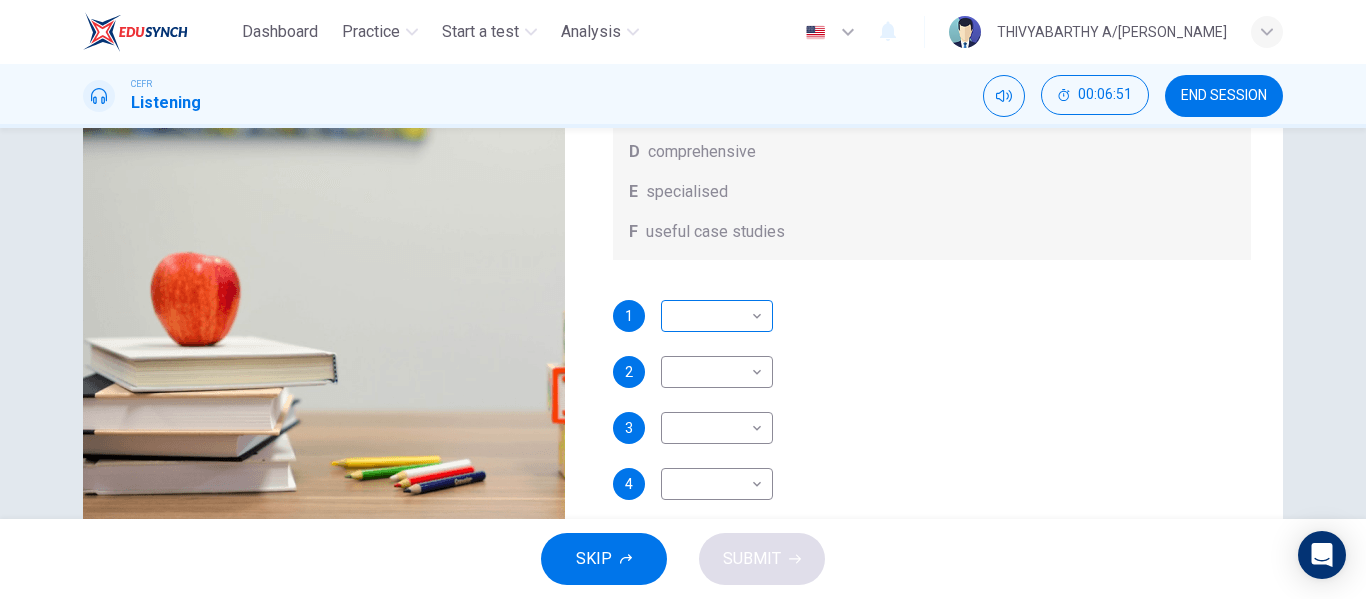 click on "Dashboard Practice Start a test Analysis English en ​ THIVYABARTHY A/P JAYASEELAN CEFR Listening 00:06:51 END SESSION Question 7 What does Linda think about the books on Matthew’s reading list? Choose FOUR answers from the box and write the correct letter, A-F, next to the questions.
Opinions A helpful illustrations B easy to understand C up-to-date D comprehensive E specialised F useful case studies 1 ​ ​ 2 ​ ​ 3 ​ ​ 4 ​ ​ Work Placements 00m 38s SKIP SUBMIT EduSynch - Online Language Proficiency Testing
Dashboard Practice Start a test Analysis Notifications © Copyright  2025" at bounding box center (683, 299) 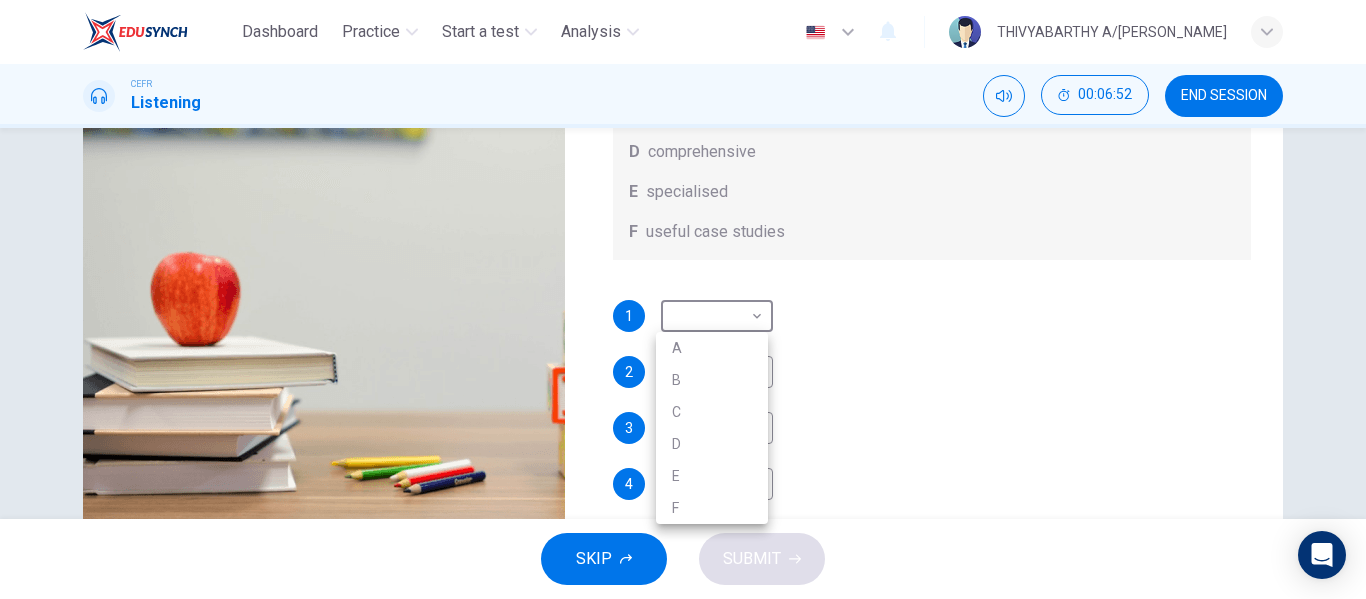 click on "A" at bounding box center [712, 348] 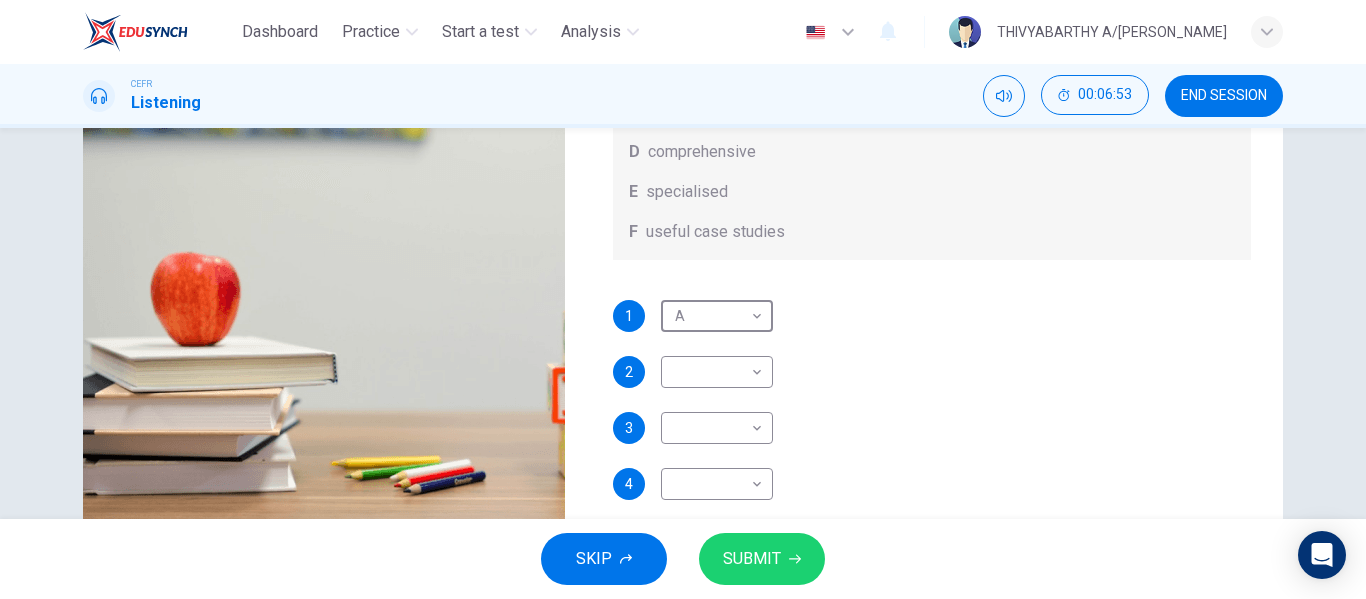 scroll, scrollTop: 0, scrollLeft: 0, axis: both 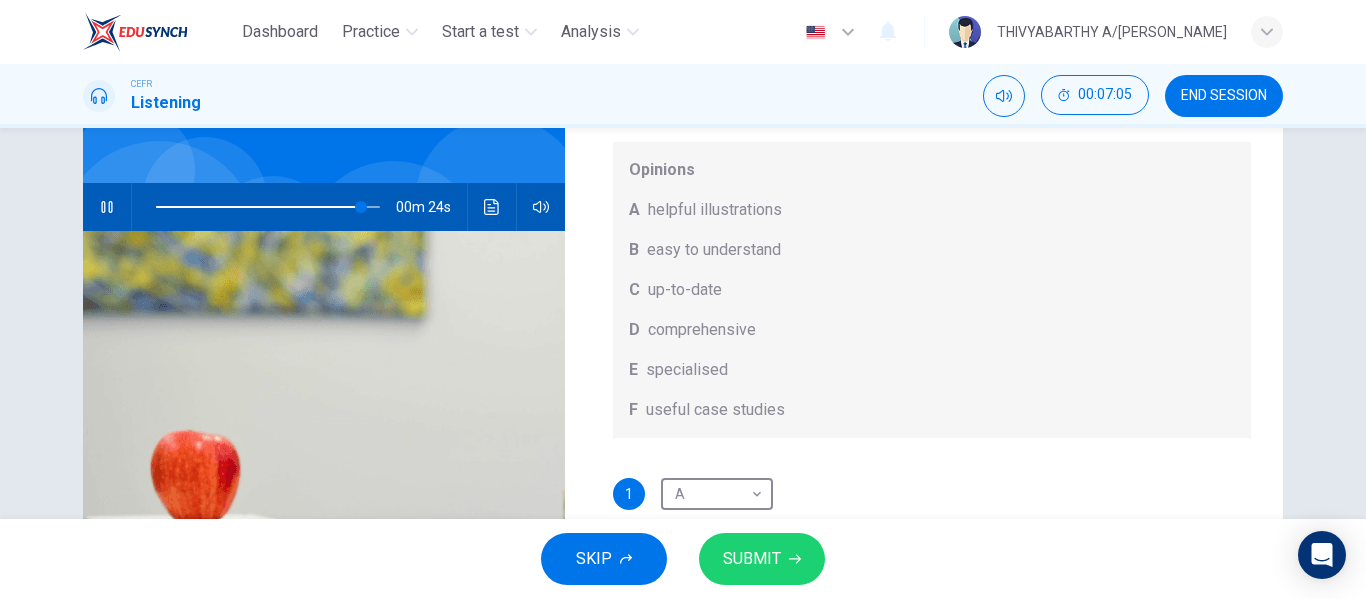 click 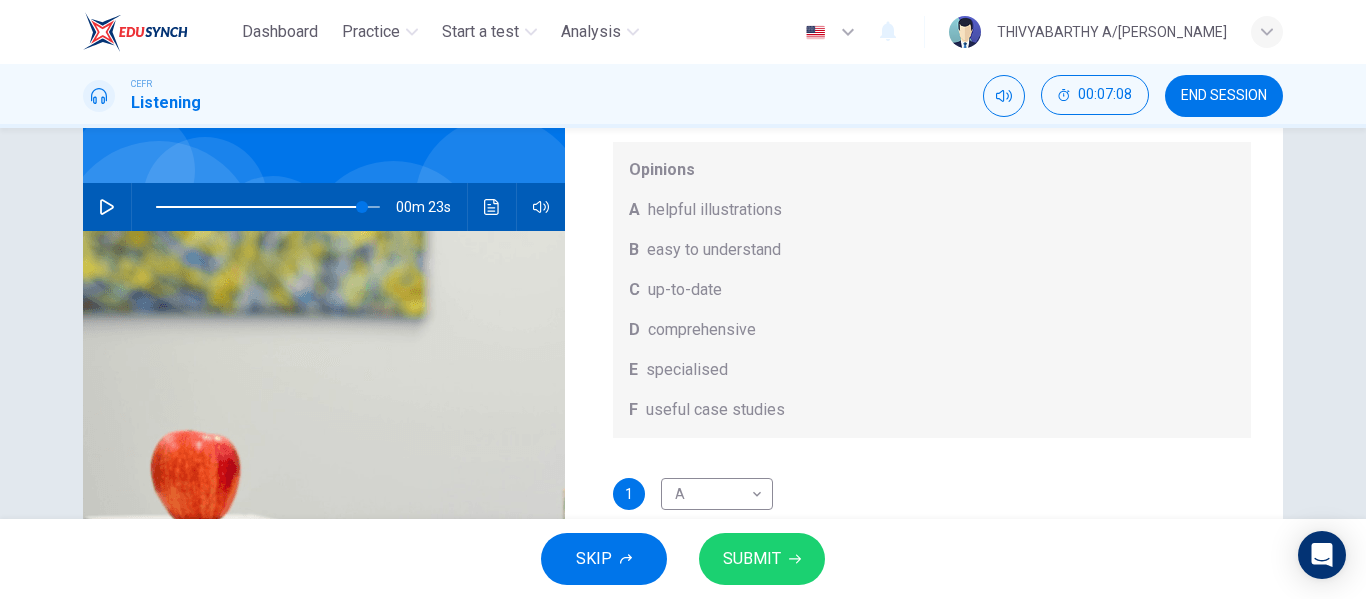 scroll, scrollTop: 384, scrollLeft: 0, axis: vertical 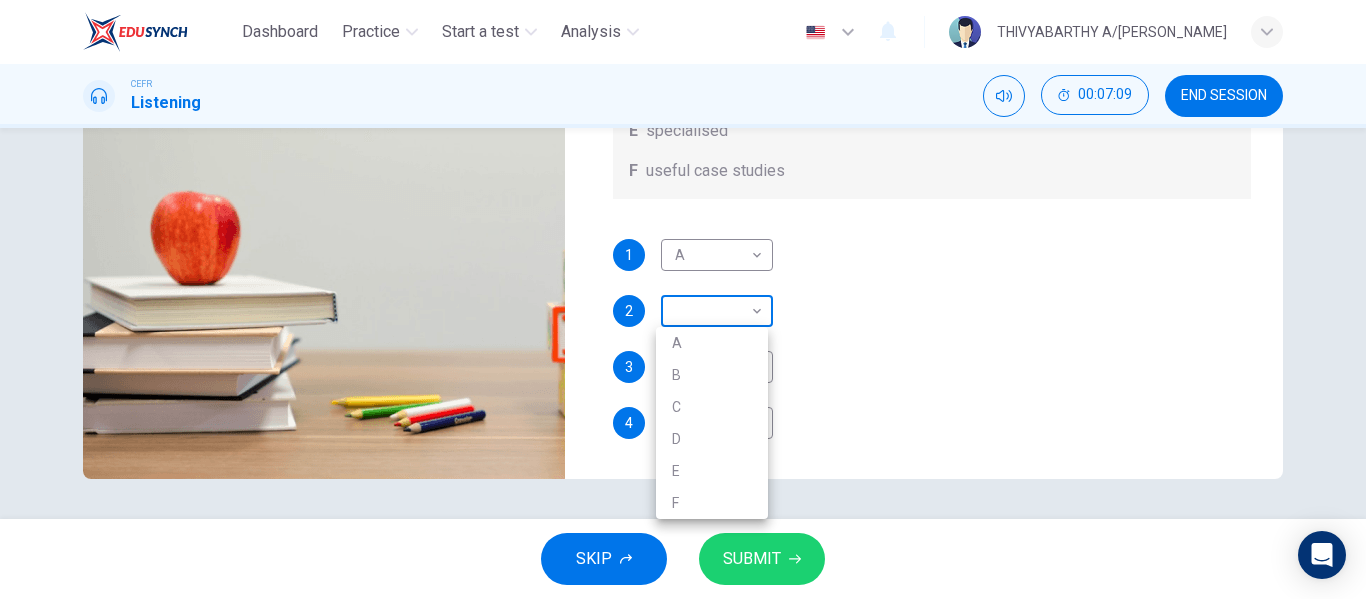 click on "Dashboard Practice Start a test Analysis English en ​ THIVYABARTHY A/P JAYASEELAN CEFR Listening 00:07:09 END SESSION Question 7 What does Linda think about the books on Matthew’s reading list? Choose FOUR answers from the box and write the correct letter, A-F, next to the questions.
Opinions A helpful illustrations B easy to understand C up-to-date D comprehensive E specialised F useful case studies 1 A A ​ 2 ​ ​ 3 ​ ​ 4 ​ ​ Work Placements 00m 23s SKIP SUBMIT EduSynch - Online Language Proficiency Testing
Dashboard Practice Start a test Analysis Notifications © Copyright  2025 A B C D E F" at bounding box center (683, 299) 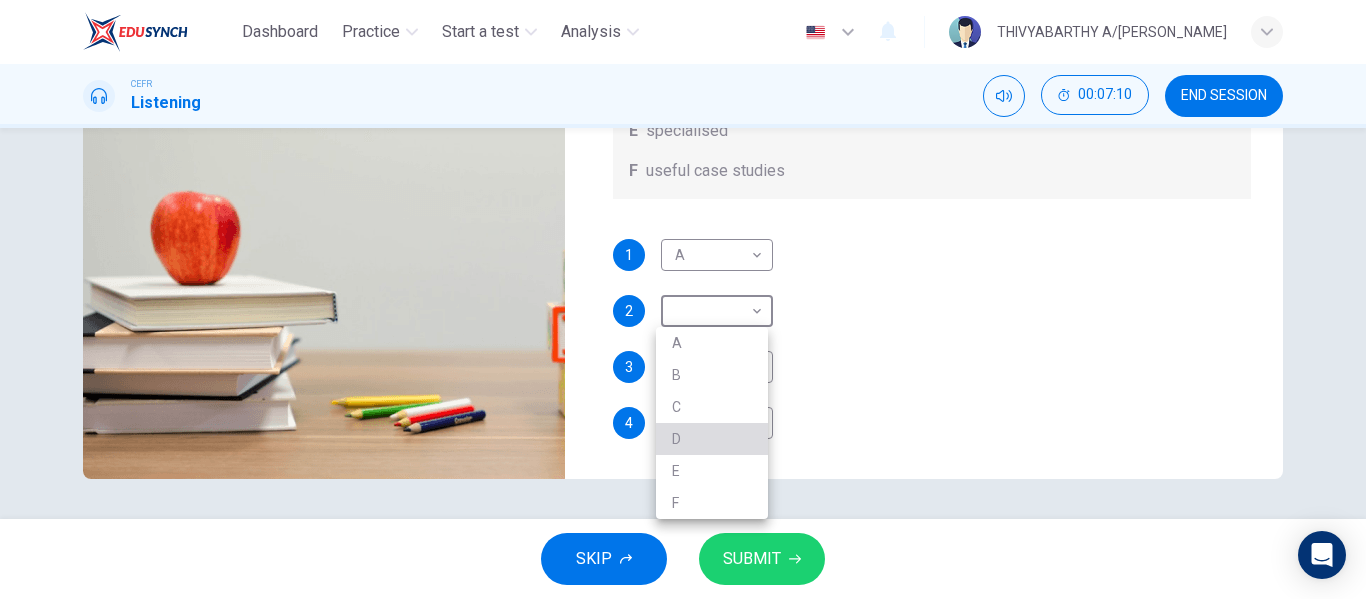 click on "D" at bounding box center [712, 439] 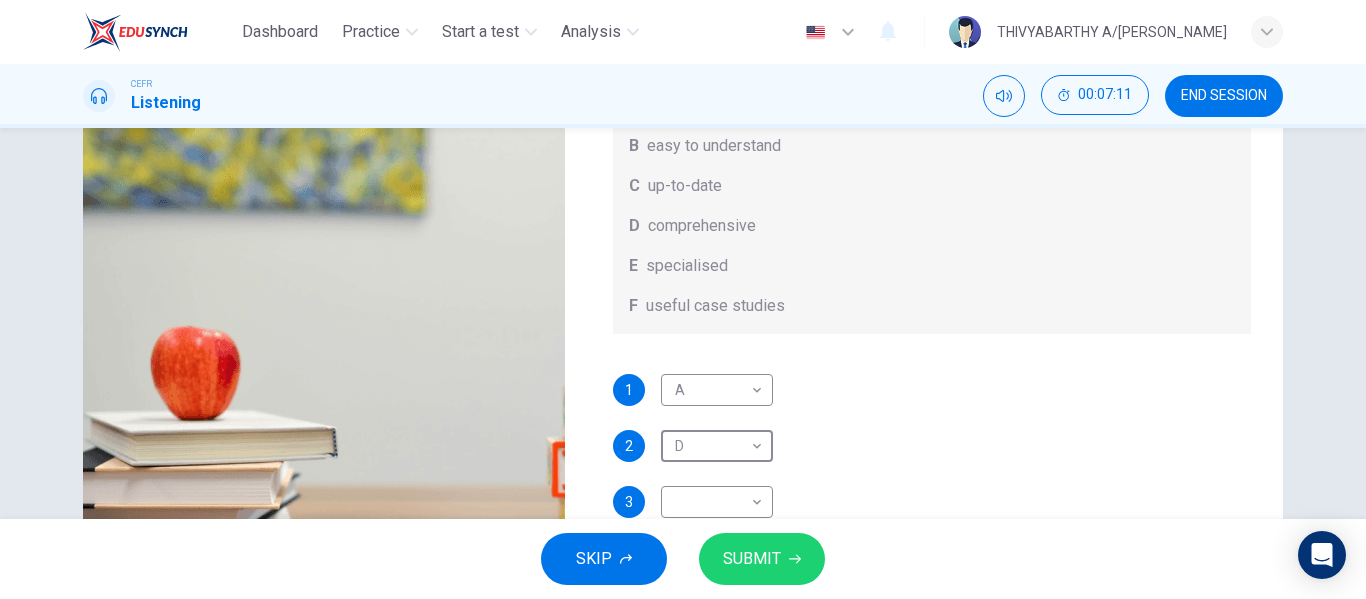 scroll, scrollTop: 63, scrollLeft: 0, axis: vertical 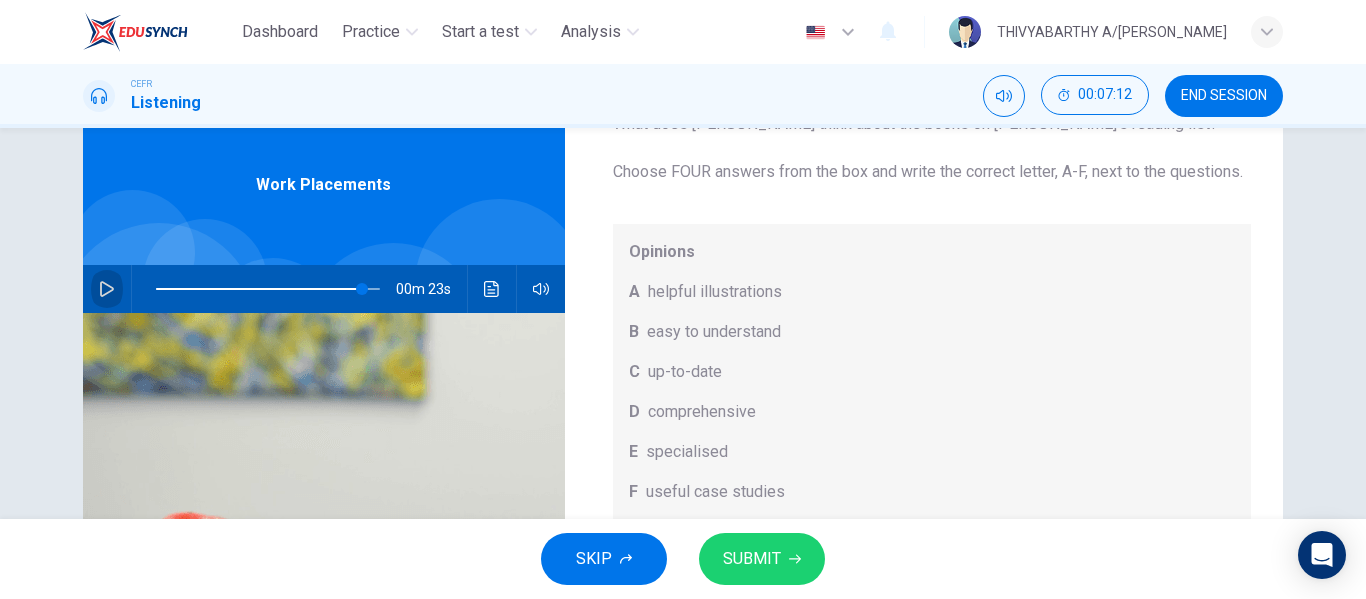 click 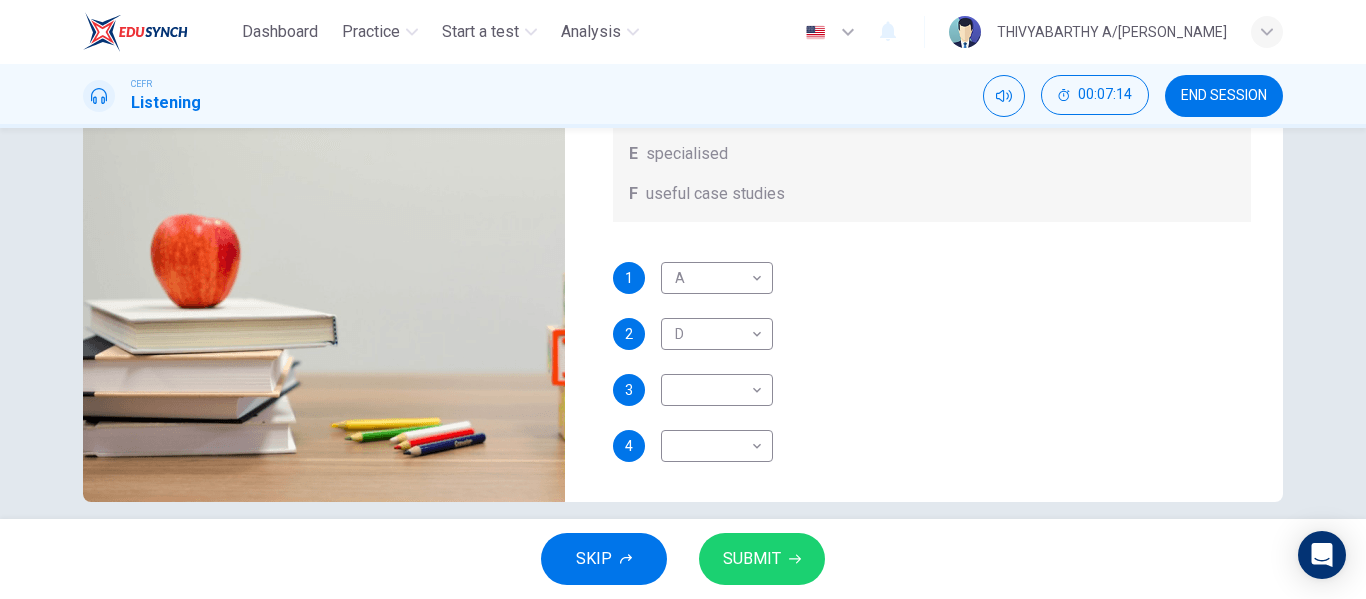 scroll, scrollTop: 367, scrollLeft: 0, axis: vertical 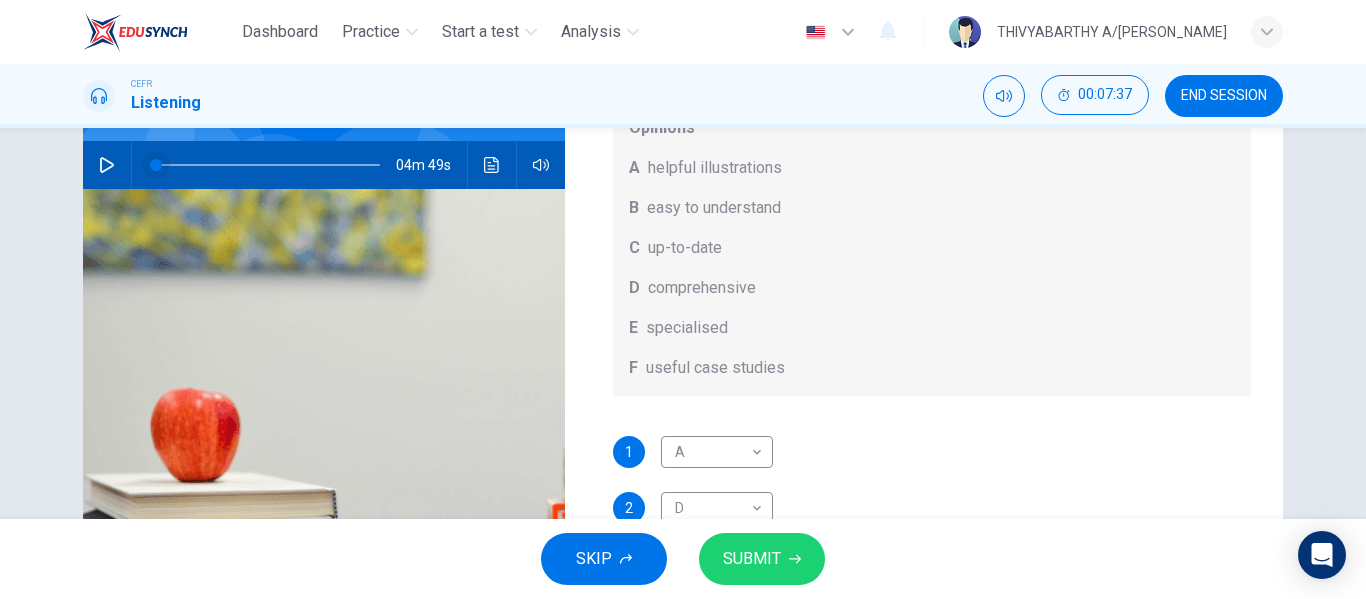 click at bounding box center (268, 165) 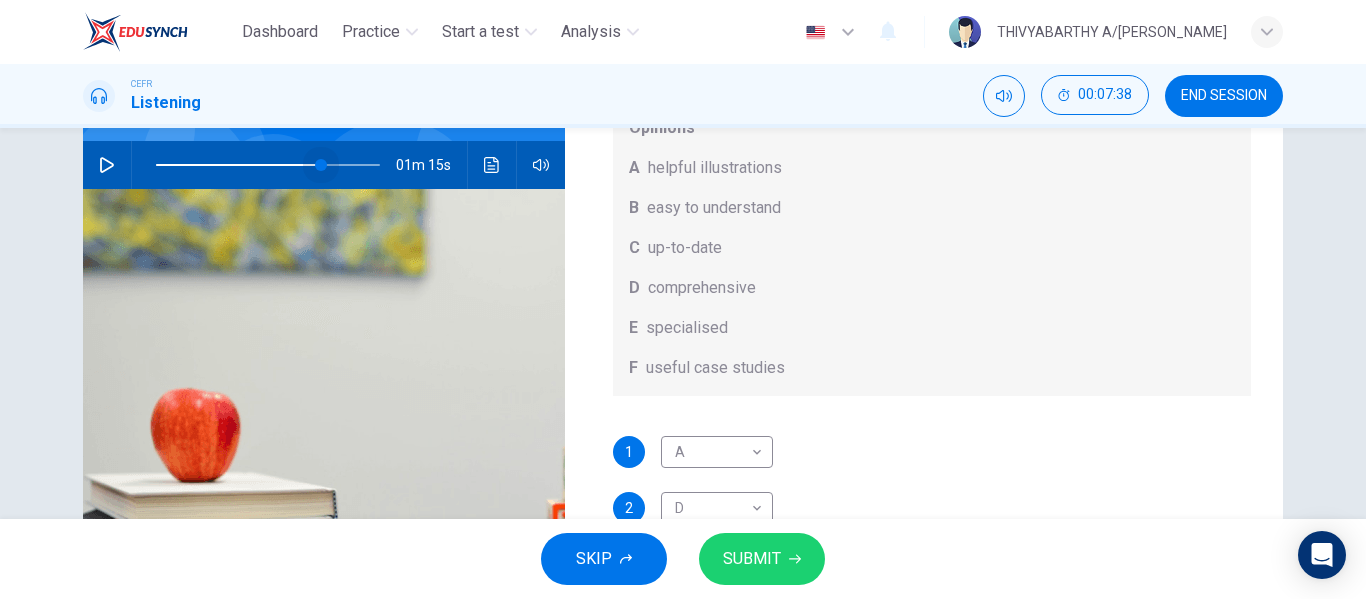 click at bounding box center (321, 165) 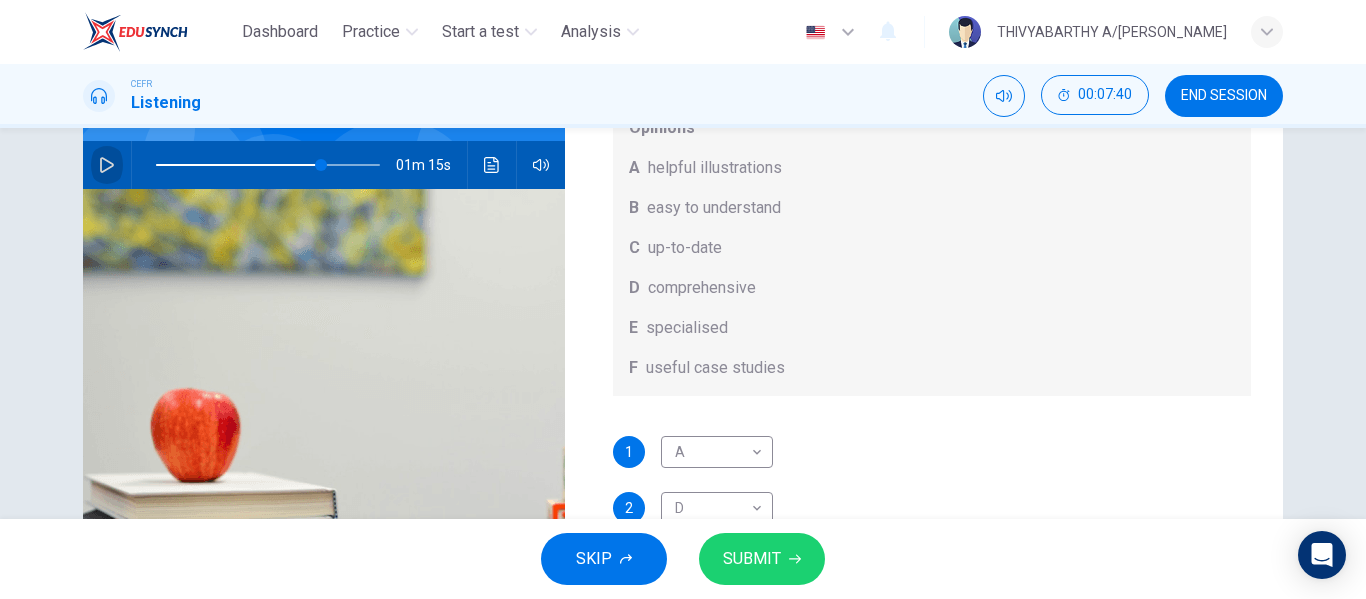 click 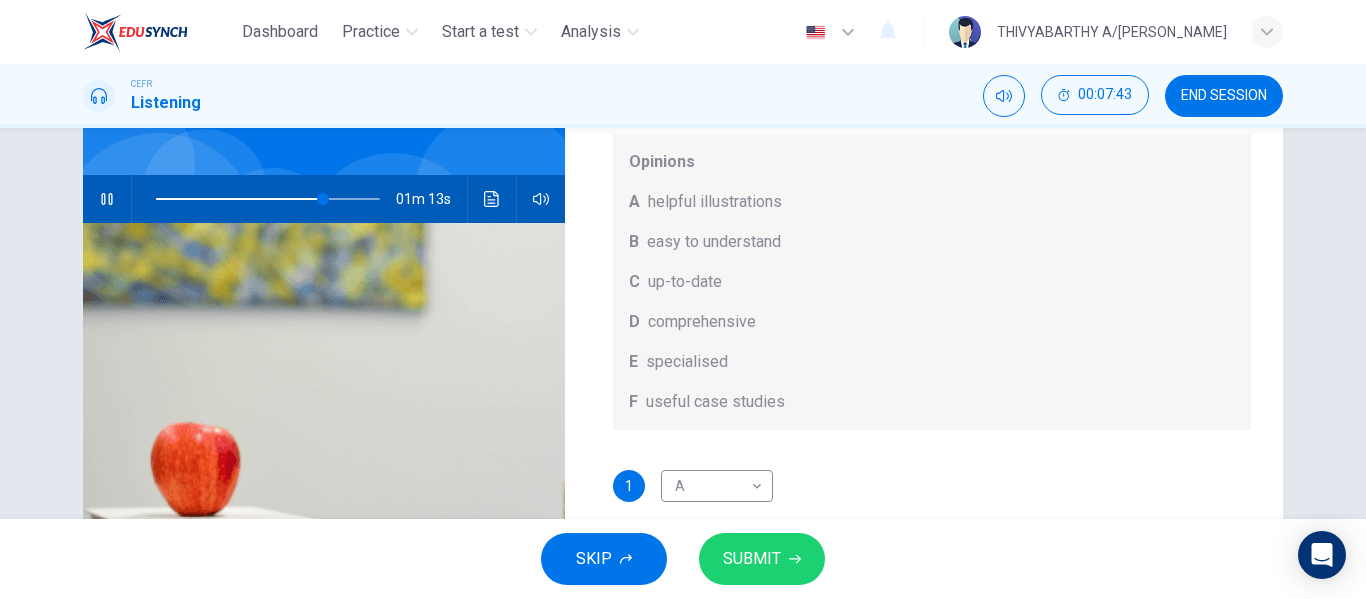 scroll, scrollTop: 353, scrollLeft: 0, axis: vertical 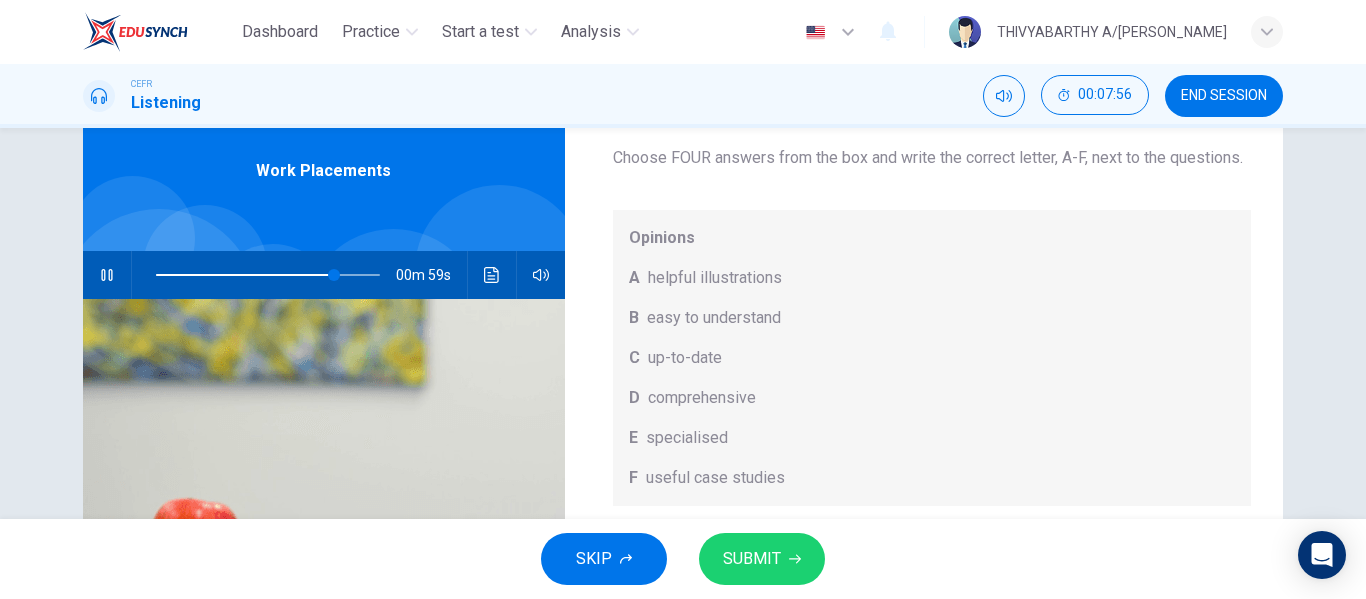 click 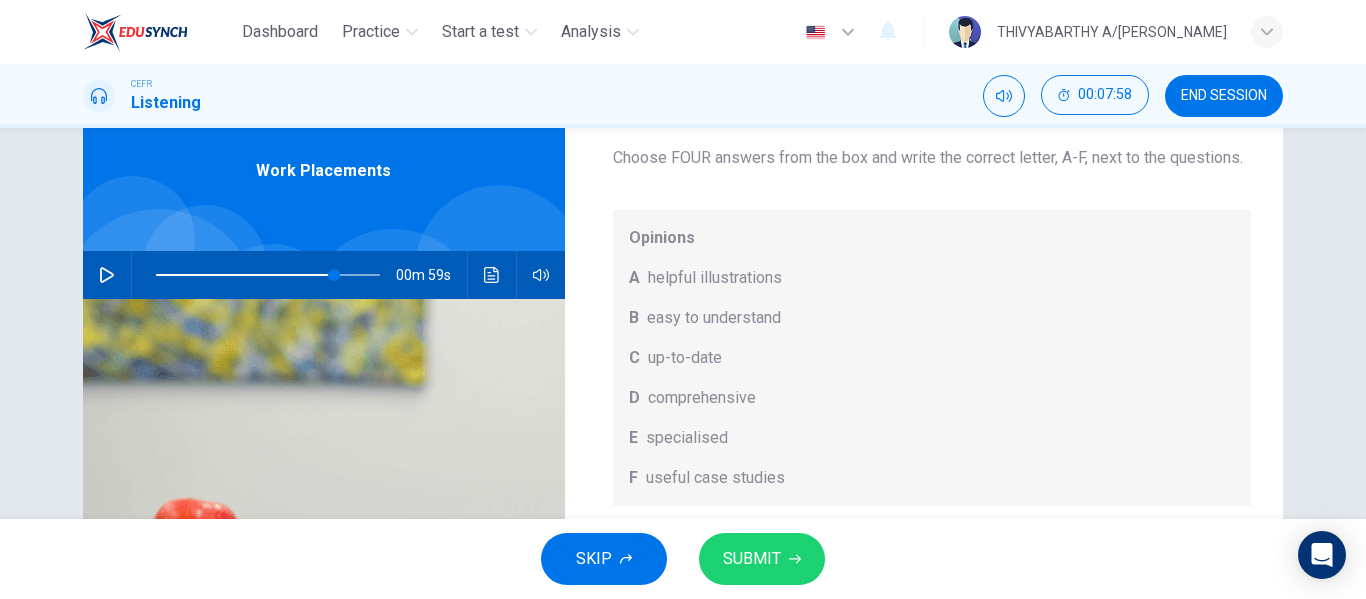 click 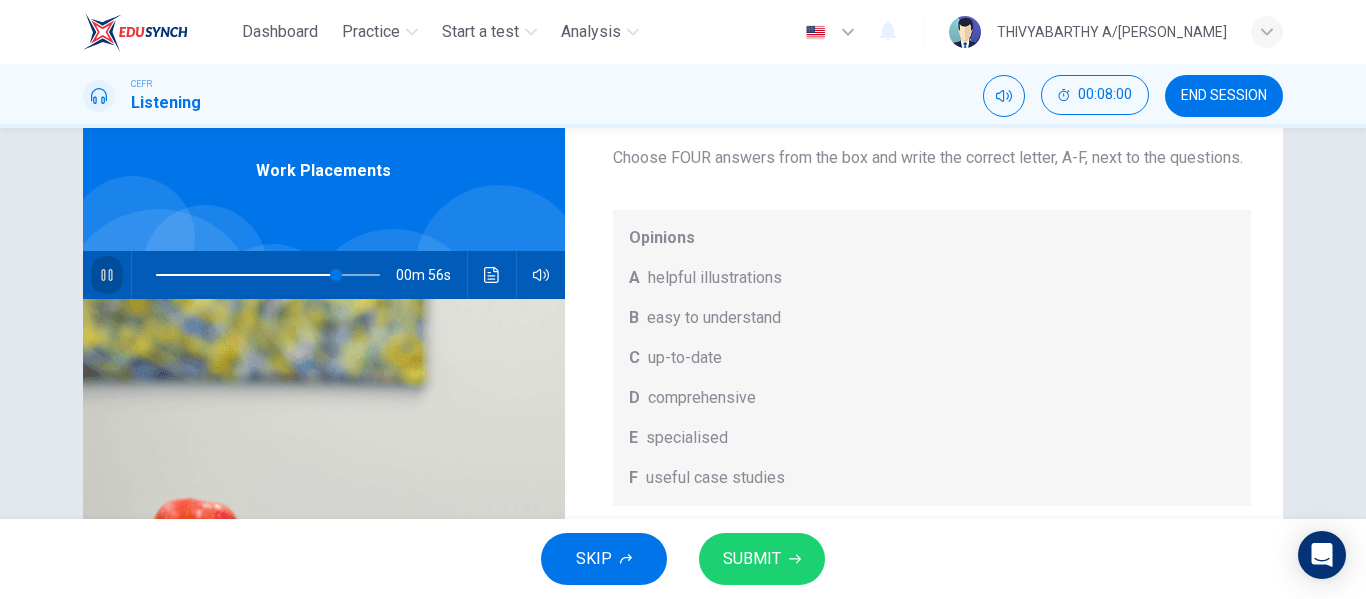 click 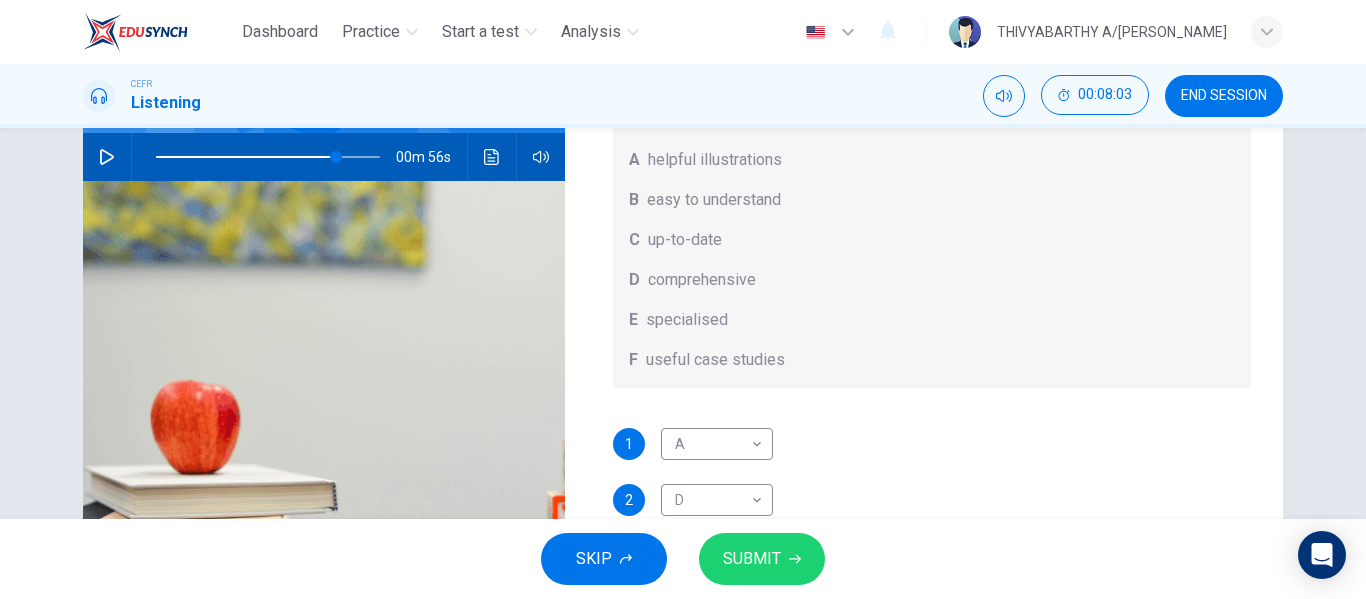 scroll, scrollTop: 200, scrollLeft: 0, axis: vertical 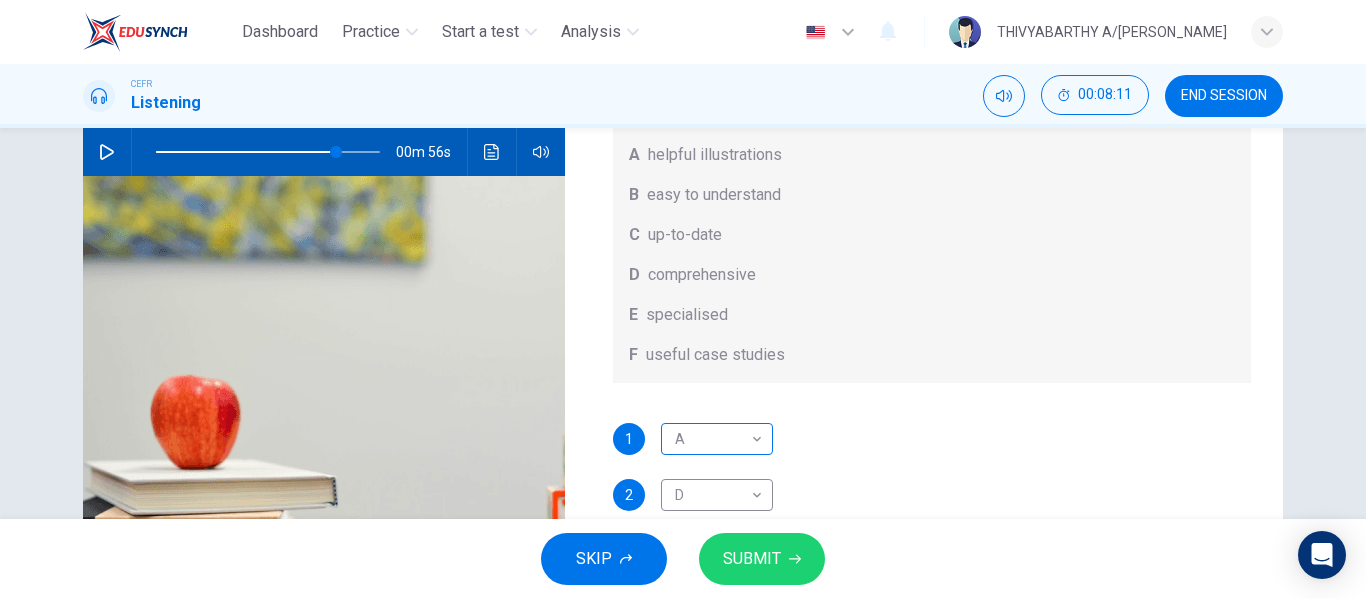 click on "Dashboard Practice Start a test Analysis English en ​ THIVYABARTHY A/P JAYASEELAN CEFR Listening 00:08:11 END SESSION Question 7 What does Linda think about the books on Matthew’s reading list? Choose FOUR answers from the box and write the correct letter, A-F, next to the questions.
Opinions A helpful illustrations B easy to understand C up-to-date D comprehensive E specialised F useful case studies 1 A A ​ 2 D D ​ 3 ​ ​ 4 ​ ​ Work Placements 00m 56s SKIP SUBMIT EduSynch - Online Language Proficiency Testing
Dashboard Practice Start a test Analysis Notifications © Copyright  2025" at bounding box center (683, 299) 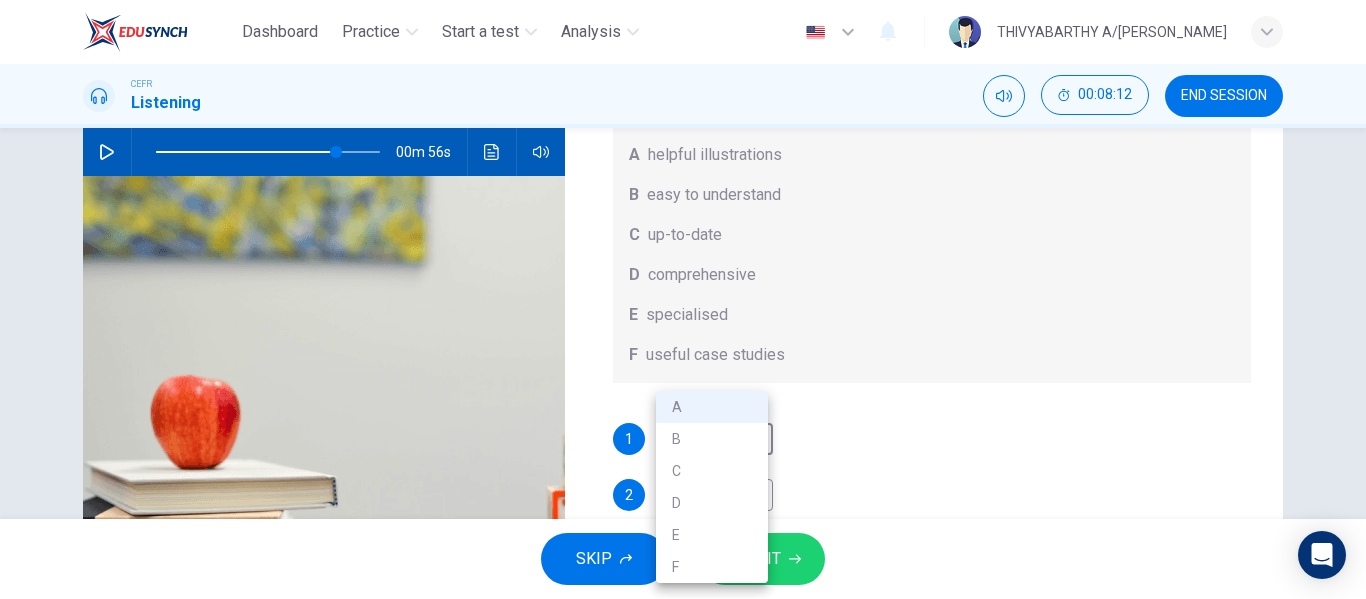 click on "E" at bounding box center [712, 535] 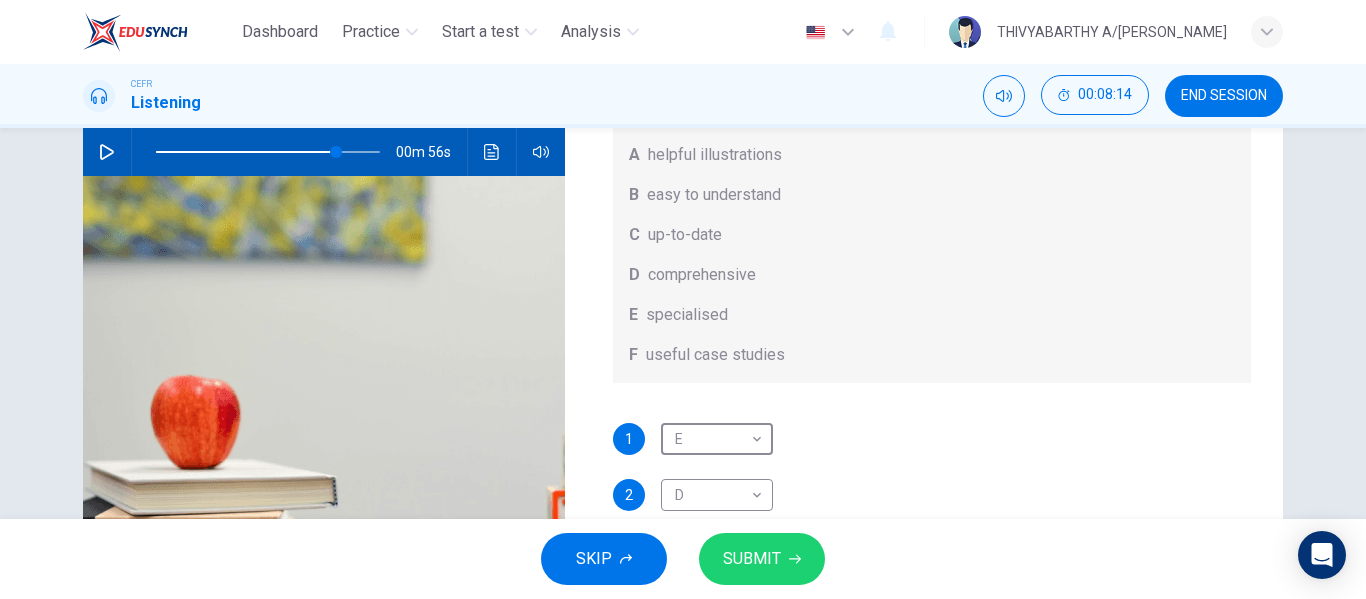 click at bounding box center [107, 152] 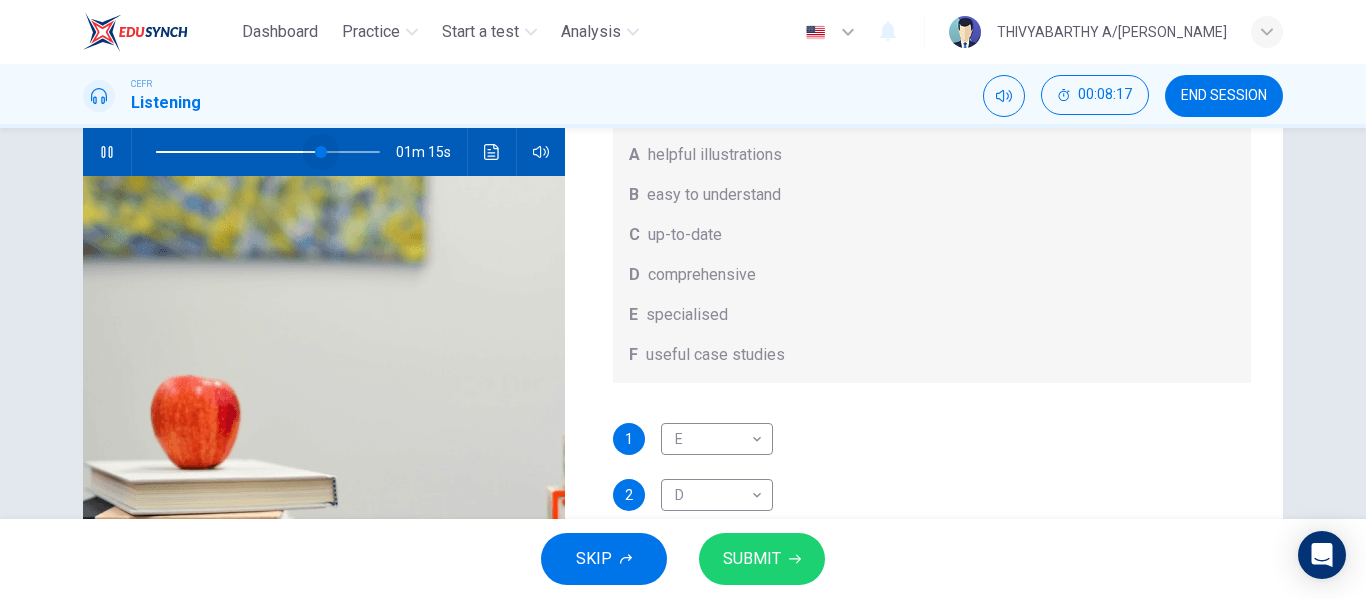 click at bounding box center (321, 152) 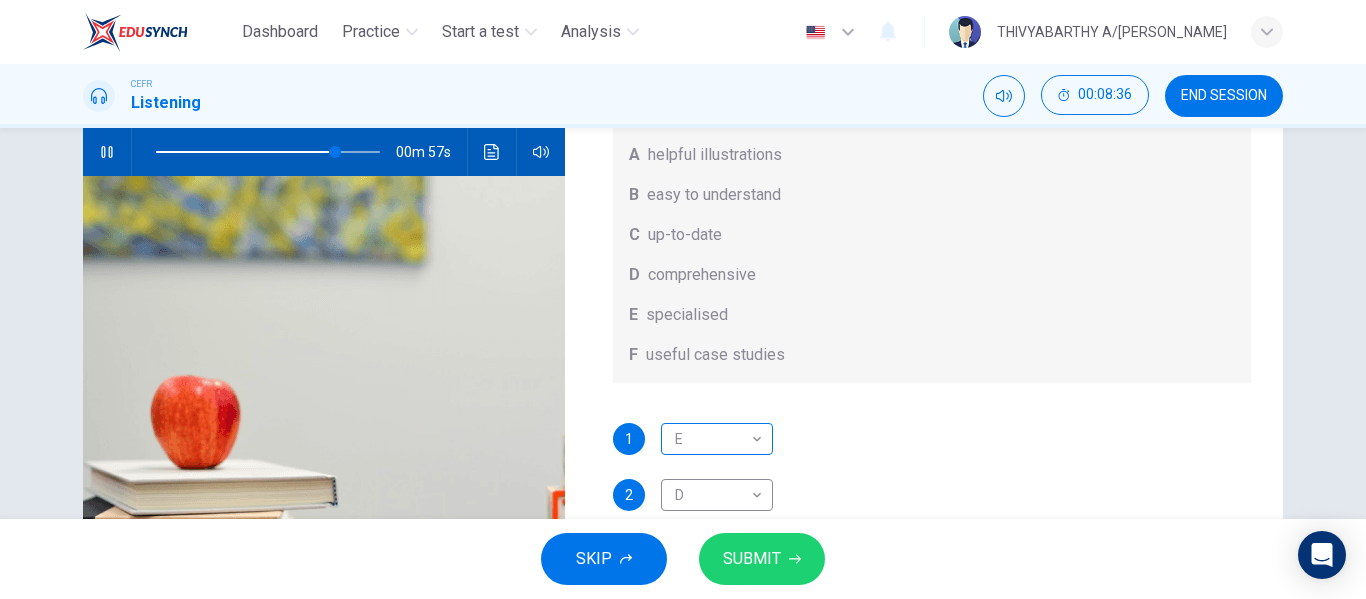 click on "Dashboard Practice Start a test Analysis English en ​ THIVYABARTHY A/P JAYASEELAN CEFR Listening 00:08:36 END SESSION Question 7 What does Linda think about the books on Matthew’s reading list? Choose FOUR answers from the box and write the correct letter, A-F, next to the questions.
Opinions A helpful illustrations B easy to understand C up-to-date D comprehensive E specialised F useful case studies 1 E E ​ 2 D D ​ 3 ​ ​ 4 ​ ​ Work Placements 00m 57s SKIP SUBMIT EduSynch - Online Language Proficiency Testing
Dashboard Practice Start a test Analysis Notifications © Copyright  2025" at bounding box center (683, 299) 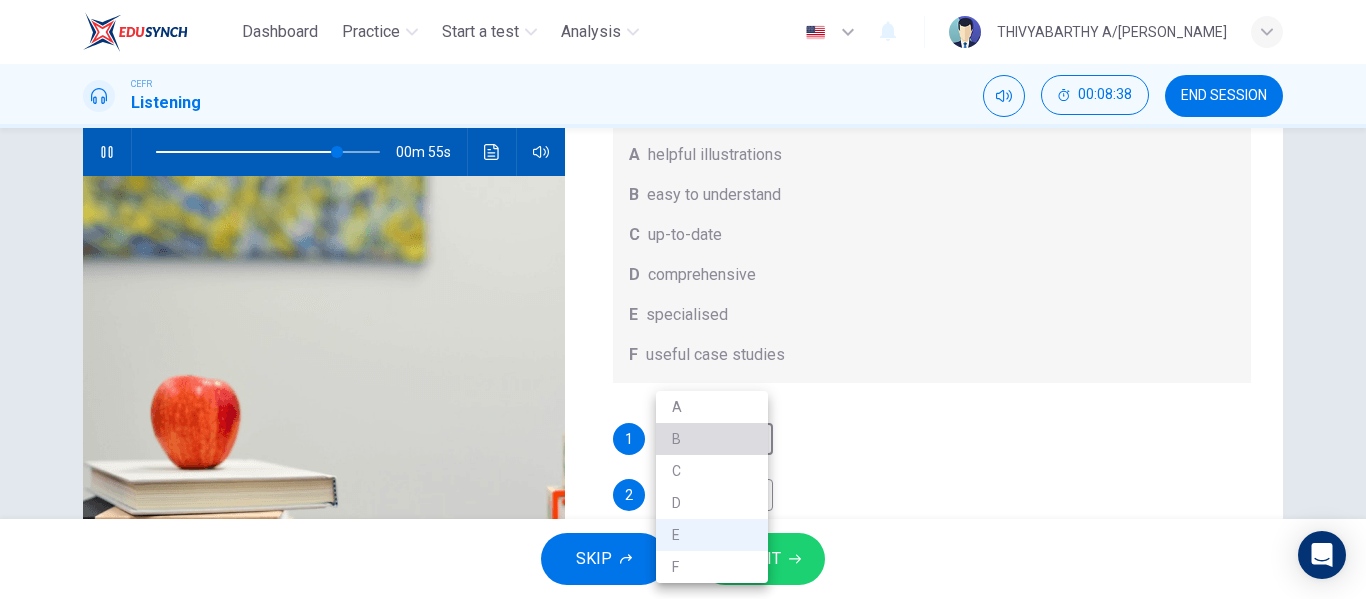 click on "B" at bounding box center (712, 439) 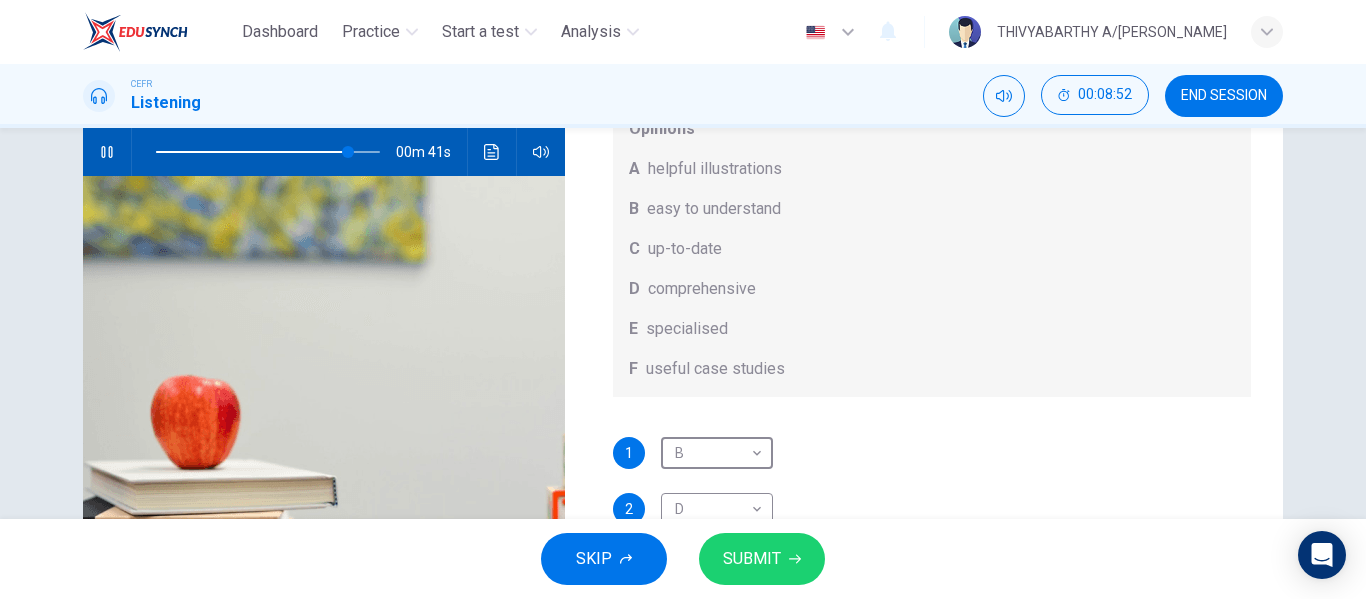 scroll, scrollTop: 113, scrollLeft: 0, axis: vertical 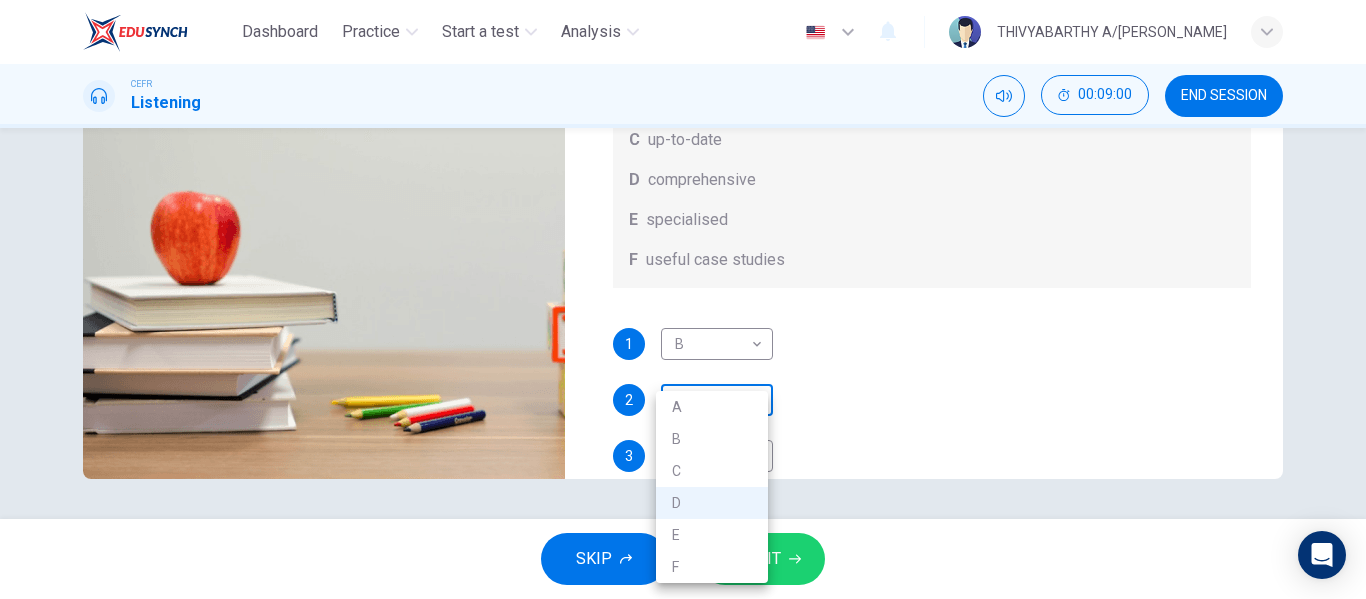 click on "Dashboard Practice Start a test Analysis English en ​ THIVYABARTHY A/P JAYASEELAN CEFR Listening 00:09:00 END SESSION Question 7 What does Linda think about the books on Matthew’s reading list? Choose FOUR answers from the box and write the correct letter, A-F, next to the questions.
Opinions A helpful illustrations B easy to understand C up-to-date D comprehensive E specialised F useful case studies 1 B B ​ 2 D D ​ 3 ​ ​ 4 ​ ​ Work Placements 00m 33s SKIP SUBMIT EduSynch - Online Language Proficiency Testing
Dashboard Practice Start a test Analysis Notifications © Copyright  2025 A B C D E F" at bounding box center (683, 299) 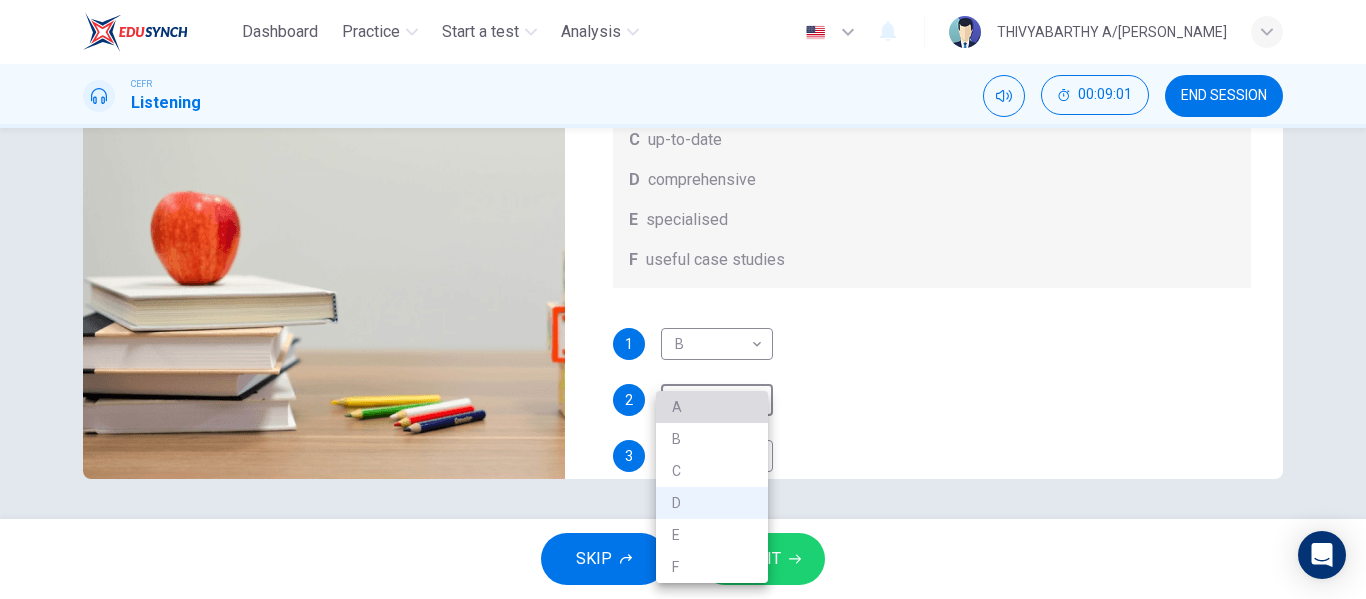 click on "A" at bounding box center [712, 407] 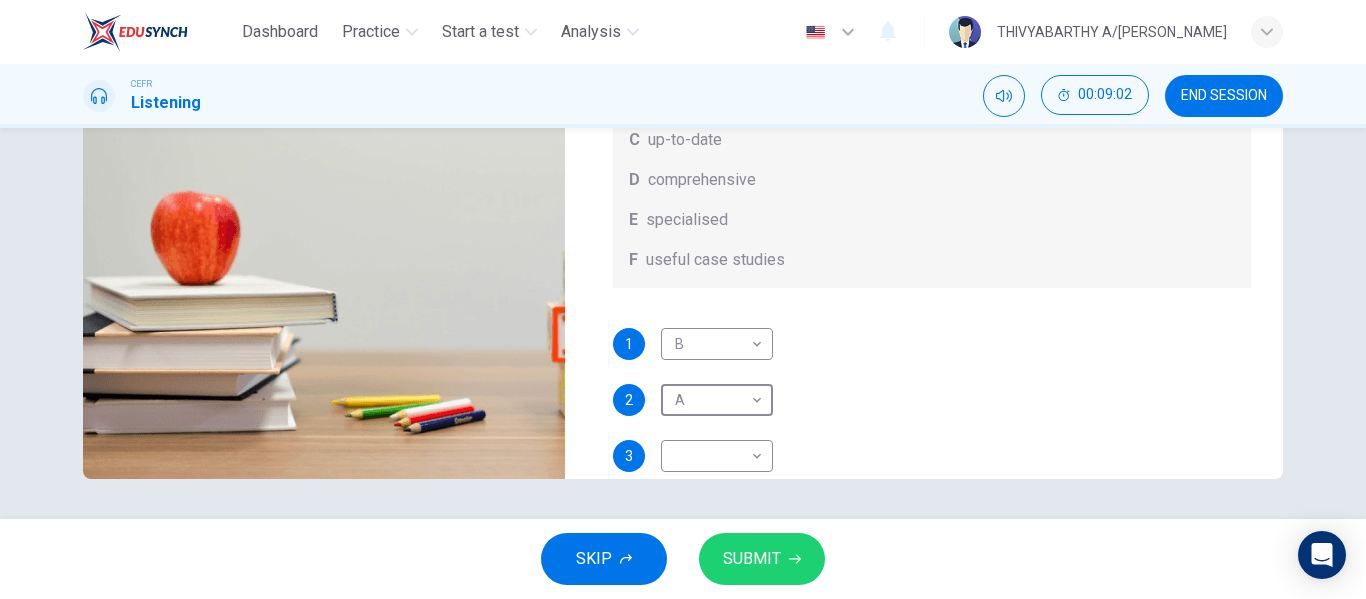 scroll, scrollTop: 113, scrollLeft: 0, axis: vertical 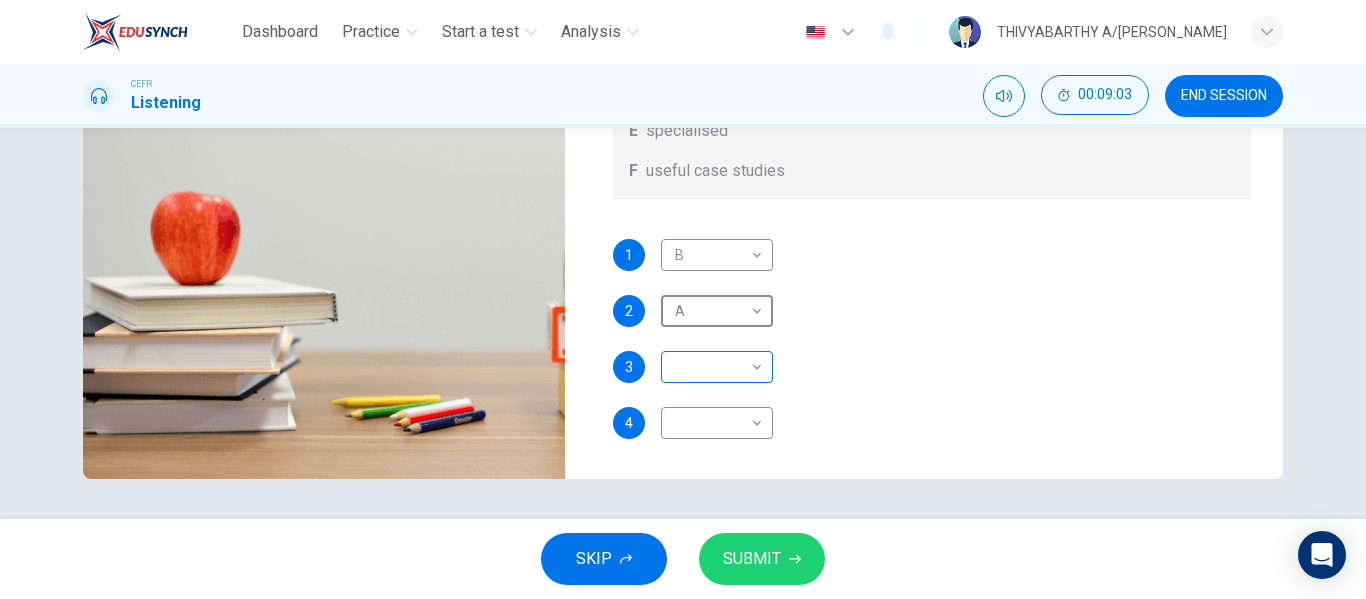 click on "Dashboard Practice Start a test Analysis English en ​ THIVYABARTHY A/P JAYASEELAN CEFR Listening 00:09:03 END SESSION Question 7 What does Linda think about the books on Matthew’s reading list? Choose FOUR answers from the box and write the correct letter, A-F, next to the questions.
Opinions A helpful illustrations B easy to understand C up-to-date D comprehensive E specialised F useful case studies 1 B B ​ 2 A A ​ 3 ​ ​ 4 ​ ​ Work Placements 00m 30s SKIP SUBMIT EduSynch - Online Language Proficiency Testing
Dashboard Practice Start a test Analysis Notifications © Copyright  2025" at bounding box center (683, 299) 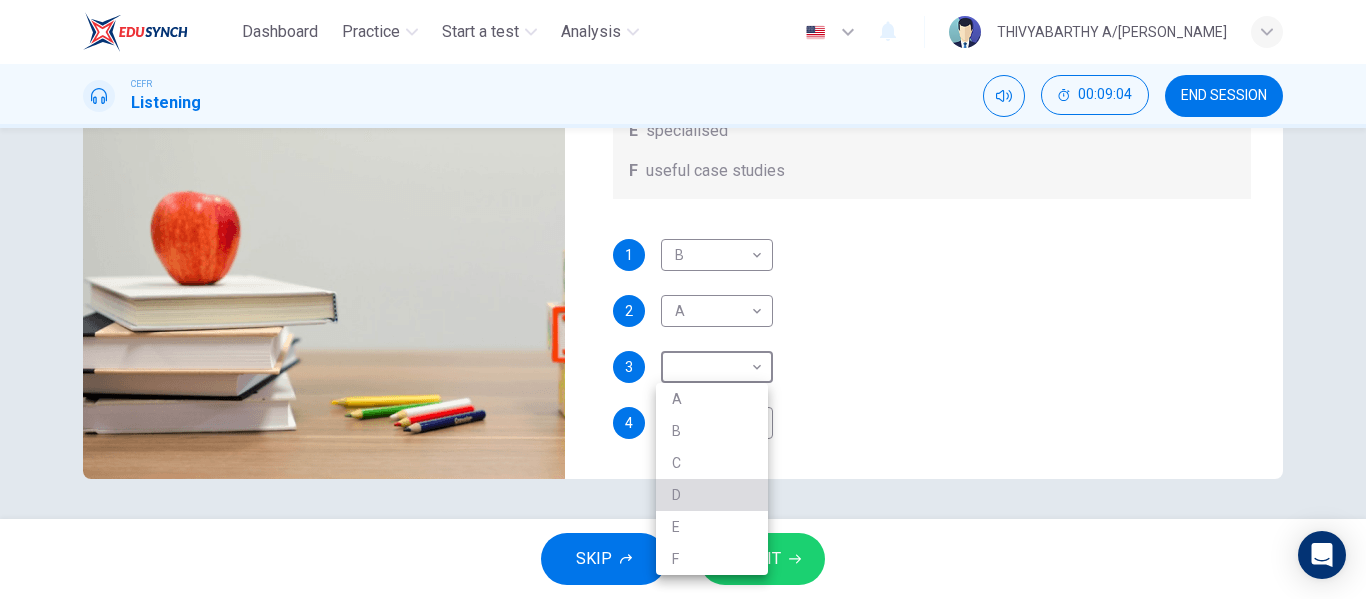click on "D" at bounding box center (712, 495) 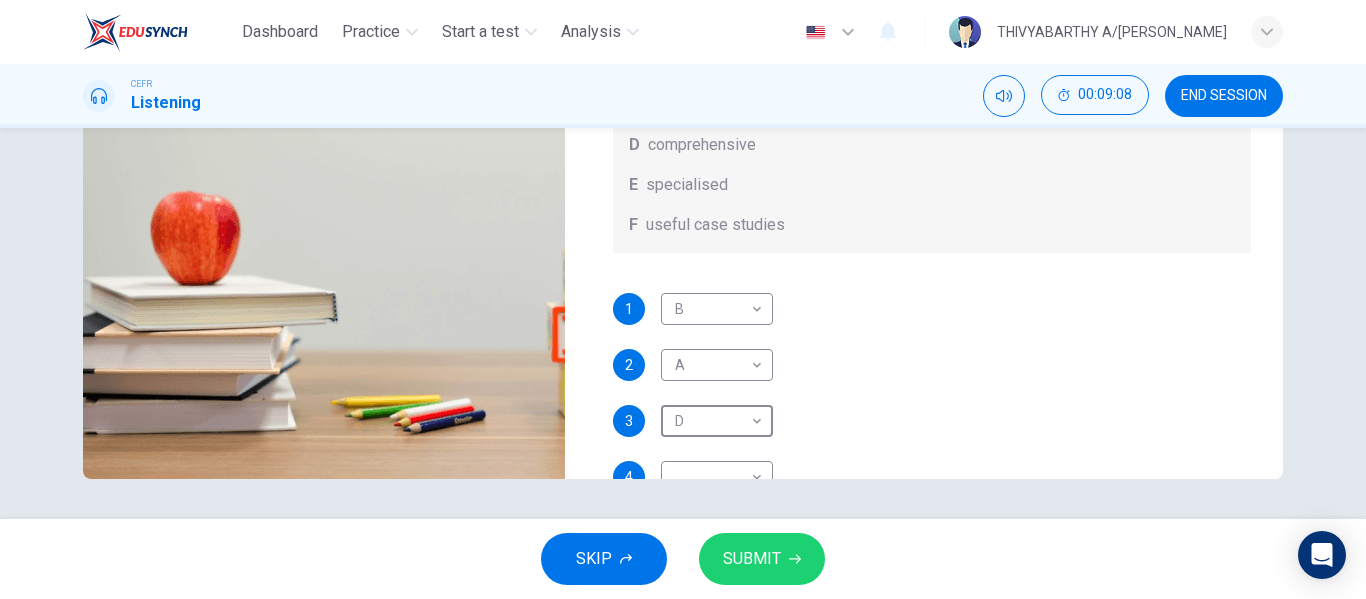scroll, scrollTop: 0, scrollLeft: 0, axis: both 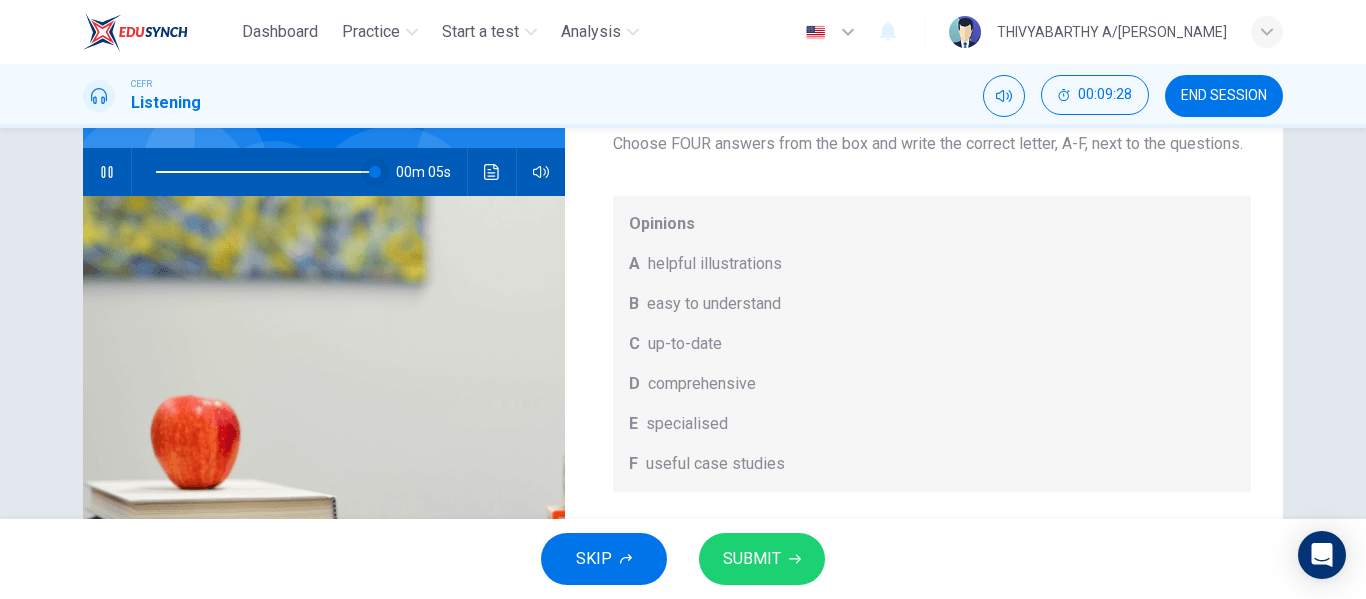 click at bounding box center [375, 172] 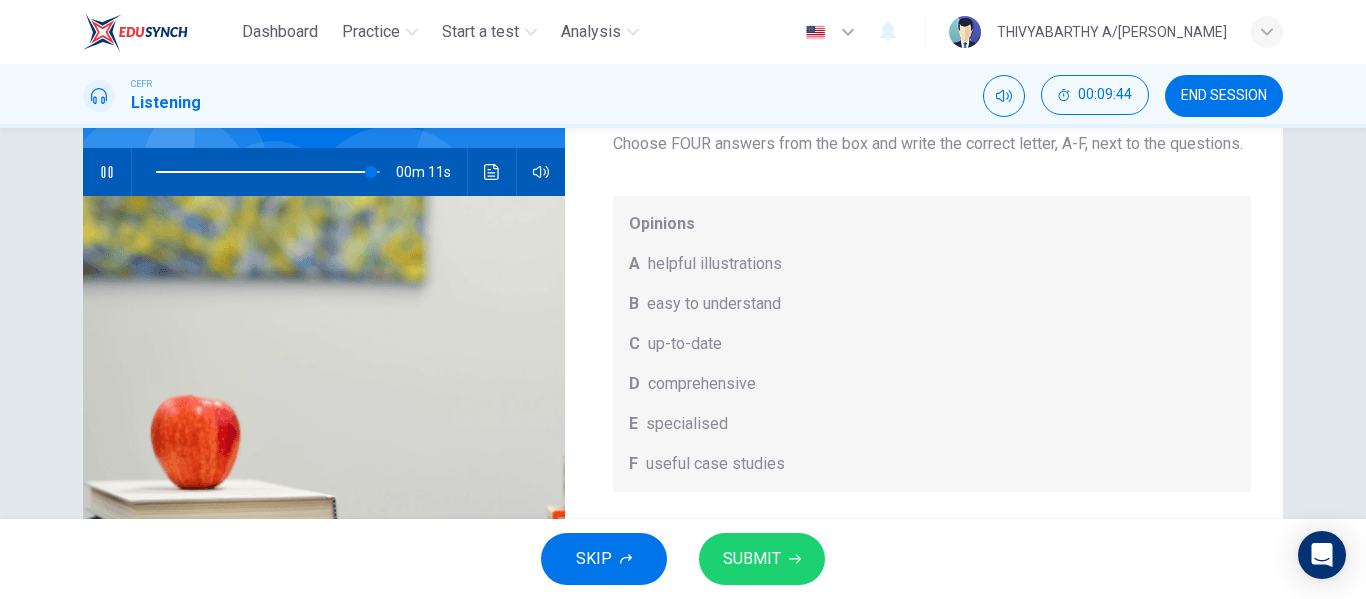 scroll, scrollTop: 113, scrollLeft: 0, axis: vertical 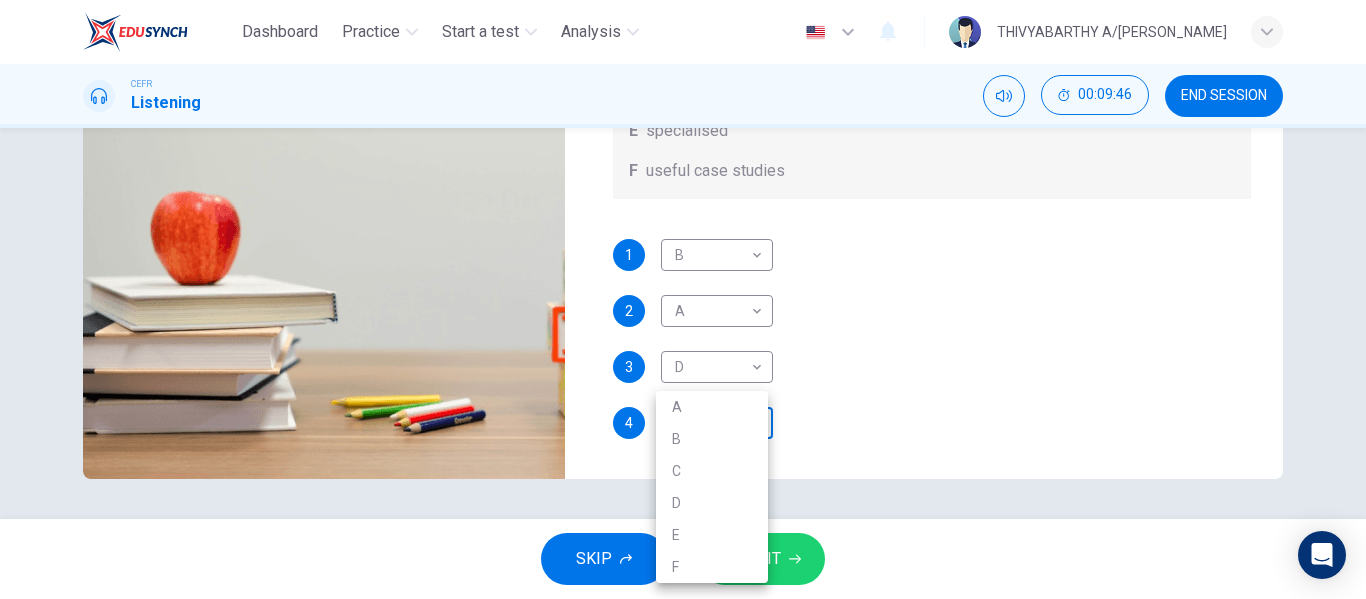 click on "Dashboard Practice Start a test Analysis English en ​ THIVYABARTHY A/P JAYASEELAN CEFR Listening 00:09:46 END SESSION Question 7 What does Linda think about the books on Matthew’s reading list? Choose FOUR answers from the box and write the correct letter, A-F, next to the questions.
Opinions A helpful illustrations B easy to understand C up-to-date D comprehensive E specialised F useful case studies 1 B B ​ 2 A A ​ 3 D D ​ 4 ​ ​ Work Placements 00m 09s SKIP SUBMIT EduSynch - Online Language Proficiency Testing
Dashboard Practice Start a test Analysis Notifications © Copyright  2025 A B C D E F" at bounding box center (683, 299) 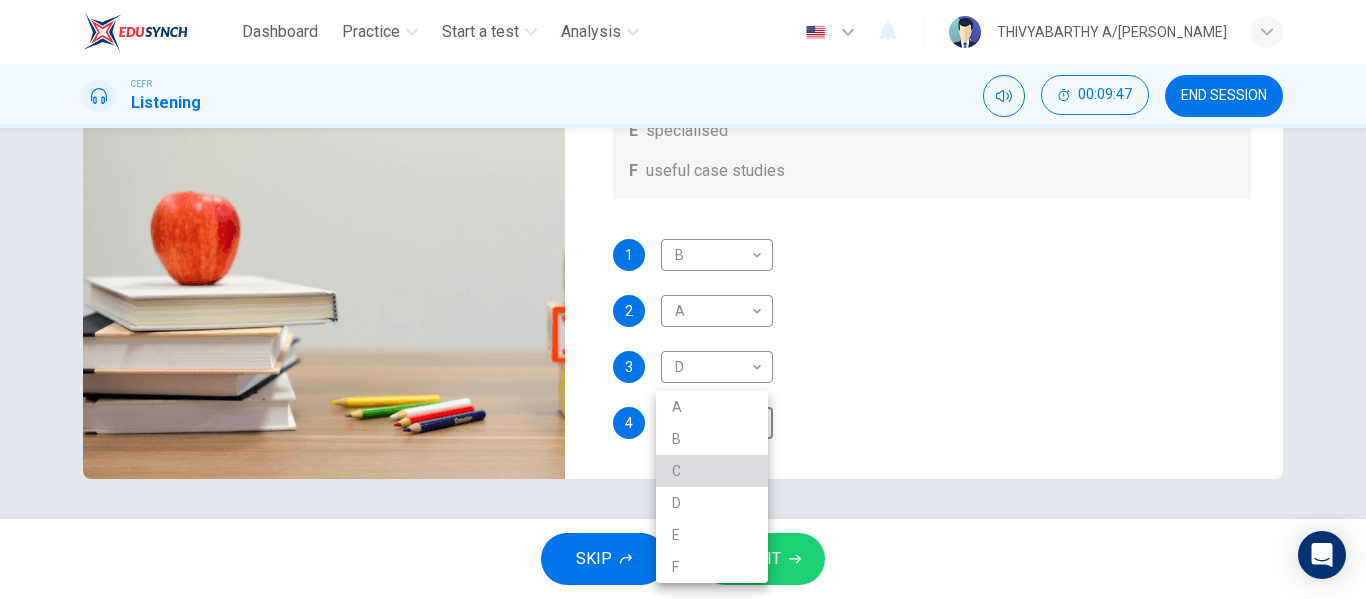 click on "C" at bounding box center (712, 471) 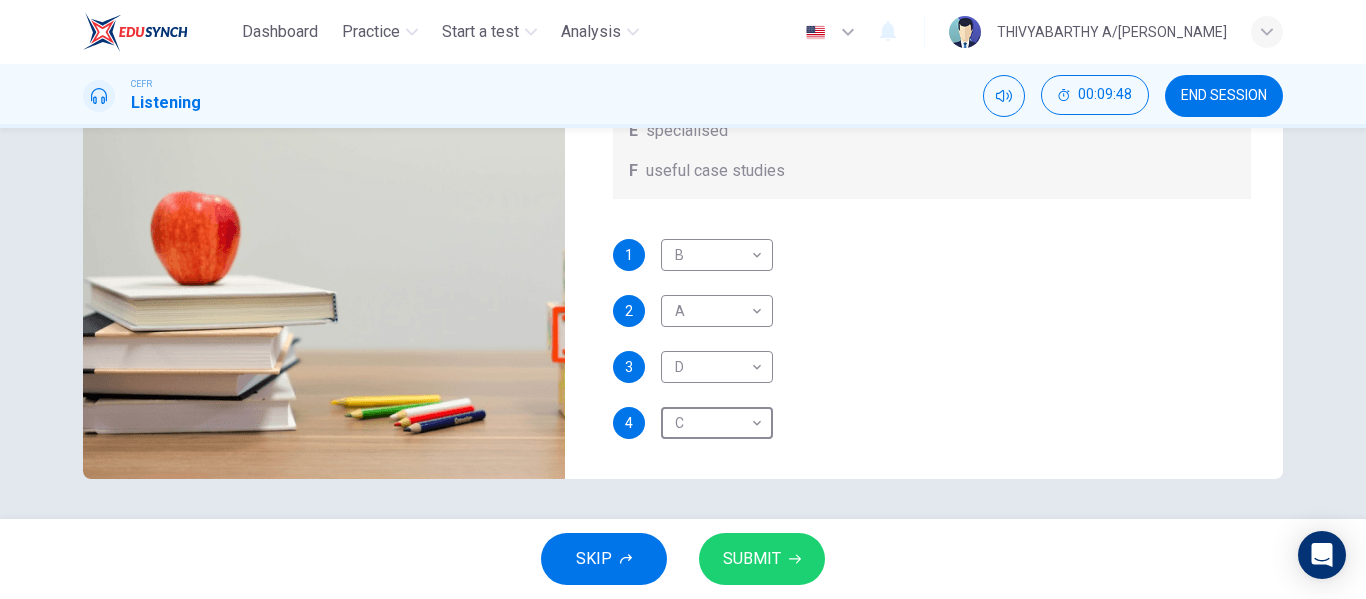 click on "SUBMIT" at bounding box center (762, 559) 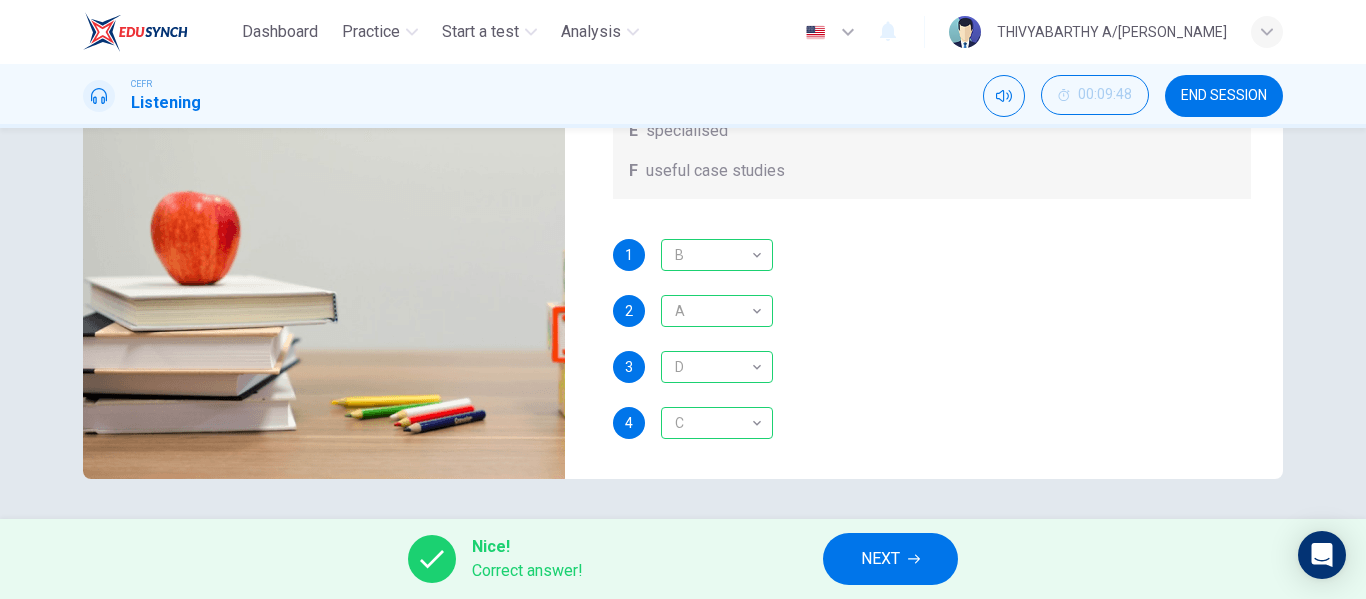 type on "99" 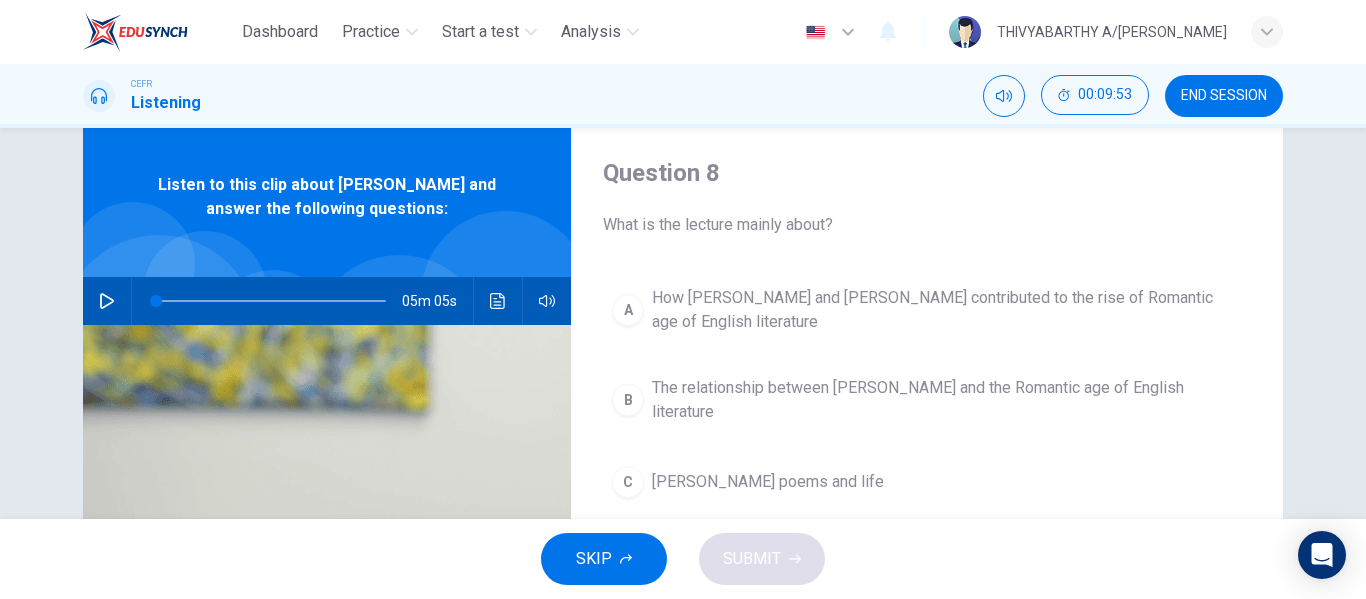 scroll, scrollTop: 51, scrollLeft: 0, axis: vertical 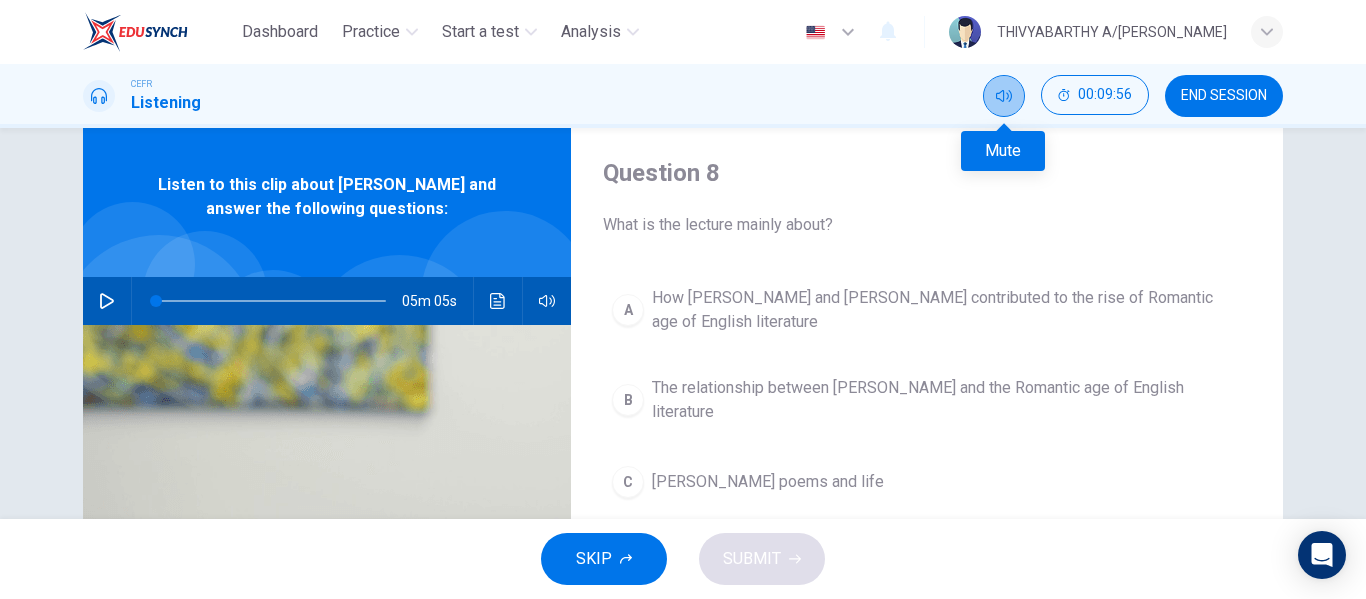 click at bounding box center [1004, 96] 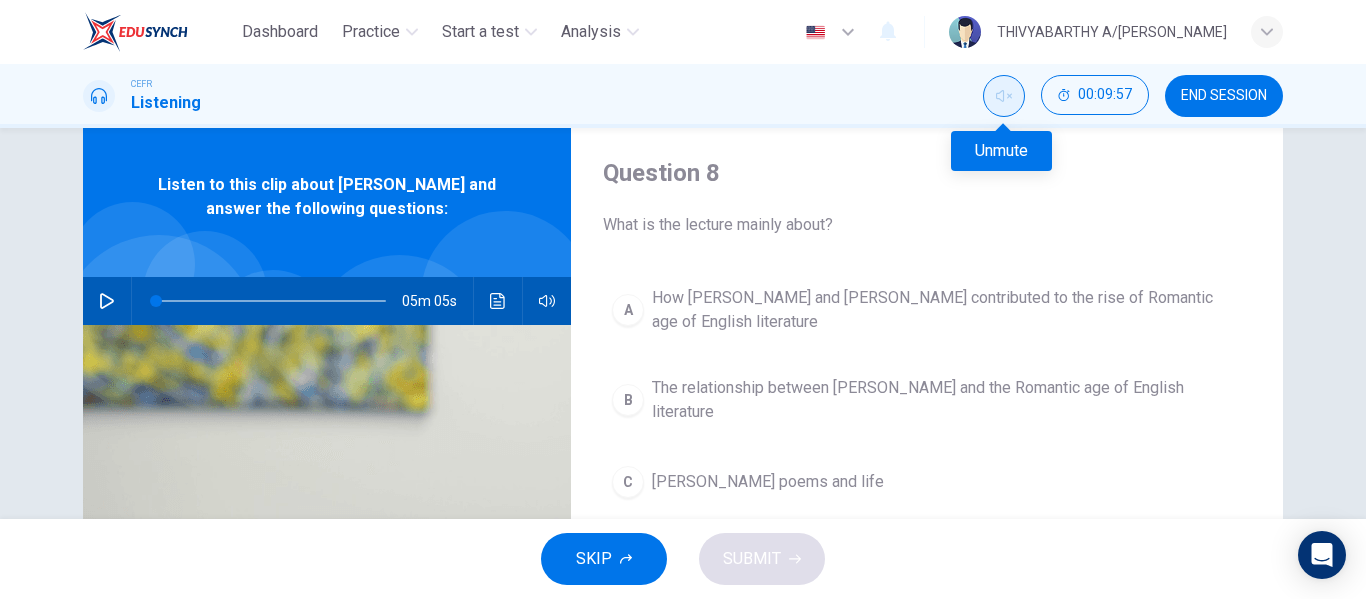 click at bounding box center (1004, 96) 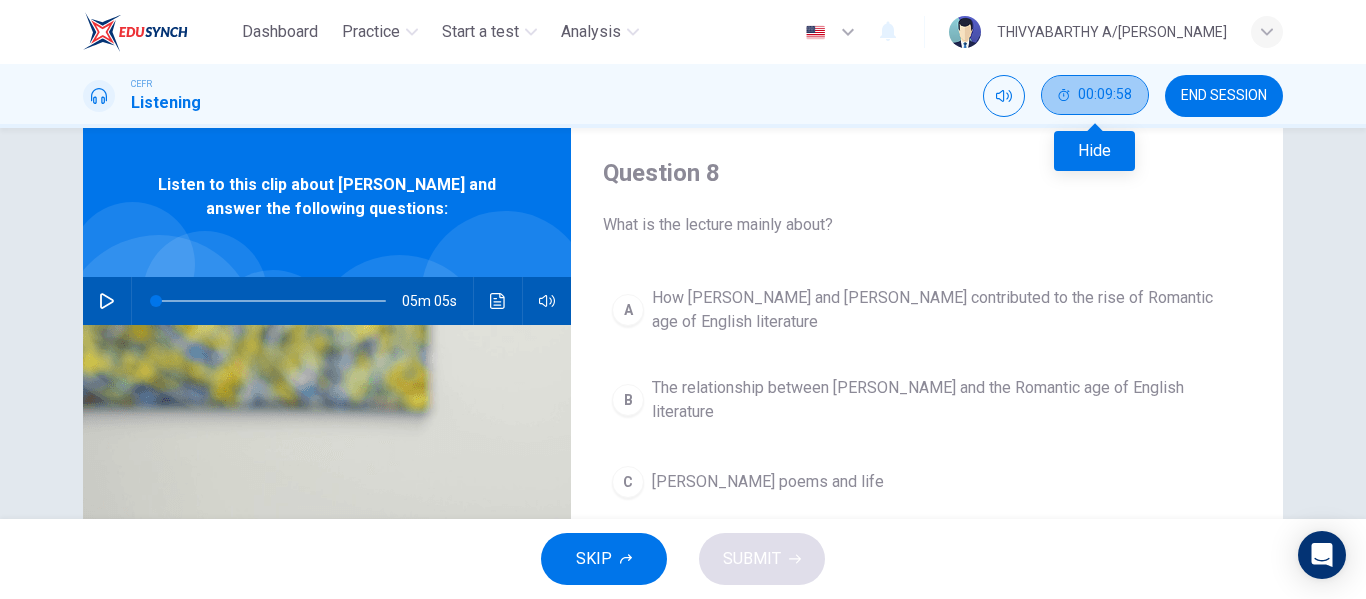 click on "00:09:58" at bounding box center (1095, 95) 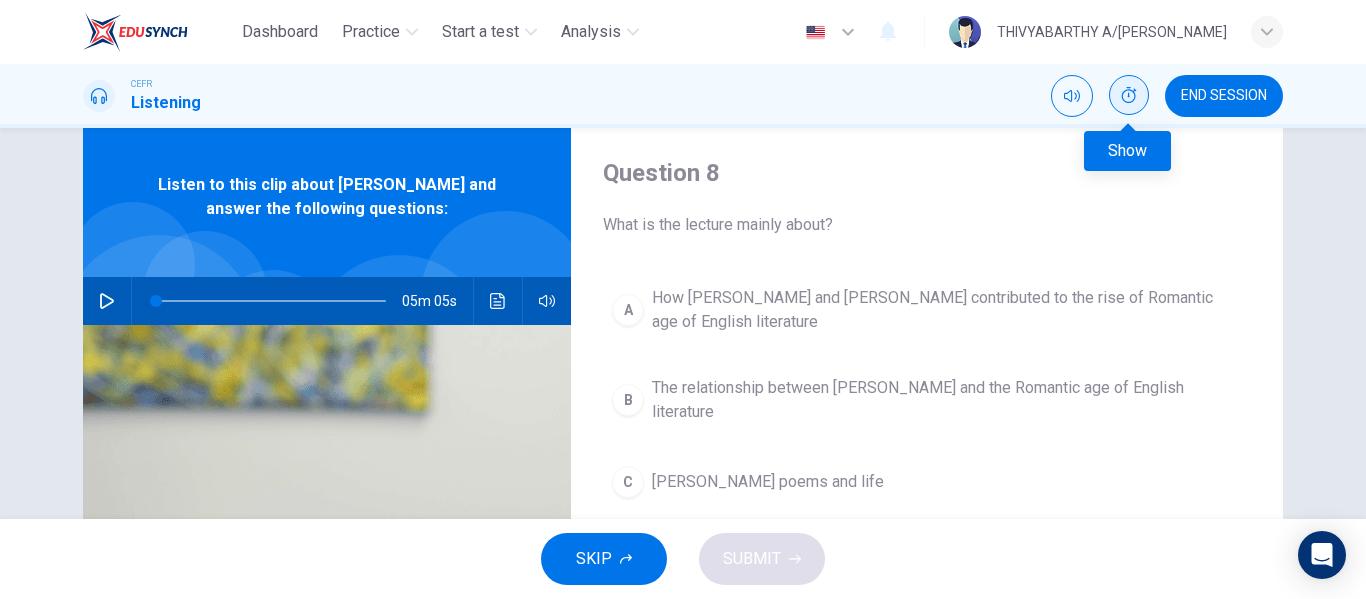 click at bounding box center [1129, 95] 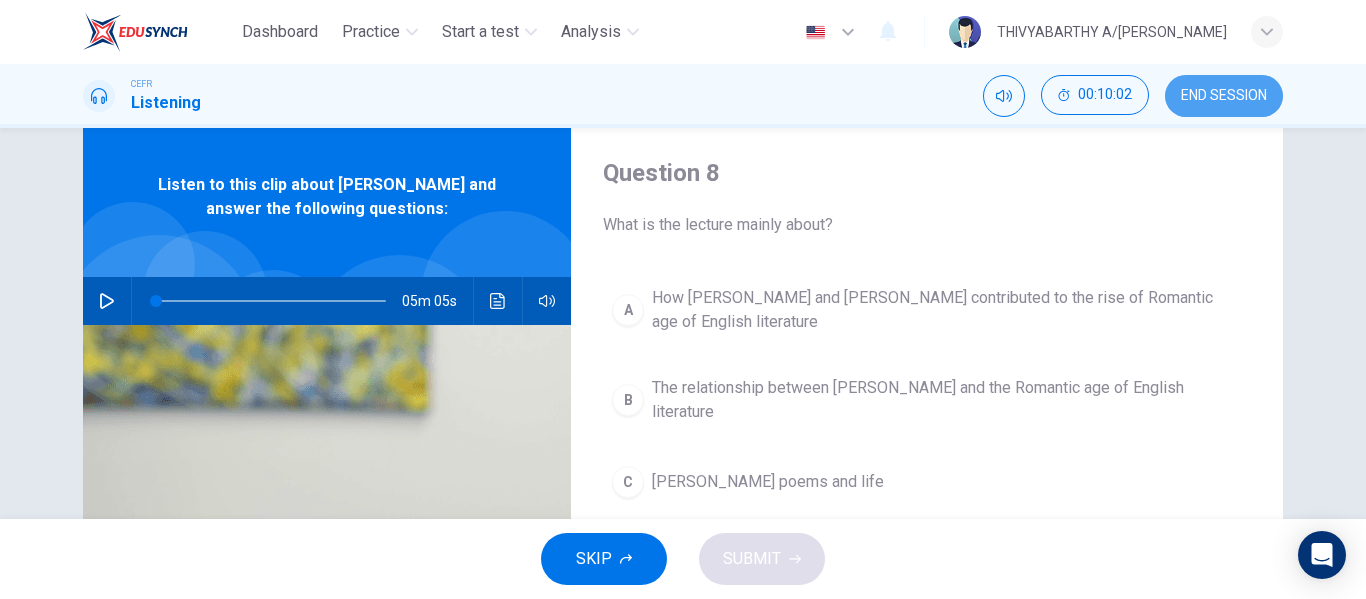 click on "END SESSION" at bounding box center [1224, 96] 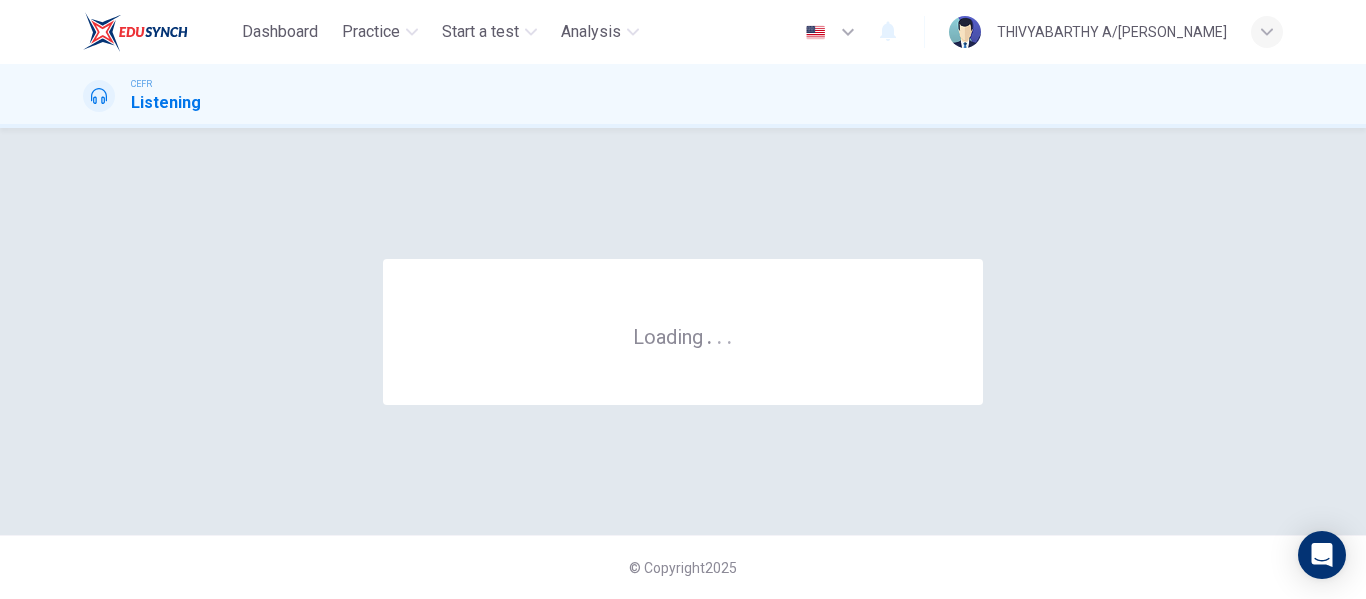 scroll, scrollTop: 0, scrollLeft: 0, axis: both 